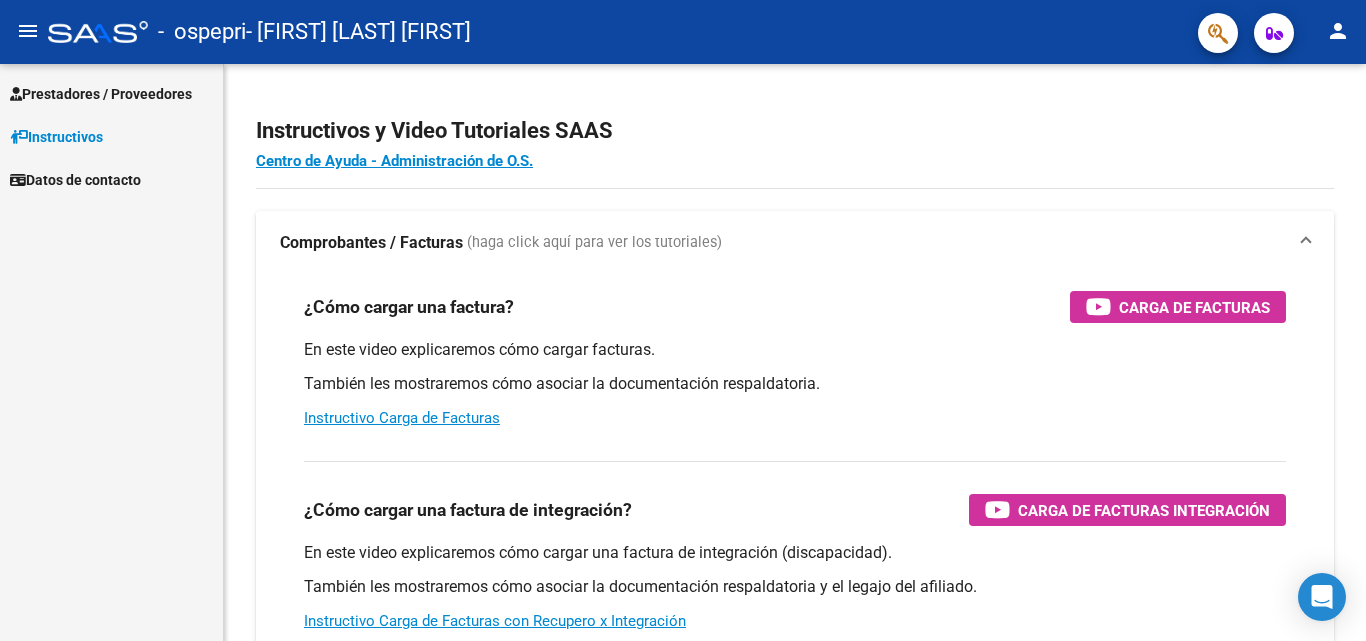 scroll, scrollTop: 0, scrollLeft: 0, axis: both 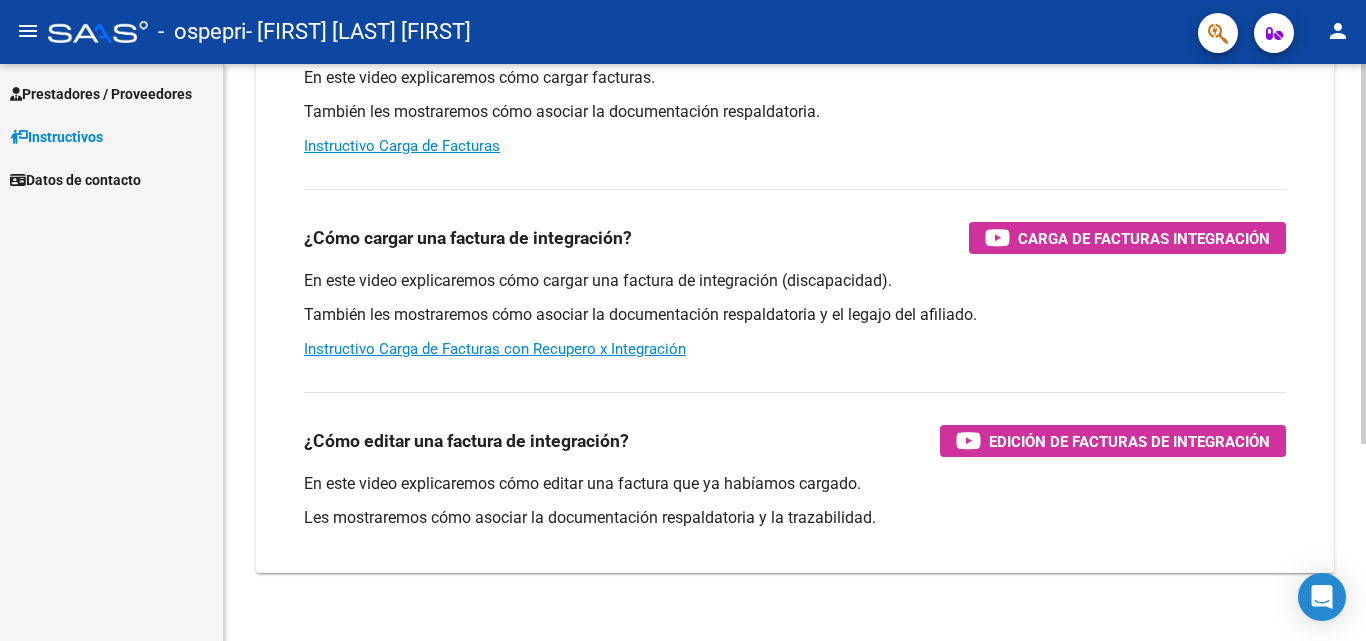 click 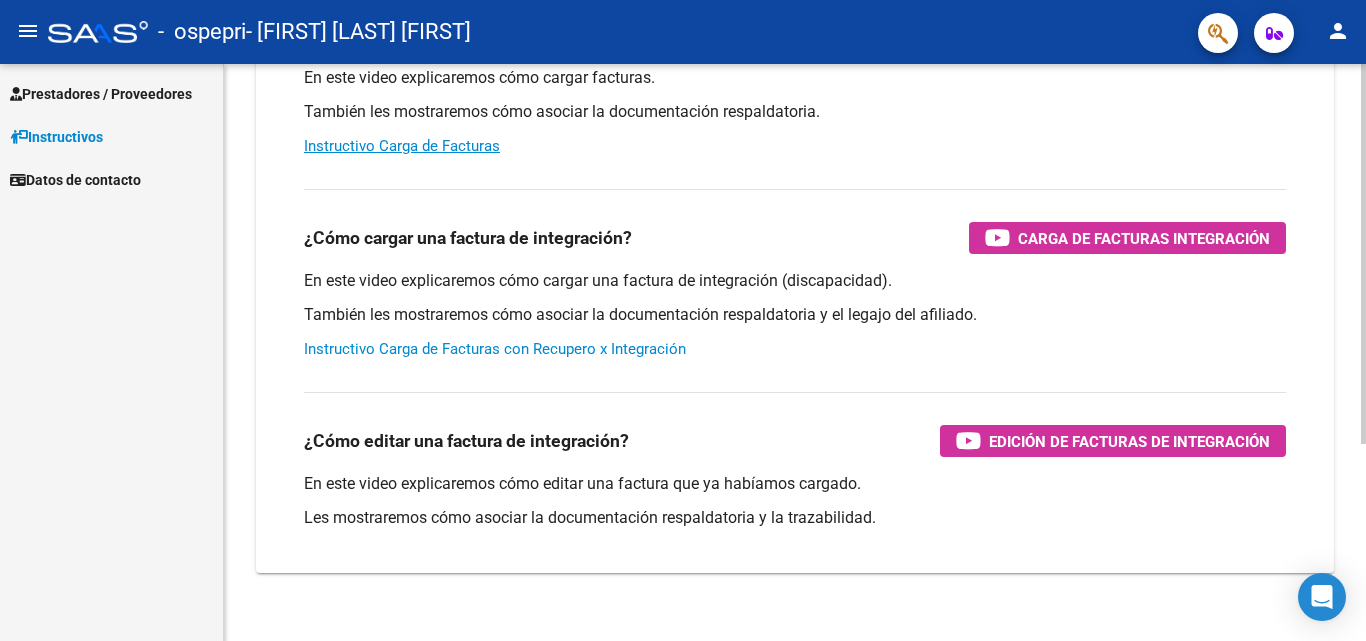 click on "Instructivo Carga de Facturas con Recupero x Integración" at bounding box center [495, 349] 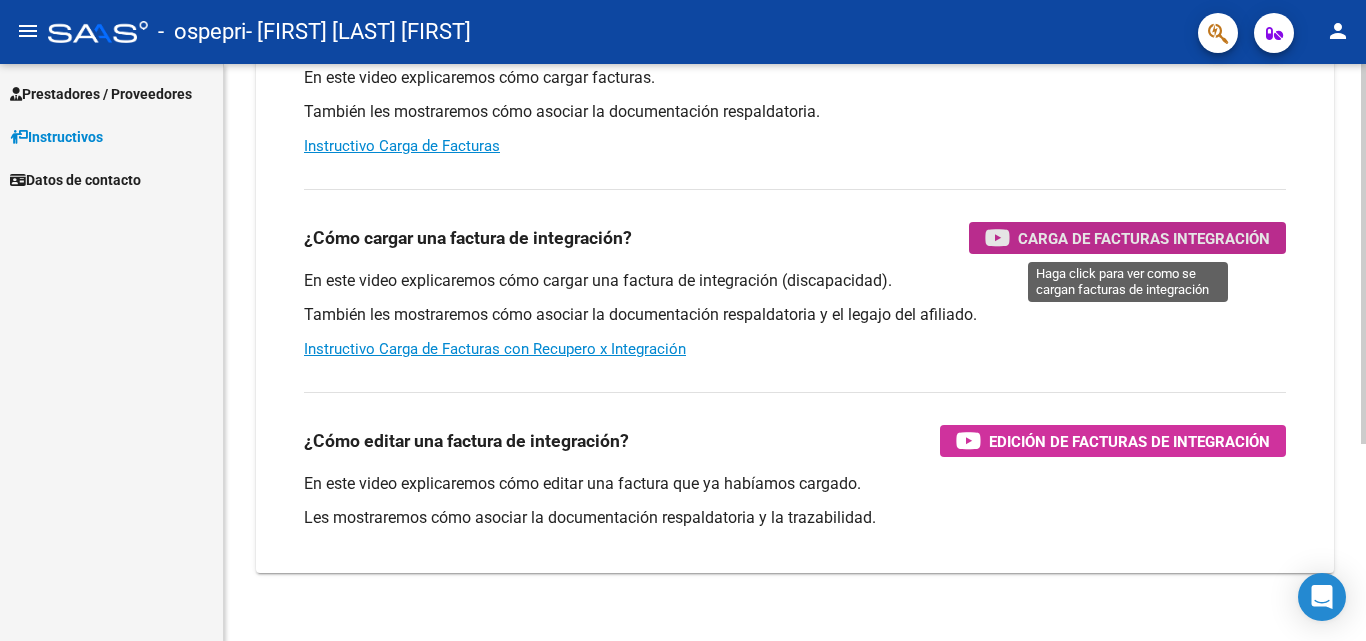 click on "Carga de Facturas Integración" at bounding box center (1144, 238) 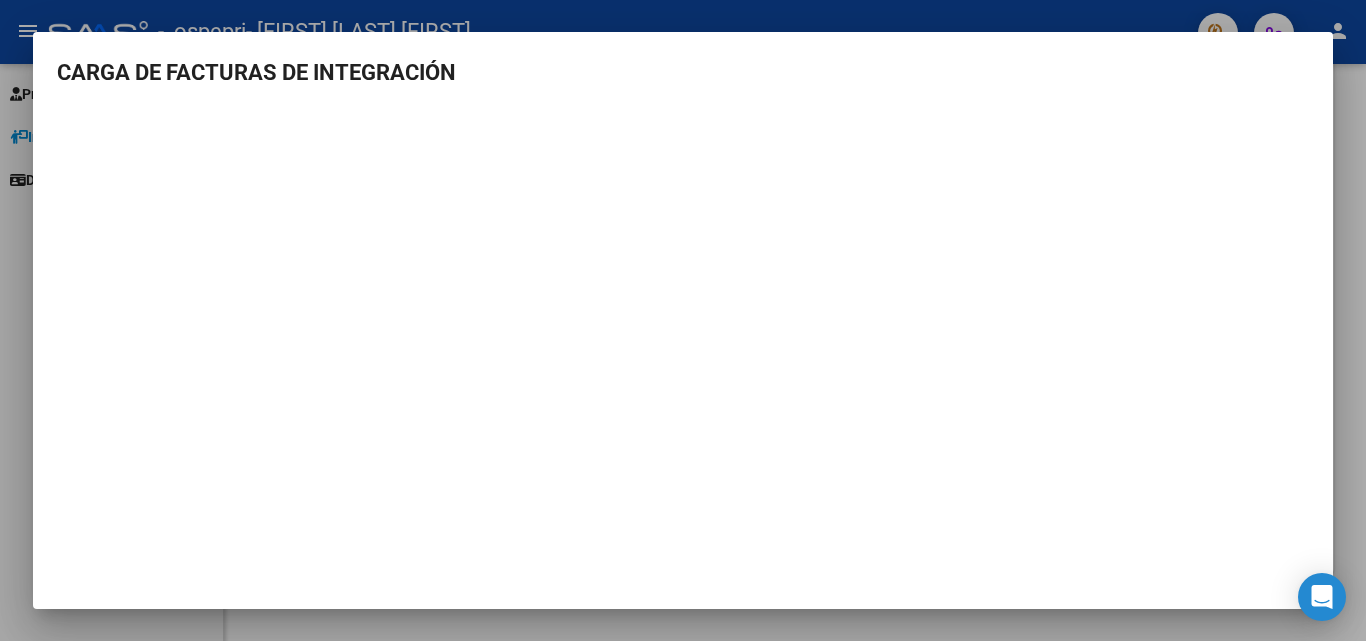 click at bounding box center [683, 320] 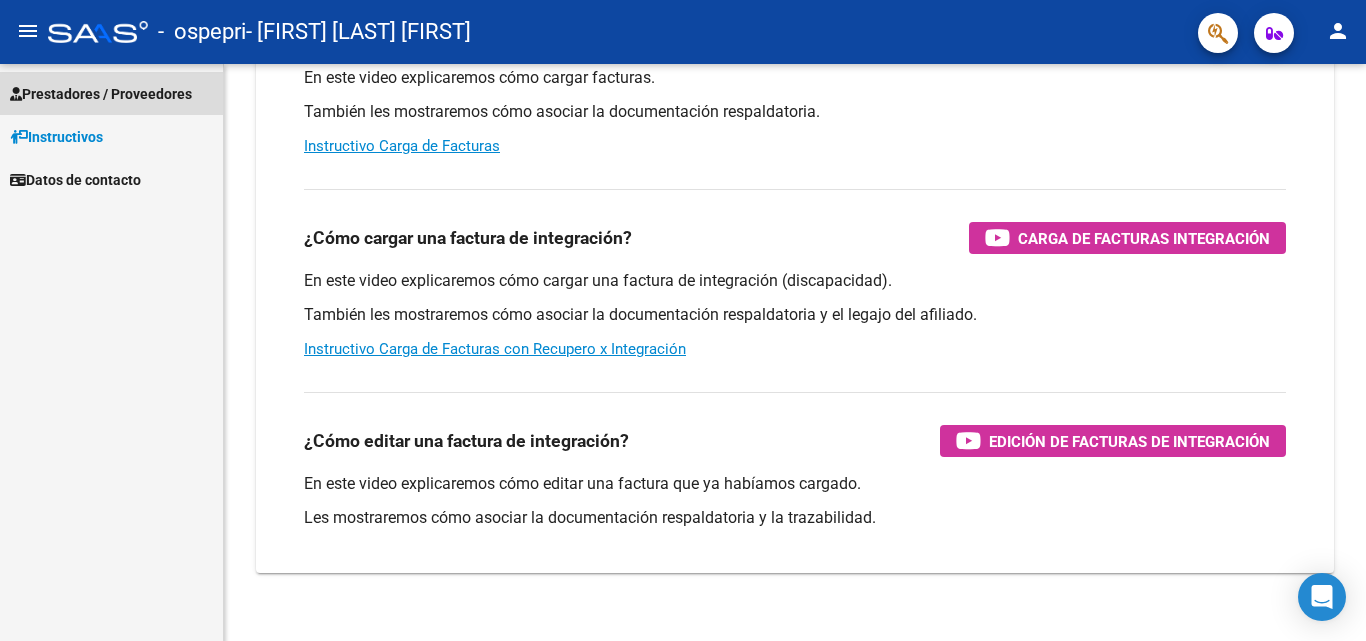 click on "Prestadores / Proveedores" at bounding box center [101, 94] 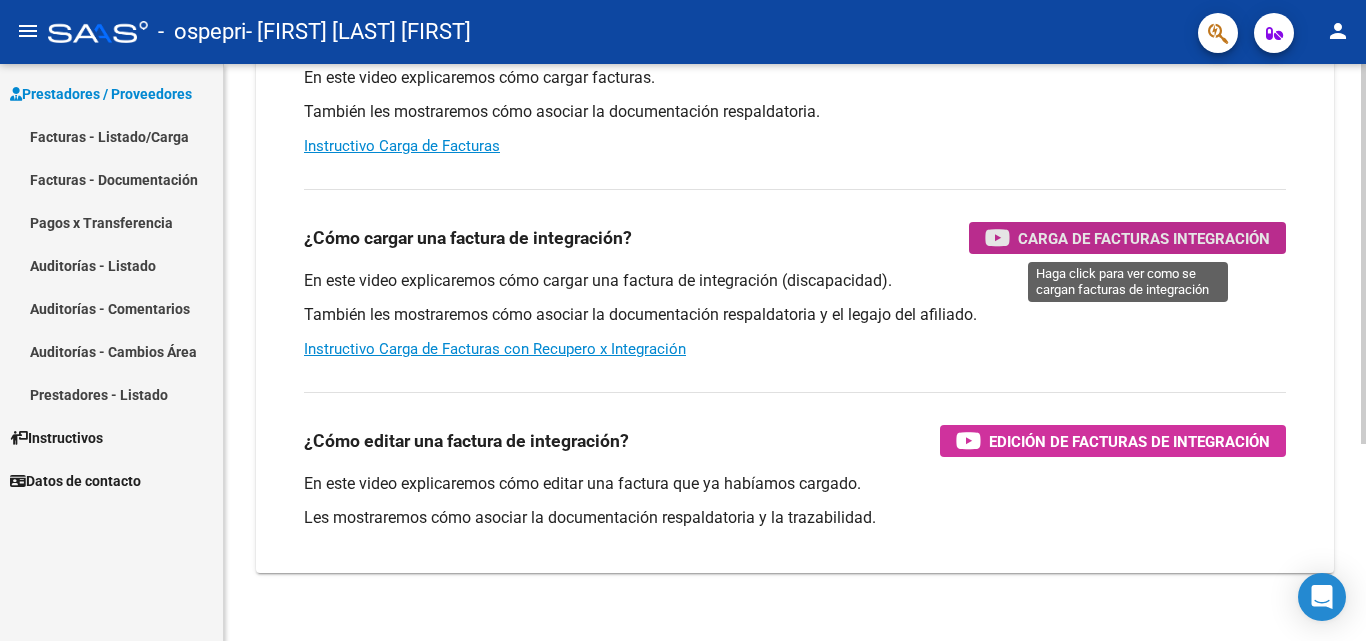 click on "Carga de Facturas Integración" at bounding box center (1144, 238) 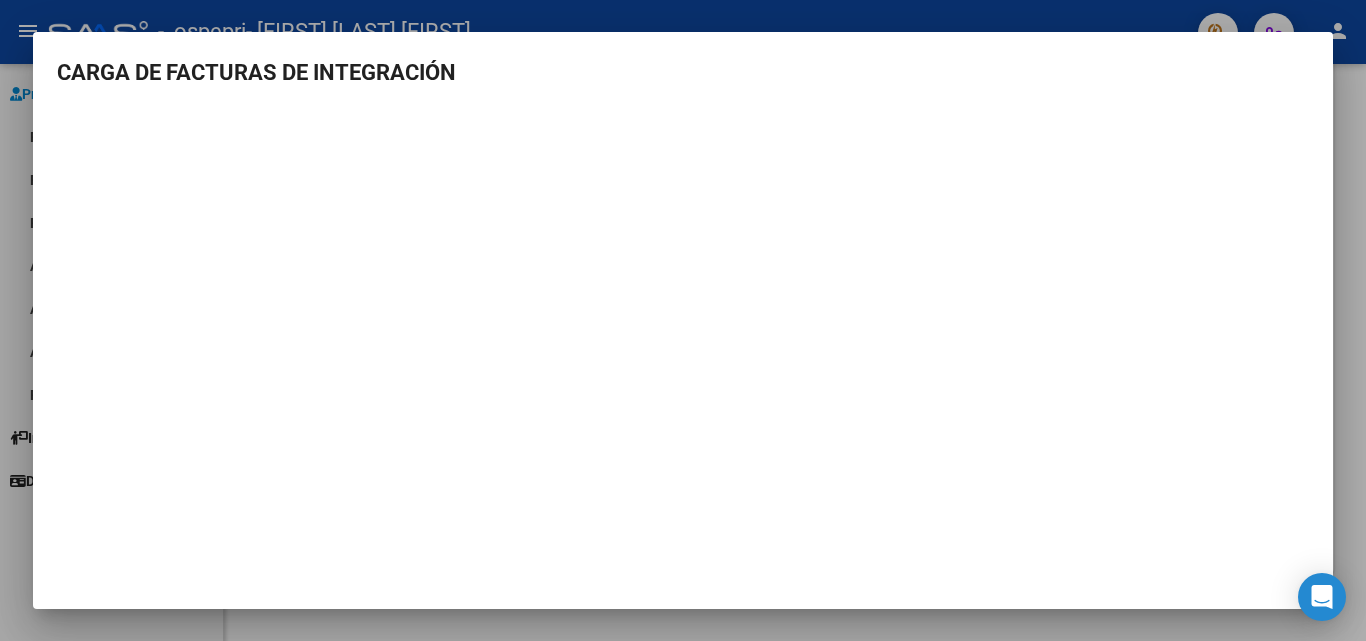 click at bounding box center [683, 320] 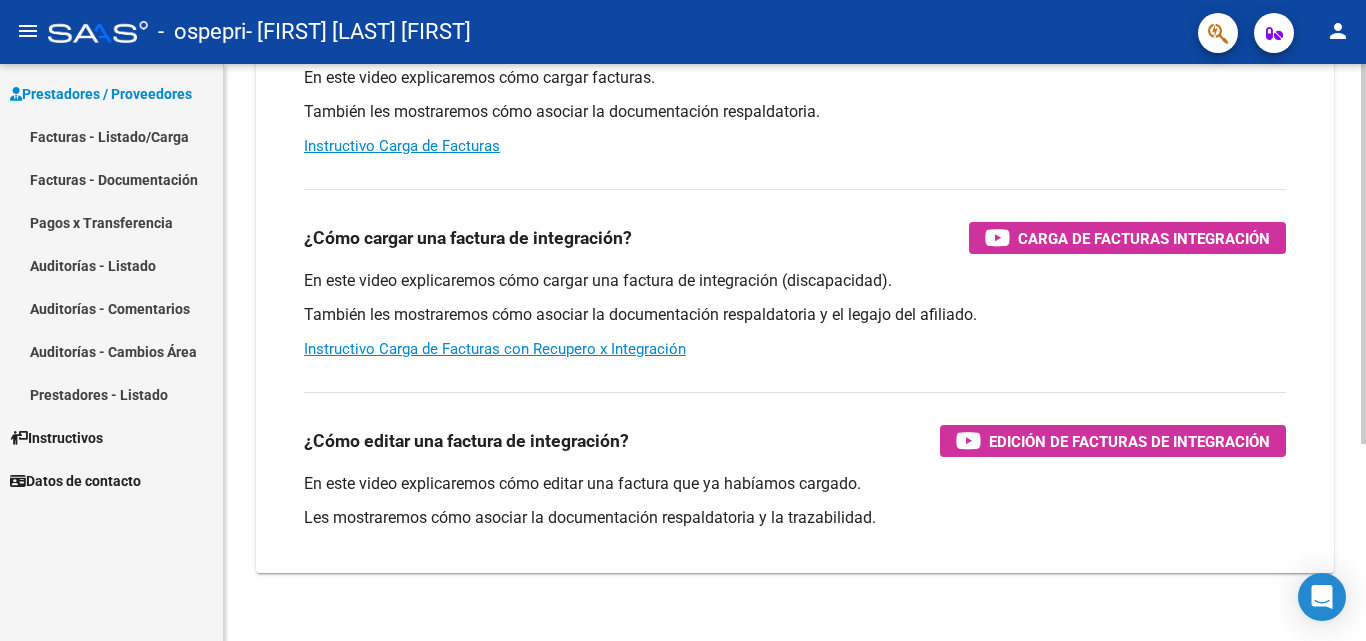 drag, startPoint x: 1182, startPoint y: 237, endPoint x: 773, endPoint y: 370, distance: 430.0814 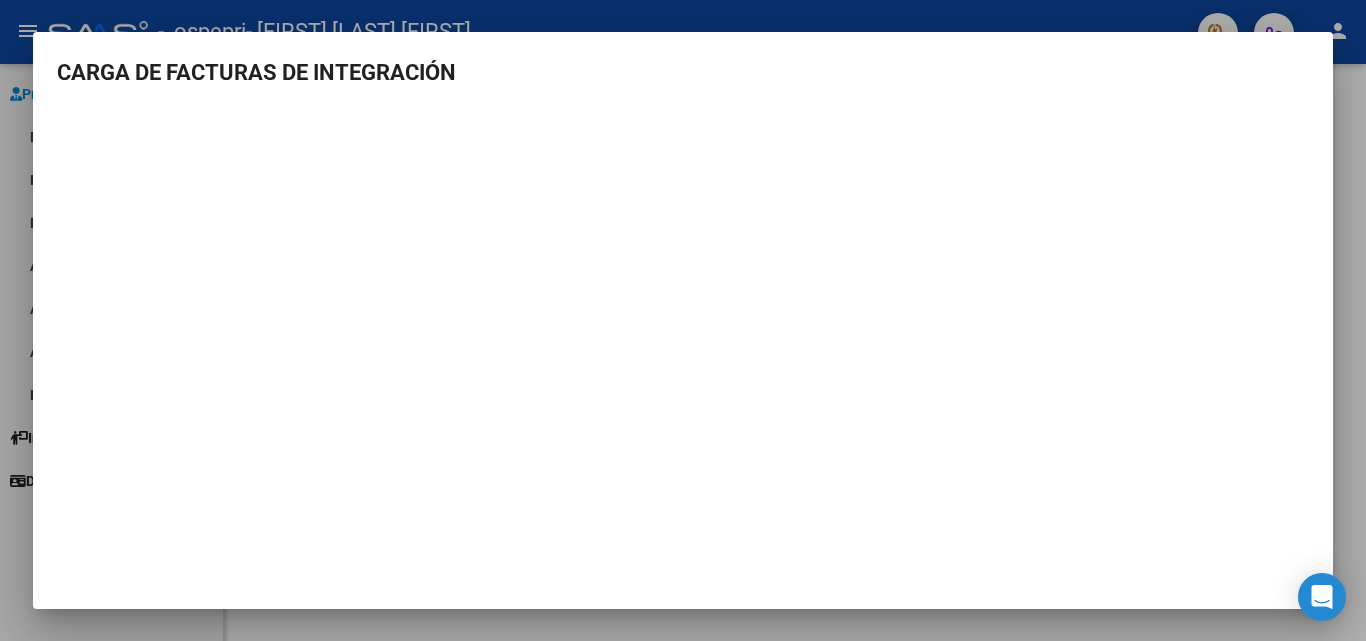 click on "CARGA DE FACTURAS DE INTEGRACIÓN" at bounding box center [683, 309] 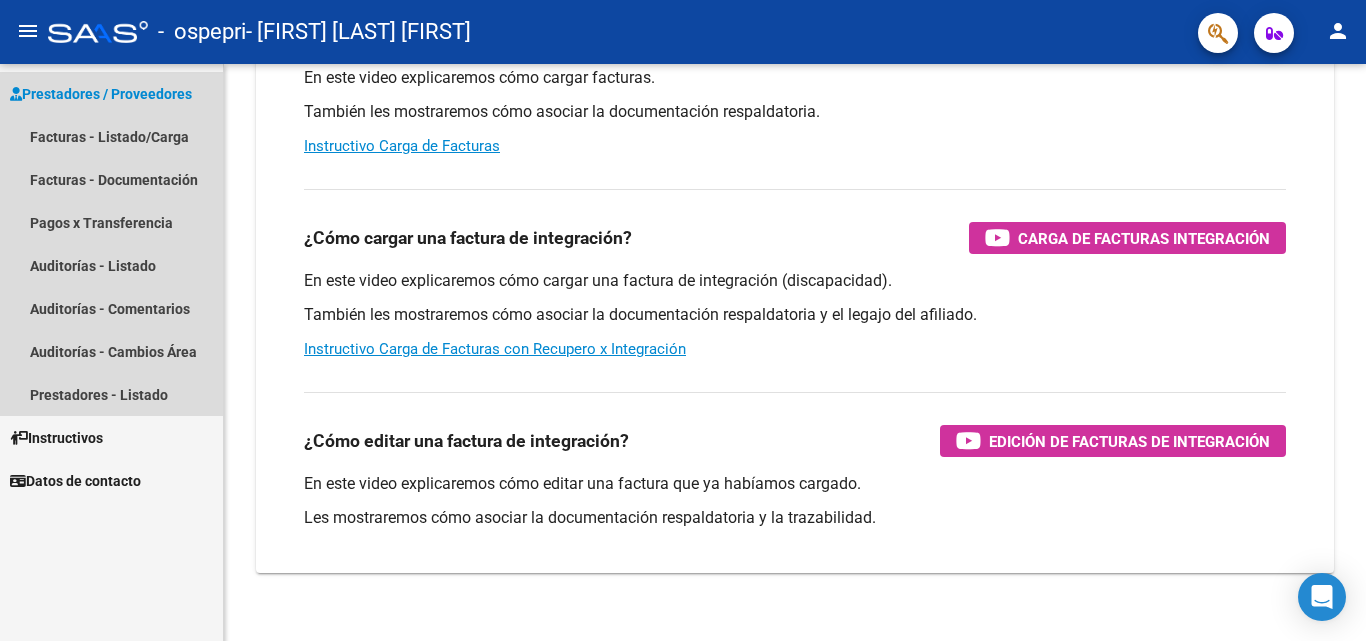 click on "Prestadores / Proveedores" at bounding box center [101, 94] 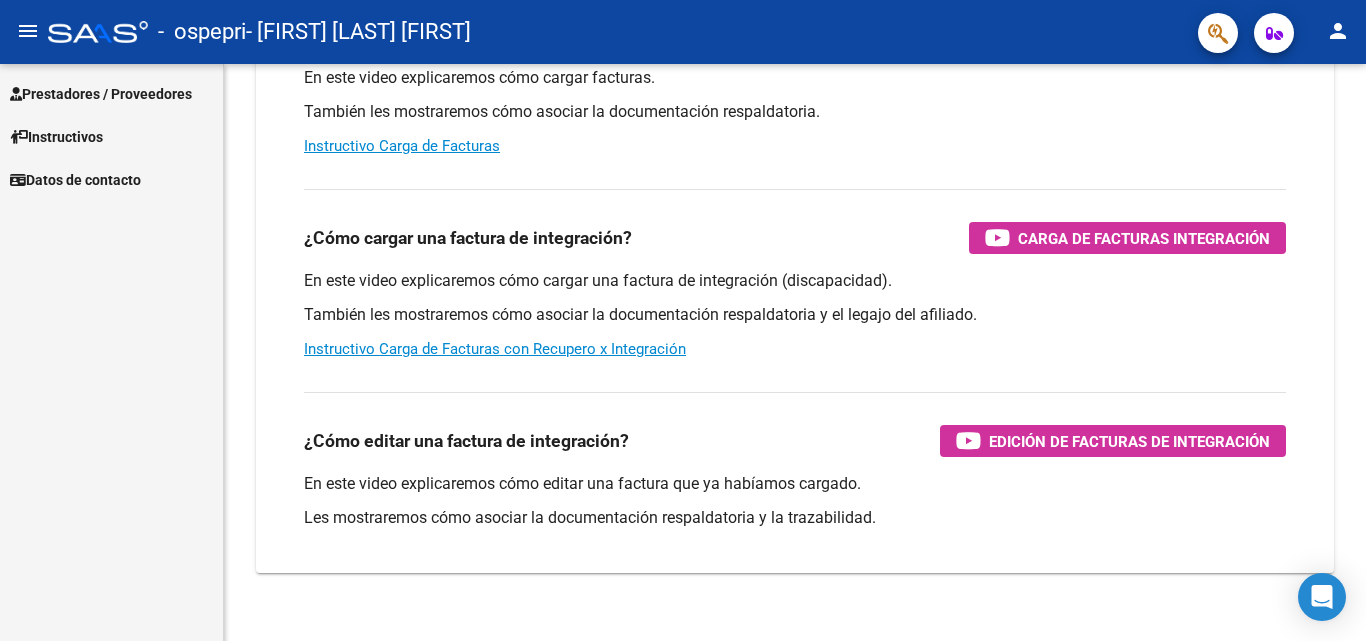 click on "Prestadores / Proveedores" at bounding box center [101, 94] 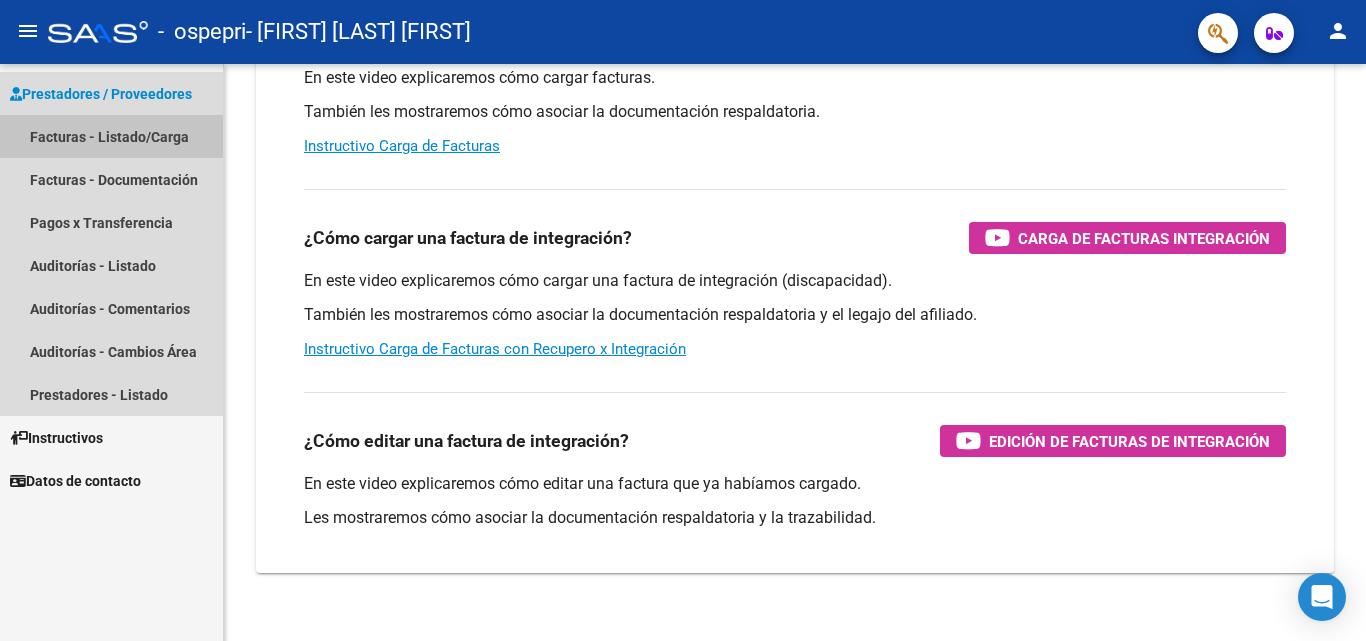 click on "Facturas - Listado/Carga" at bounding box center [111, 136] 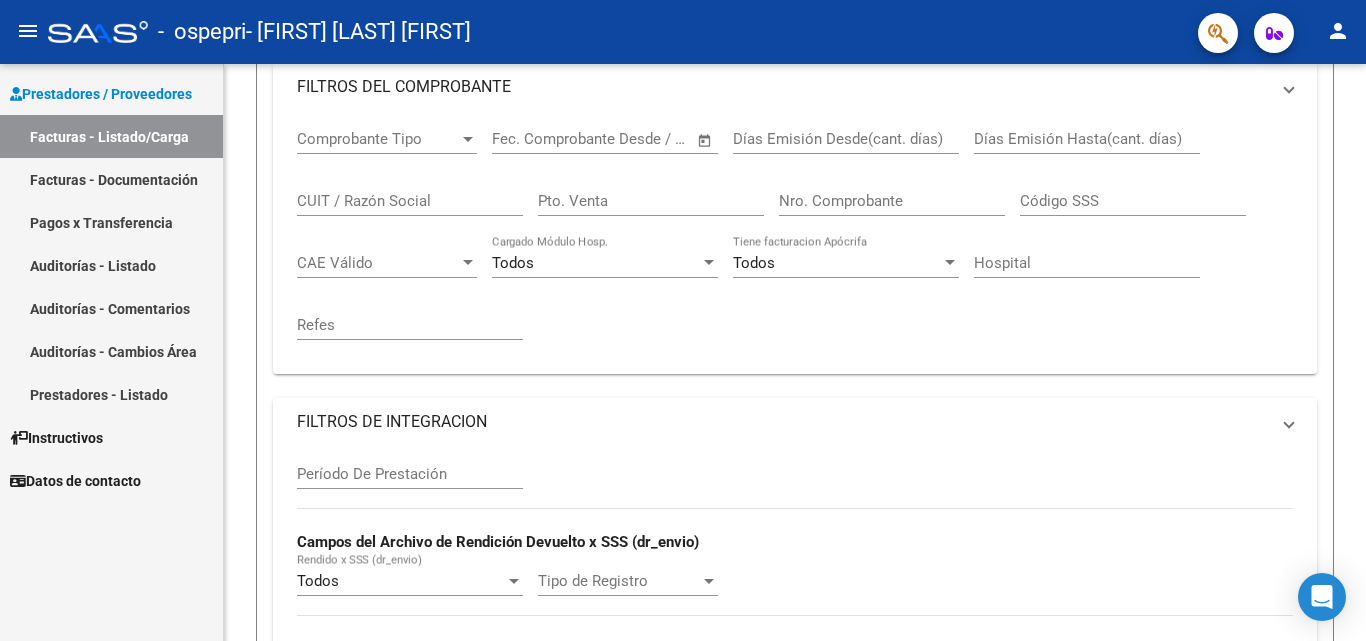 scroll, scrollTop: 0, scrollLeft: 0, axis: both 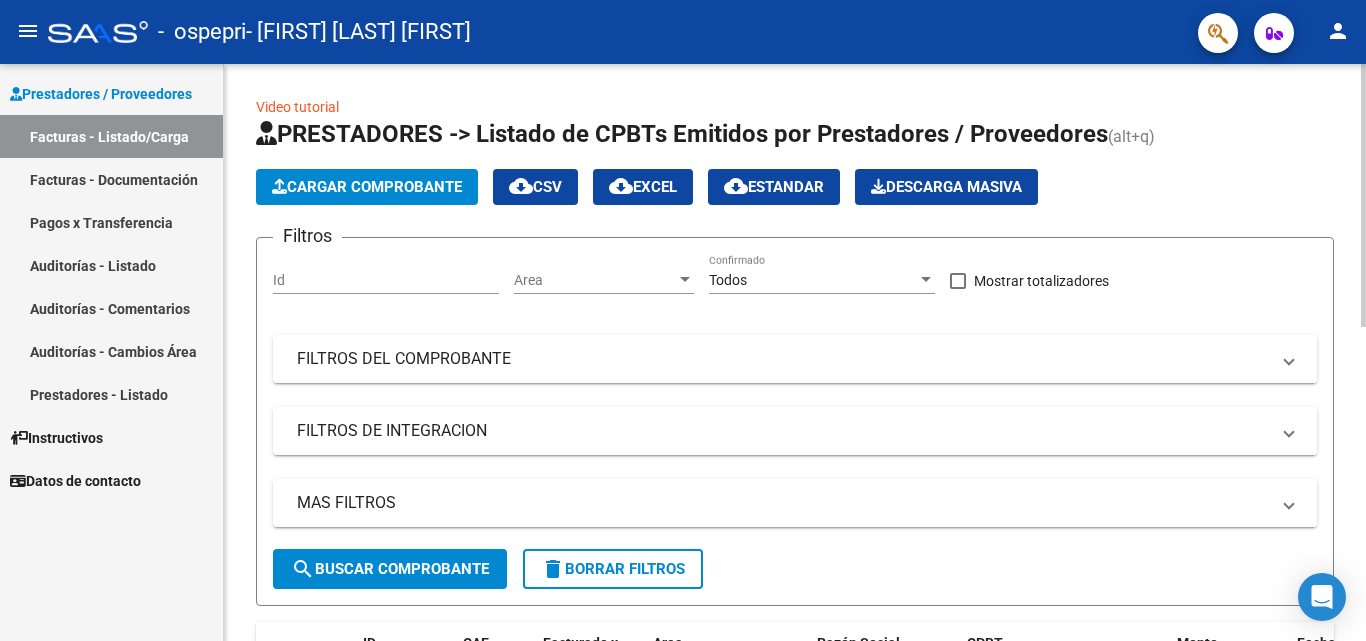click on "Cargar Comprobante" 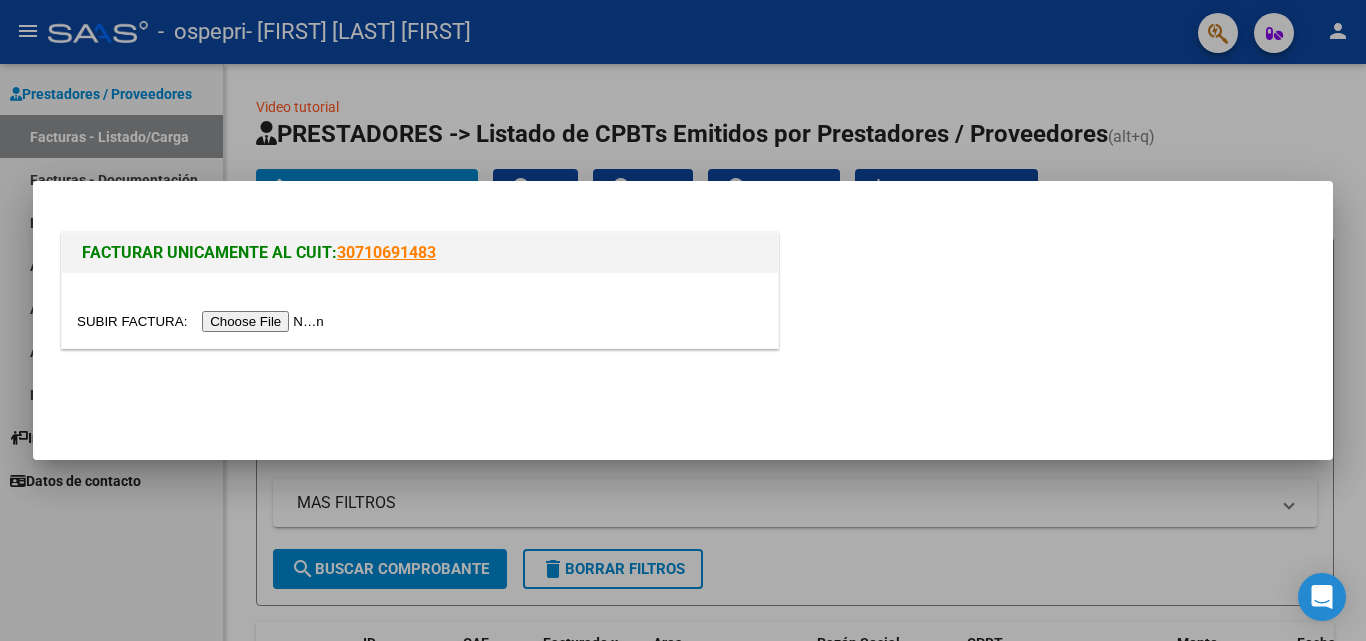 click at bounding box center [203, 321] 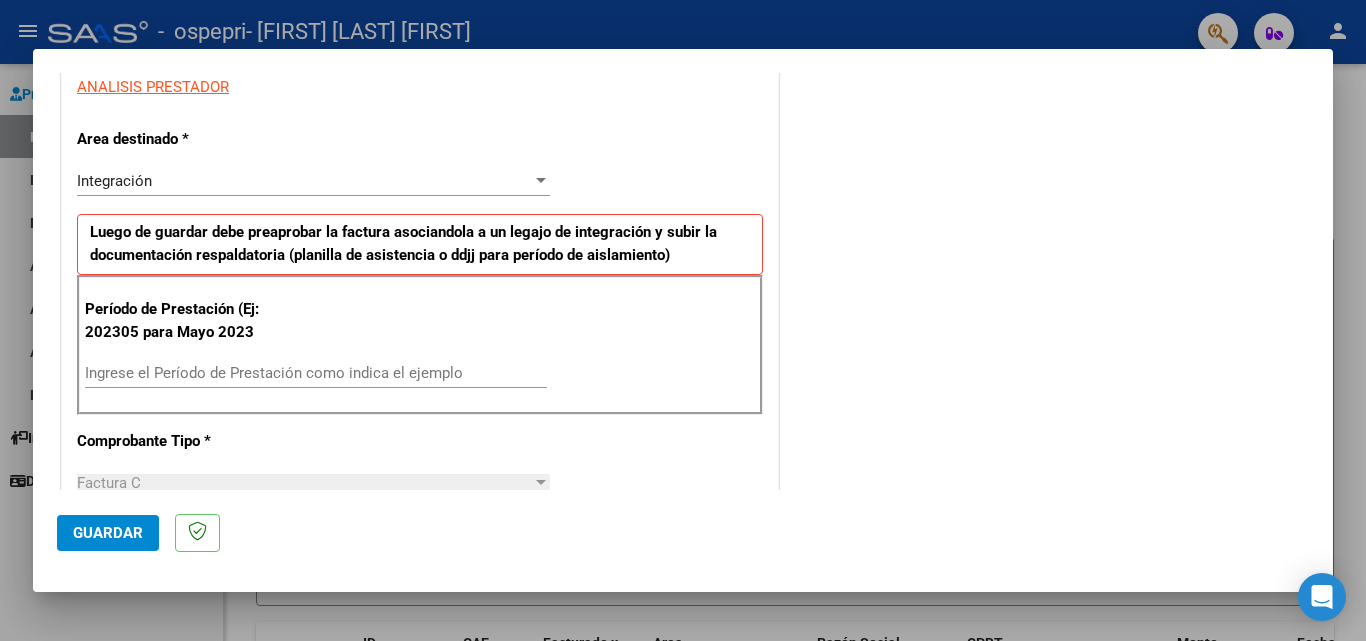 scroll, scrollTop: 510, scrollLeft: 0, axis: vertical 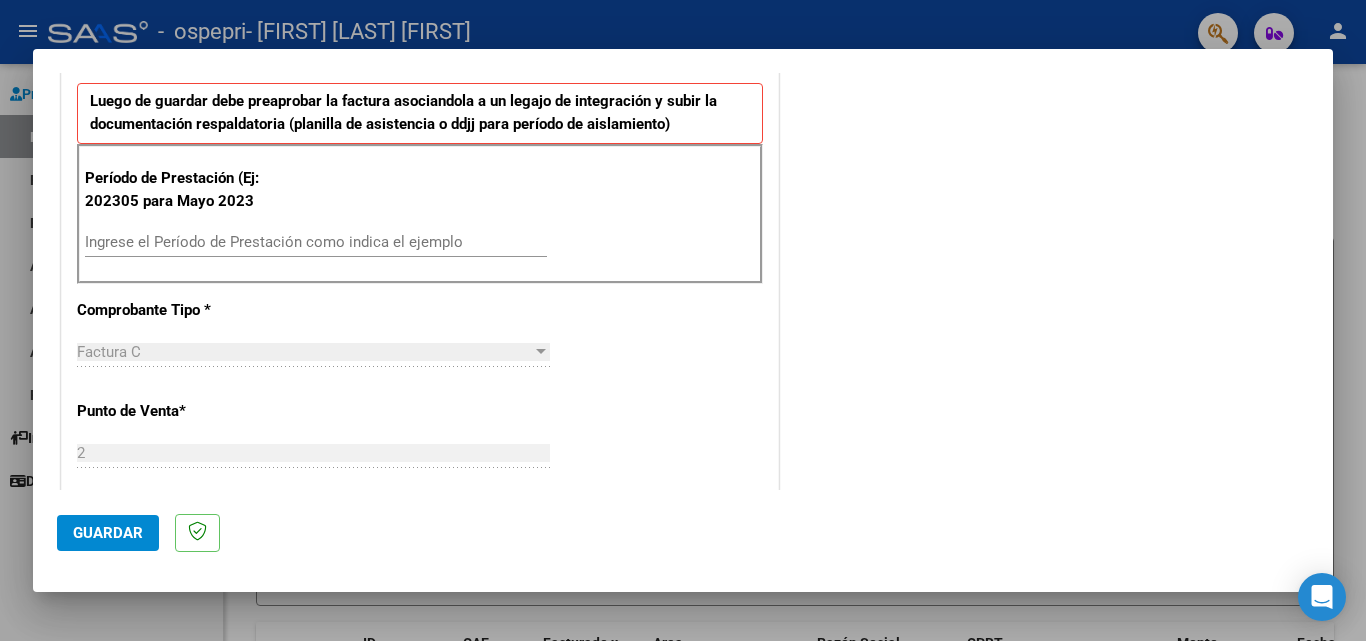 click on "Ingrese el Período de Prestación como indica el ejemplo" at bounding box center [316, 242] 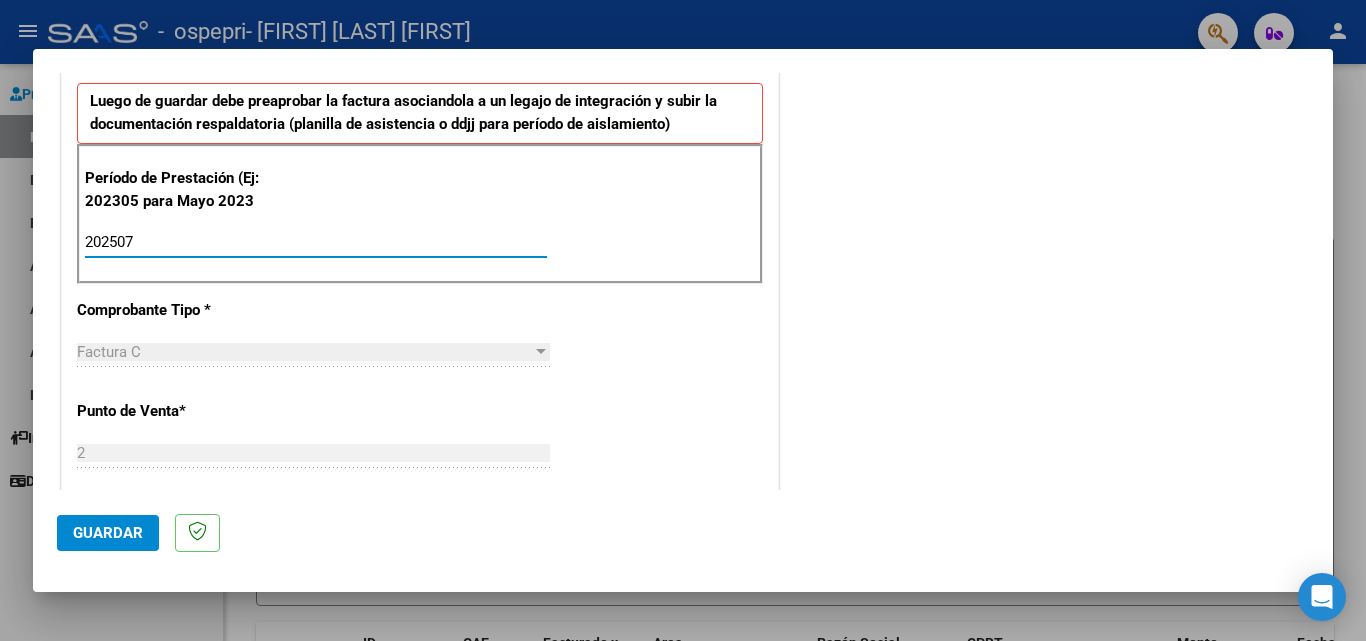 type on "202507" 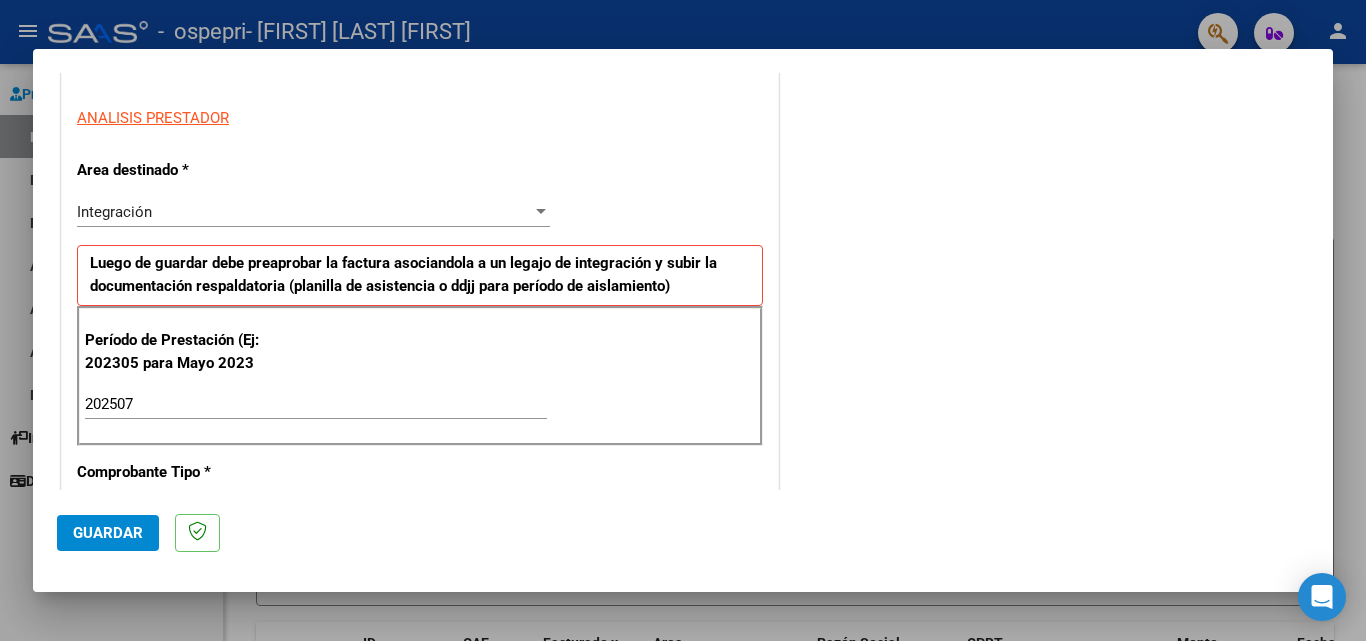 scroll, scrollTop: 298, scrollLeft: 0, axis: vertical 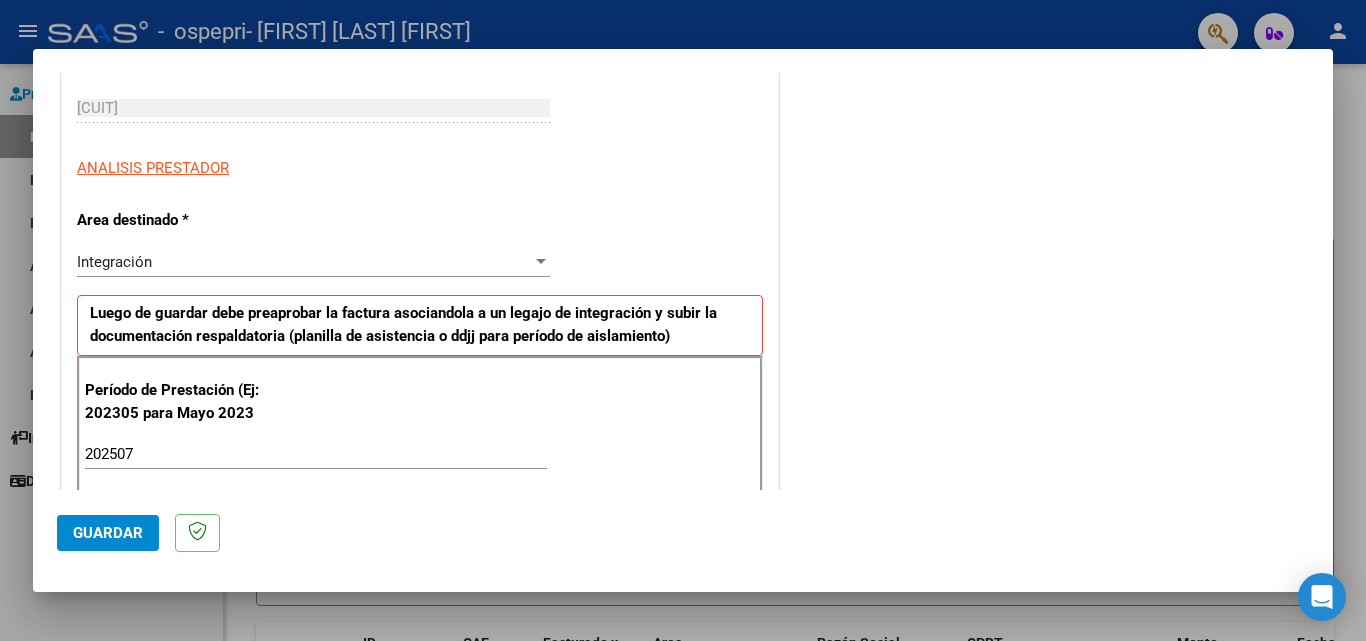 click at bounding box center [541, 262] 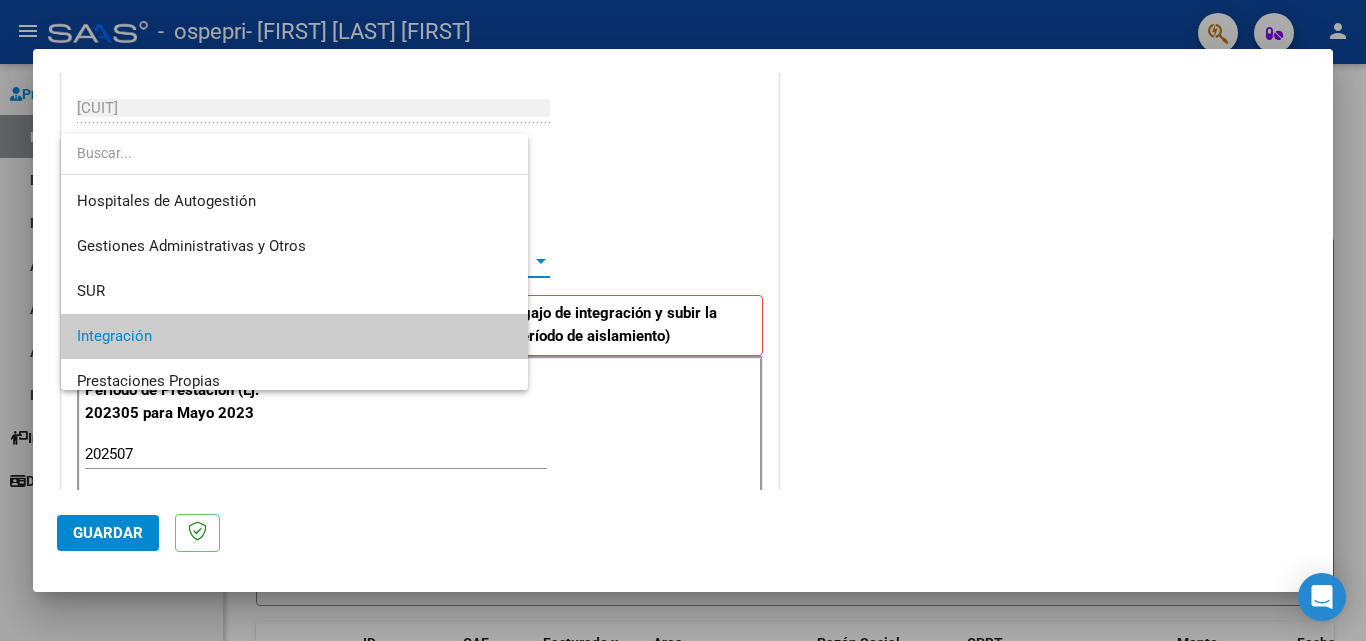 scroll, scrollTop: 75, scrollLeft: 0, axis: vertical 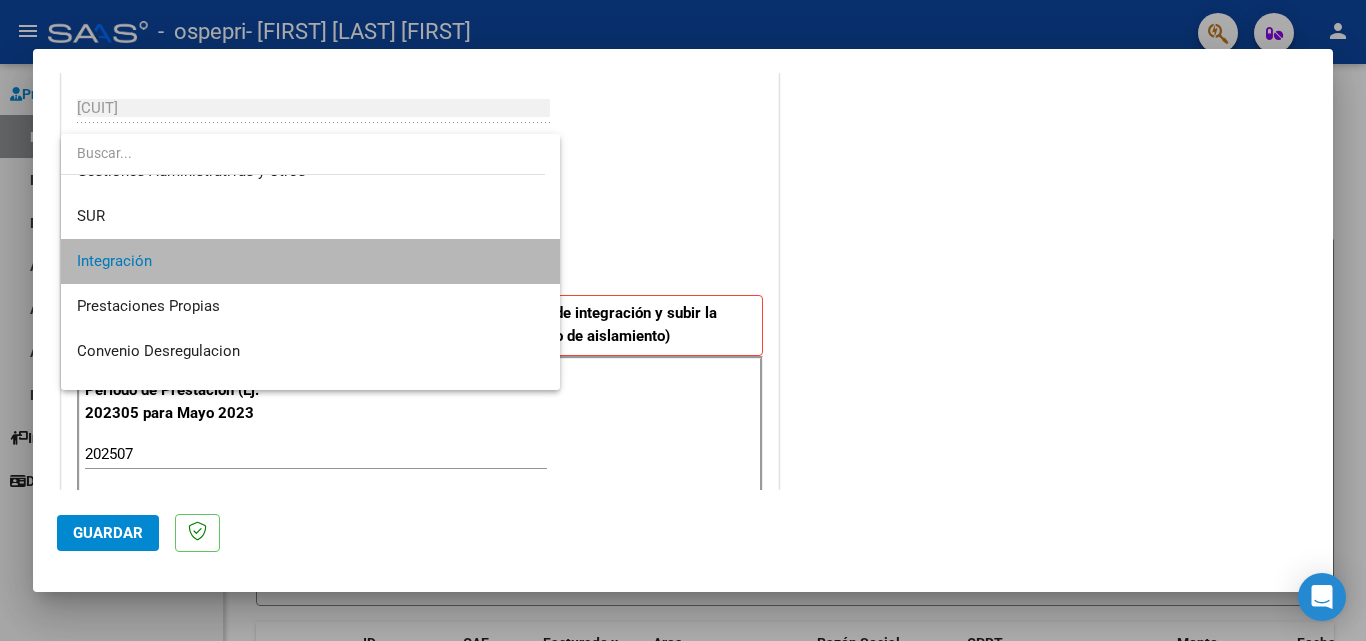 click on "Integración" at bounding box center (310, 261) 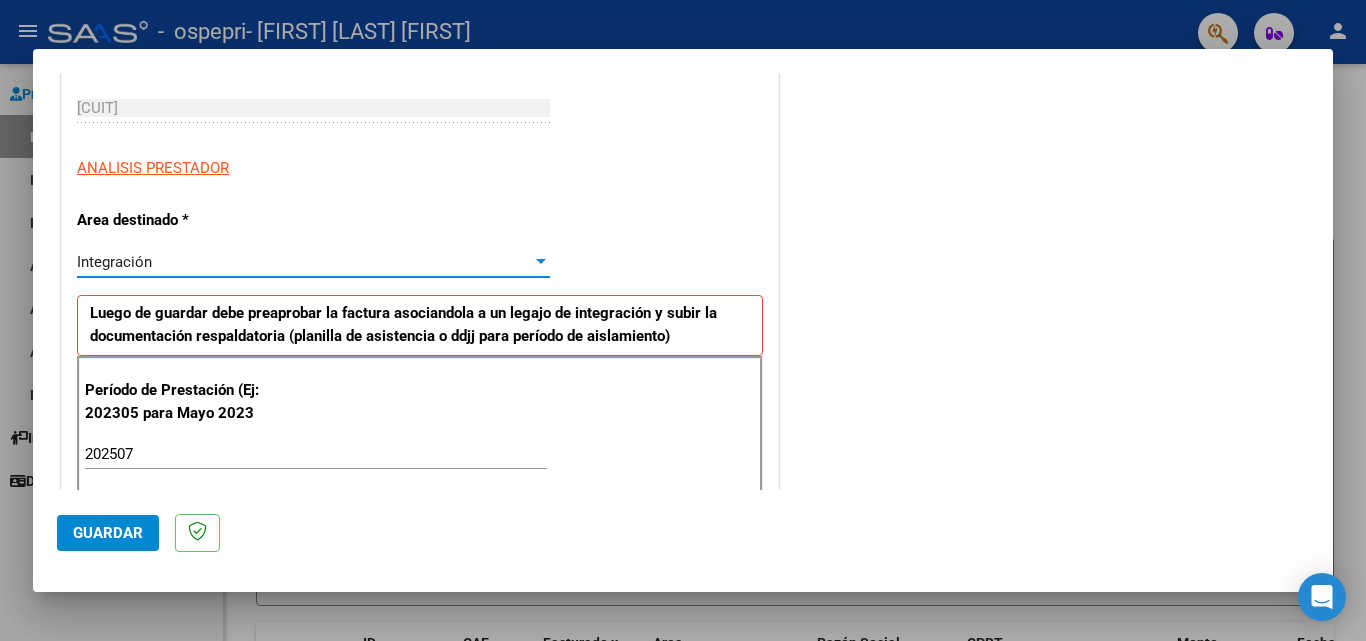 click on "Integración" at bounding box center [304, 262] 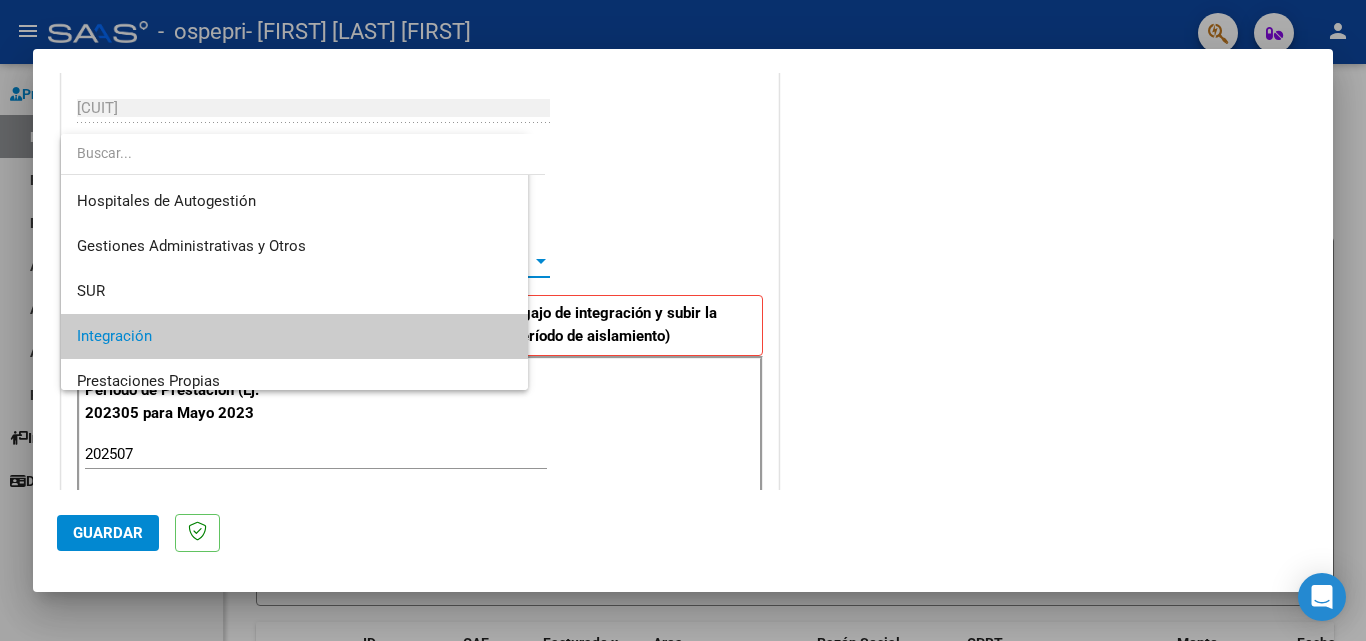 scroll, scrollTop: 75, scrollLeft: 0, axis: vertical 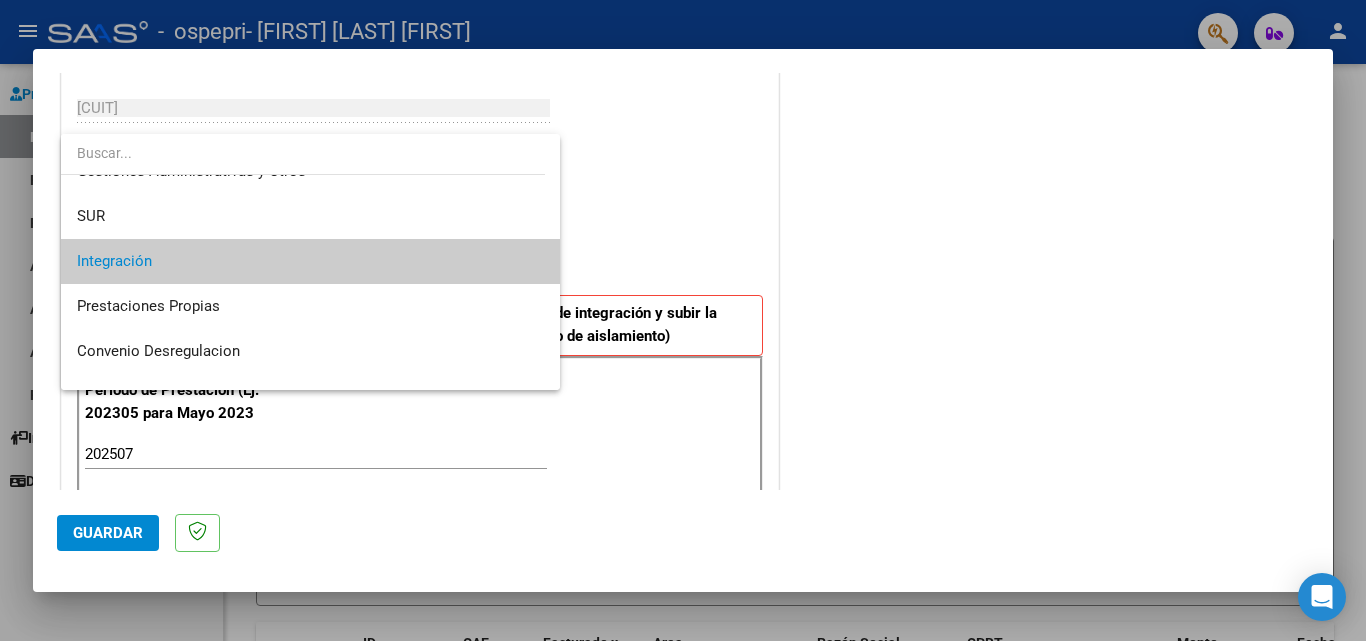 click on "Integración" at bounding box center (310, 261) 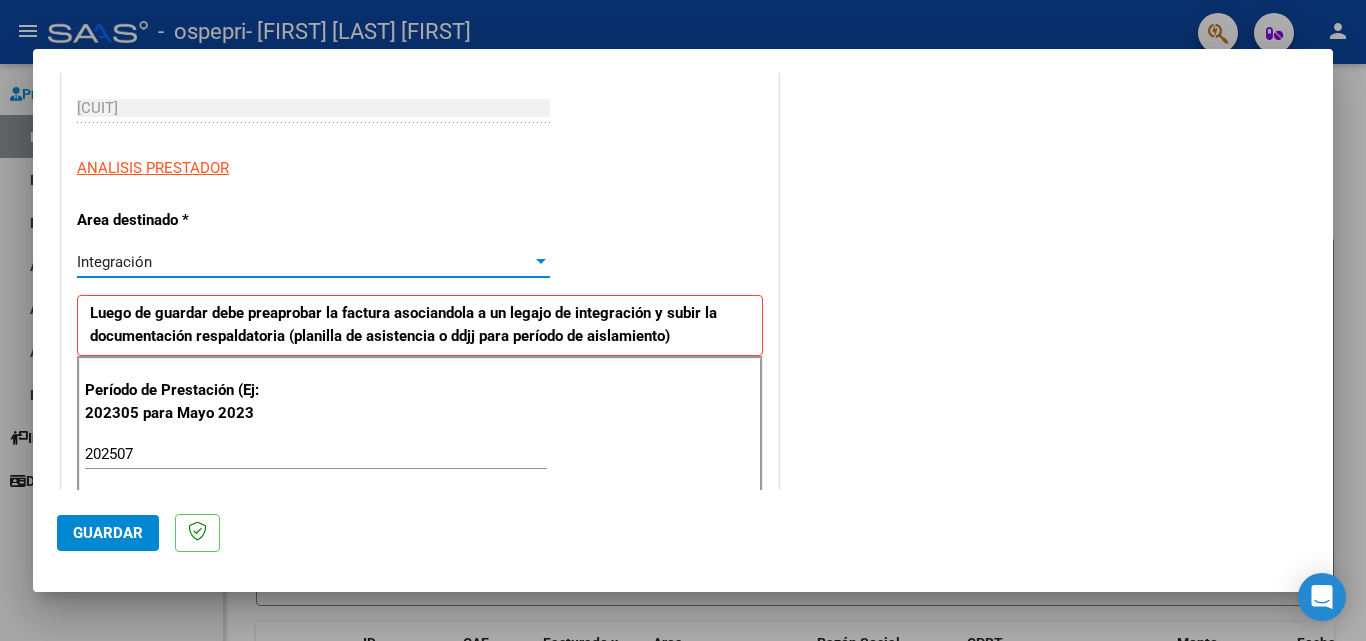 click on "CUIT  *   [CUIT] Ingresar CUIT  ANALISIS PRESTADOR  Area destinado * Integración Seleccionar Area Luego de guardar debe preaprobar la factura asociandola a un legajo de integración y subir la documentación respaldatoria (planilla de asistencia o ddjj para período de aislamiento)  Período de Prestación (Ej: 202305 para Mayo 2023    202507 Ingrese el Período de Prestación como indica el ejemplo   Comprobante Tipo * Factura C Seleccionar Tipo Punto de Venta  *   2 Ingresar el Nro.  Número  *   975 Ingresar el Nro.  Monto  *   $ 148.447,30 Ingresar el monto  Fecha del Cpbt.  *   2025-08-04 Ingresar la fecha  CAE / CAEA (no ingrese CAI)    75314021405296 Ingresar el CAE o CAEA (no ingrese CAI)  Fecha de Vencimiento    Ingresar la fecha  Ref. Externa    Ingresar la ref.  N° Liquidación    Ingresar el N° Liquidación" at bounding box center [420, 758] 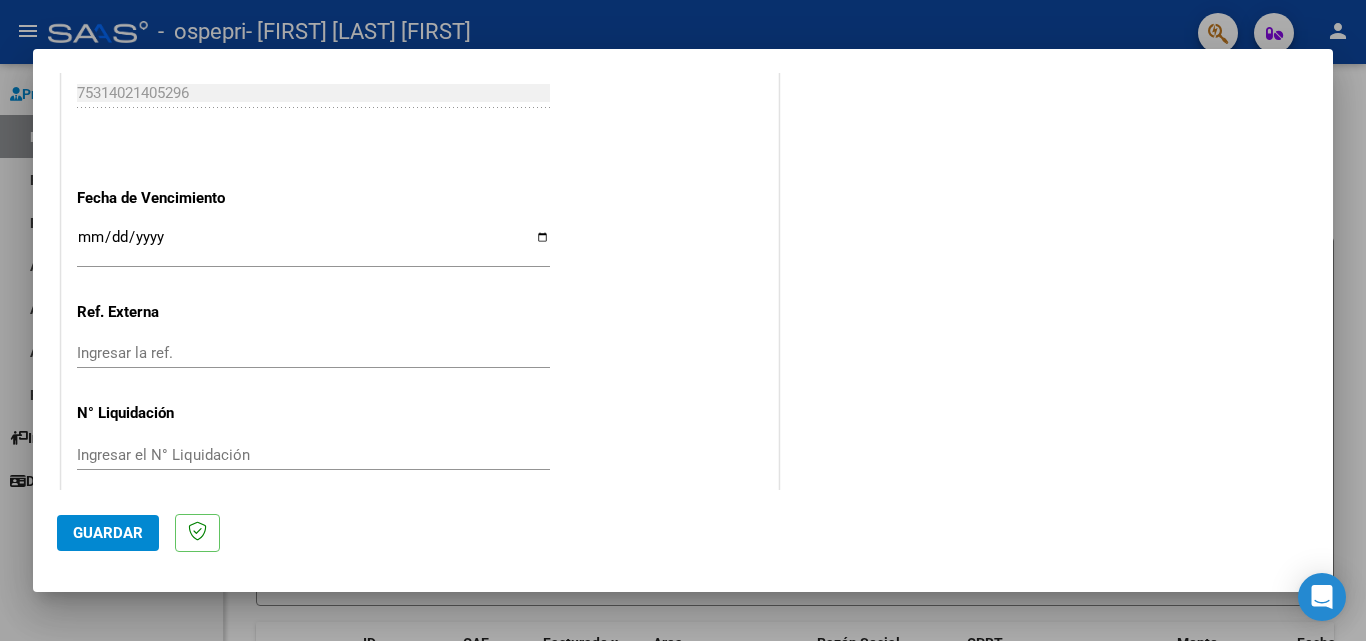 scroll, scrollTop: 1305, scrollLeft: 0, axis: vertical 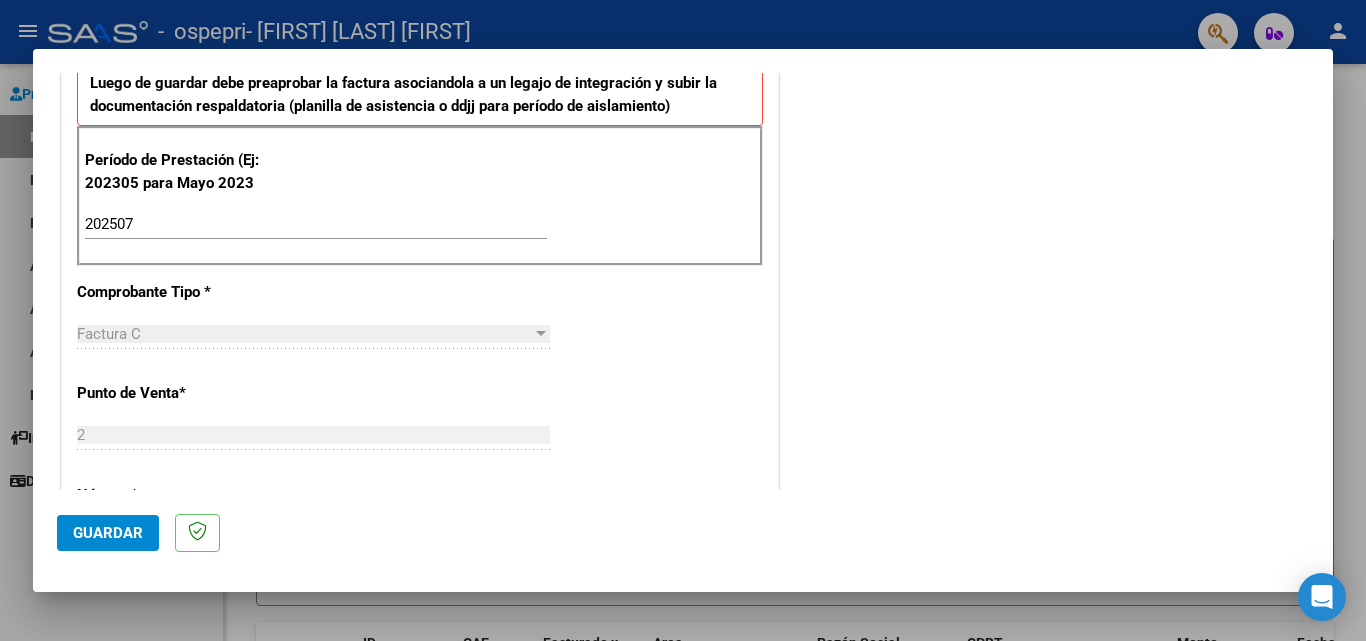 click on "Guardar" 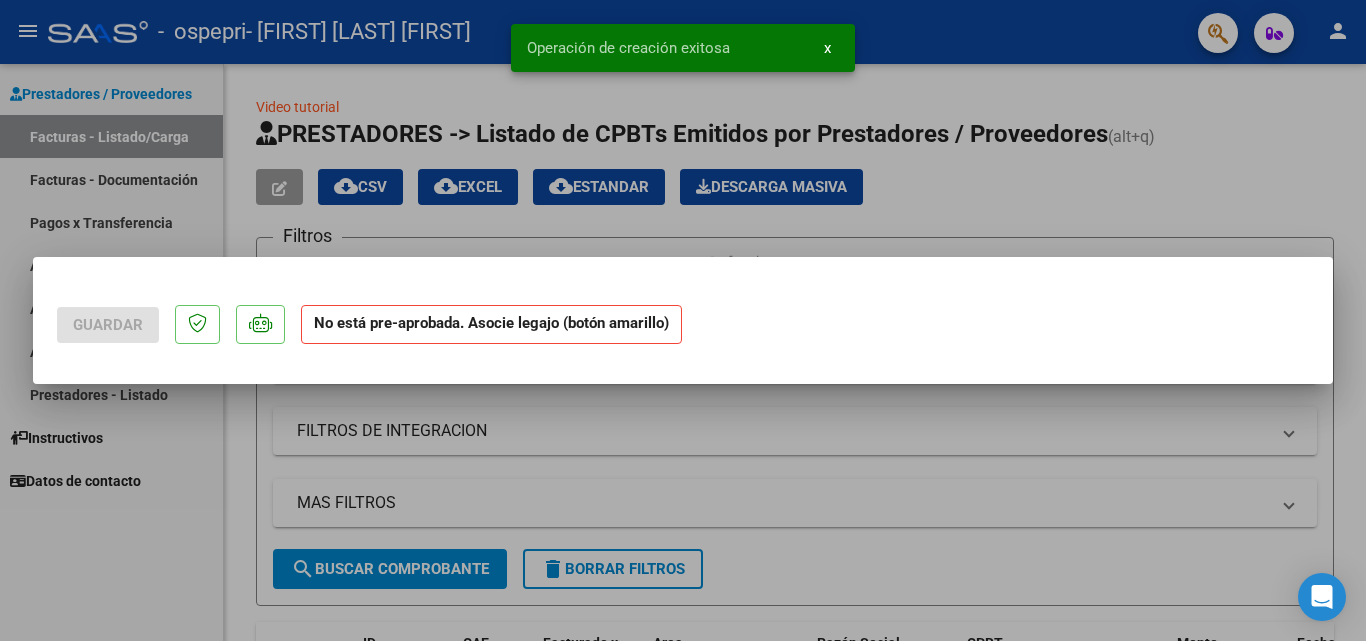 scroll, scrollTop: 0, scrollLeft: 0, axis: both 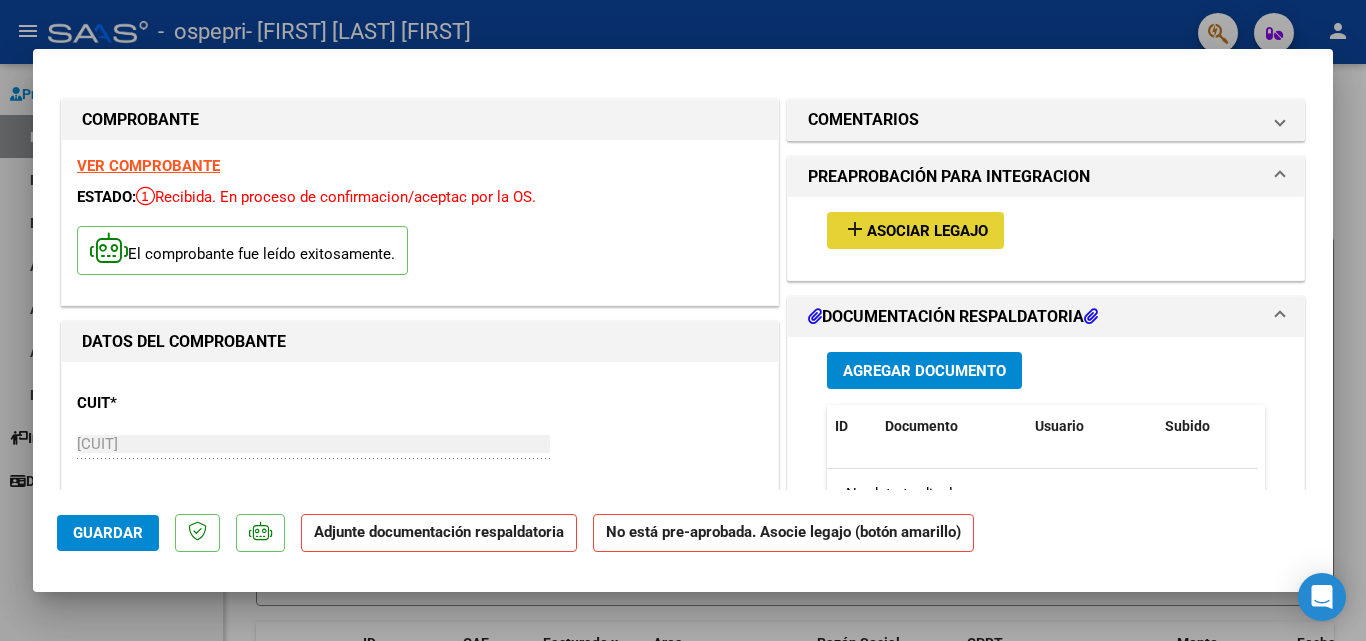 click on "Asociar Legajo" at bounding box center (927, 231) 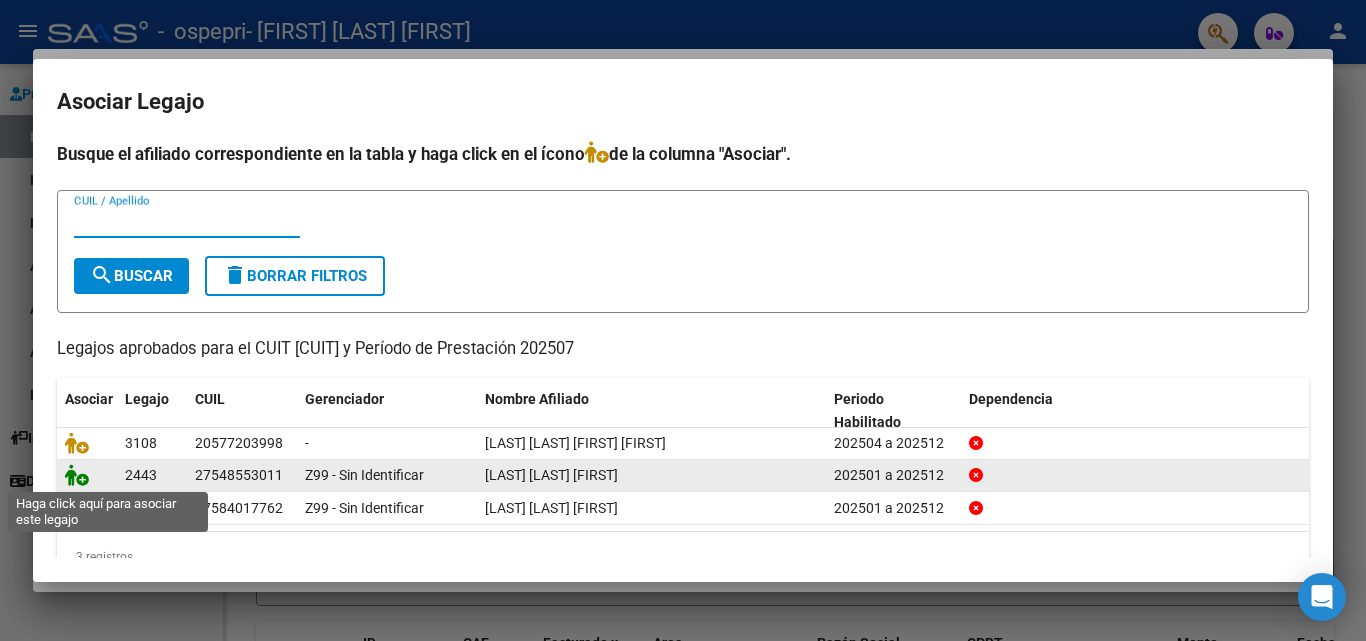 click 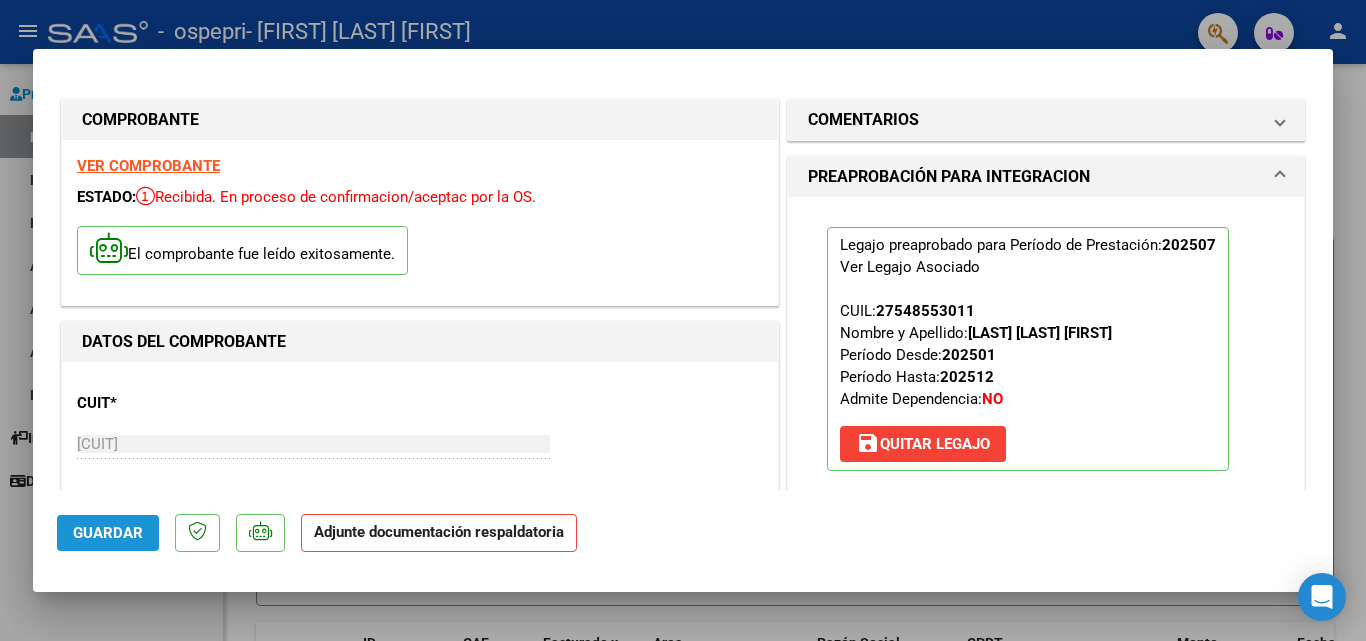 click on "Guardar" 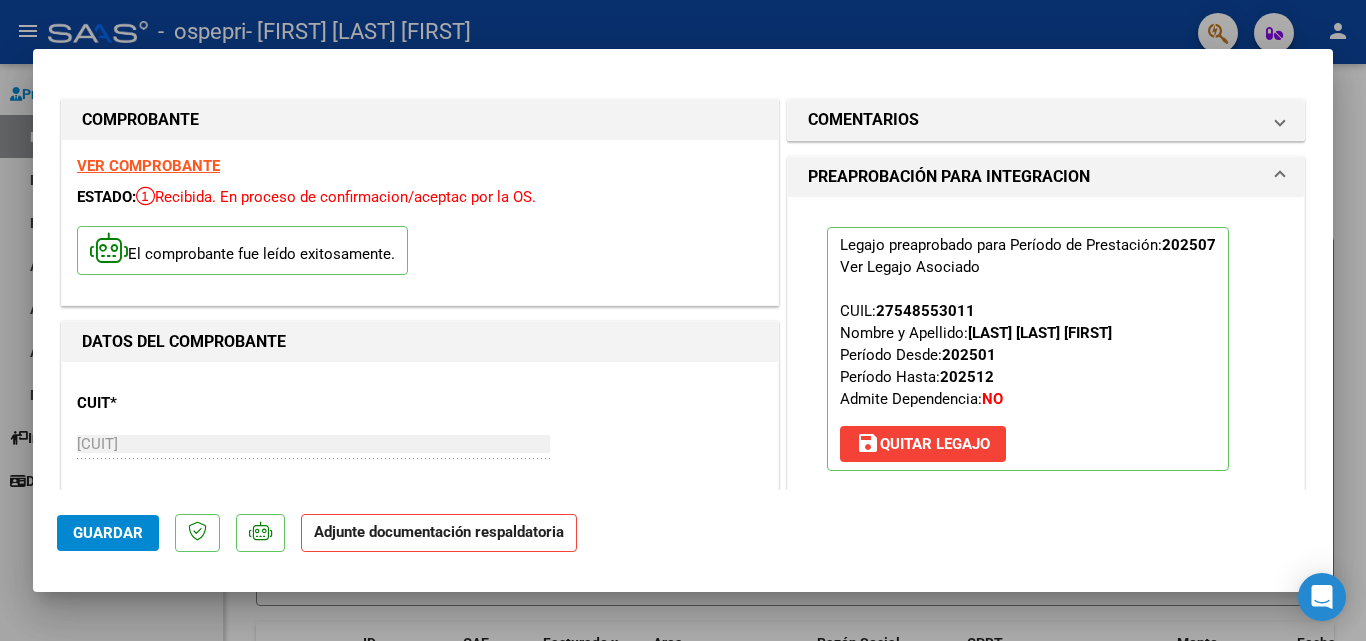 click on "Adjunte documentación respaldatoria" 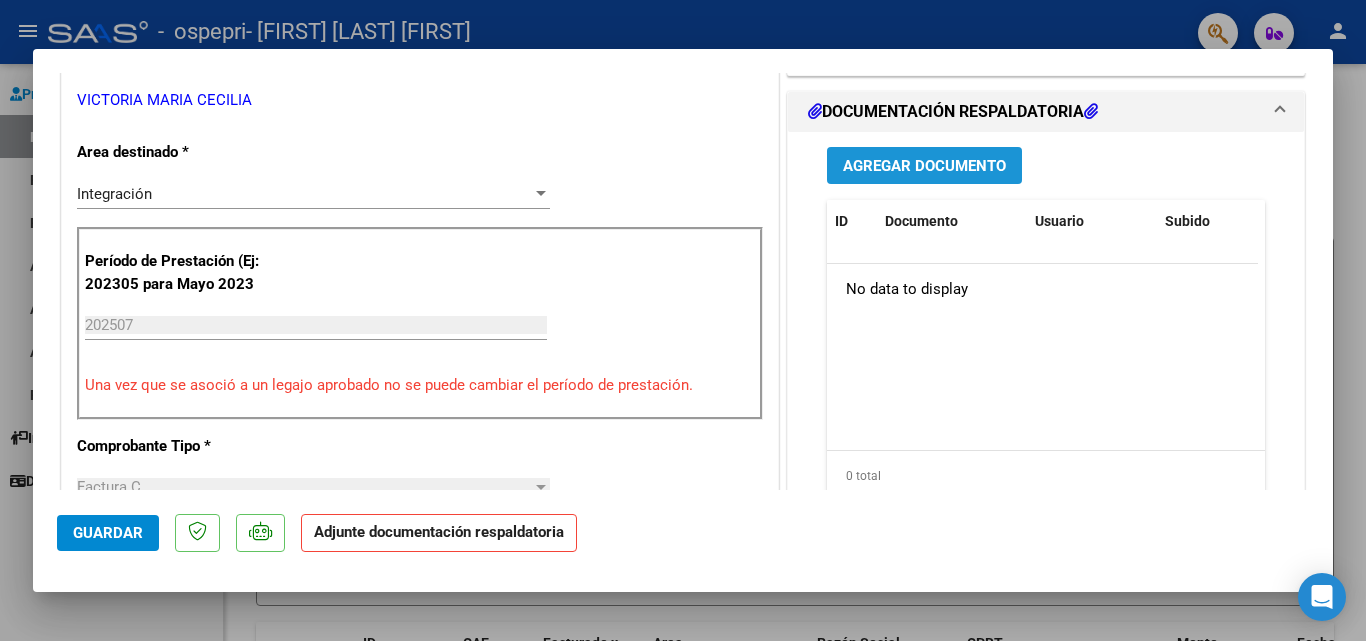 click on "Agregar Documento" at bounding box center [924, 166] 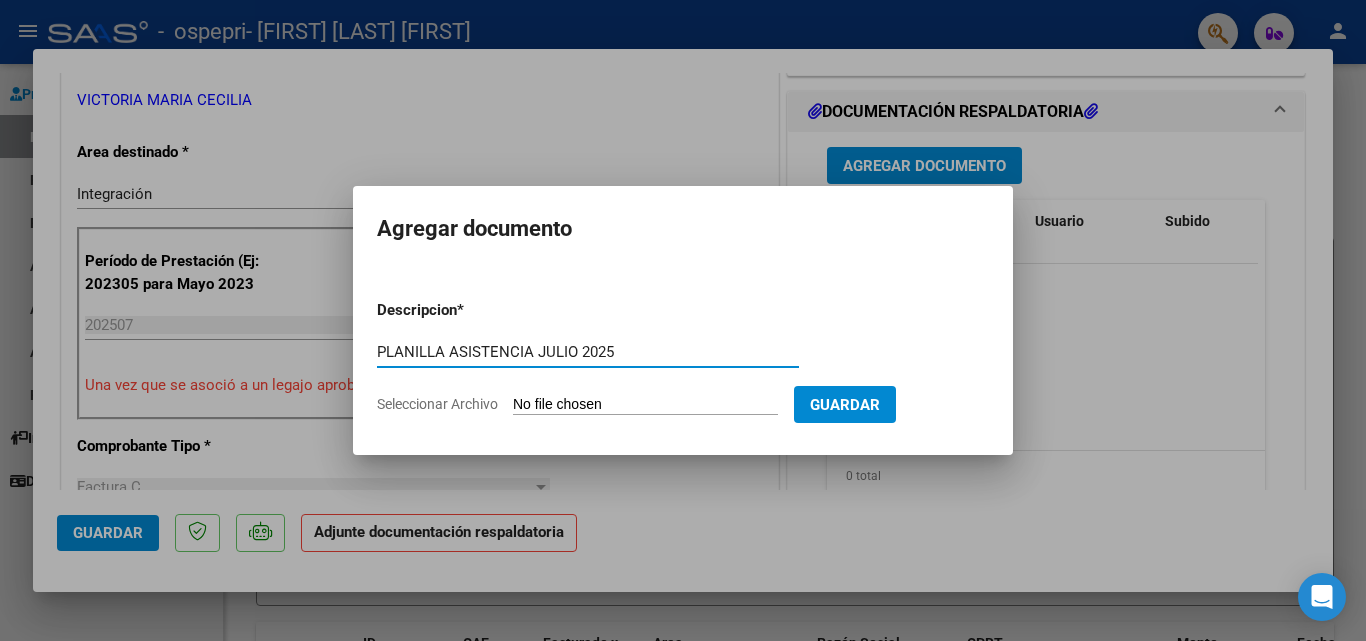 type on "PLANILLA ASISTENCIA JULIO 2025" 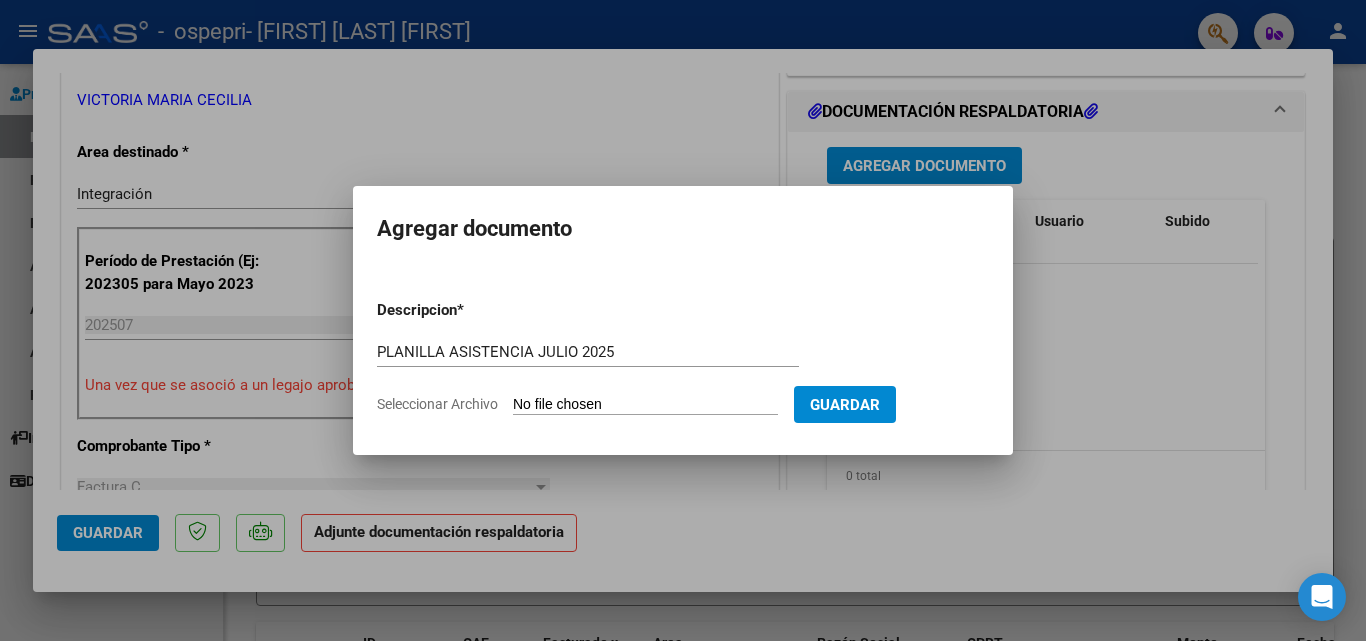 type on "C:\fakepath\PLANILLA JULIO 2025 PSM [LAST] [FIRST].pdf" 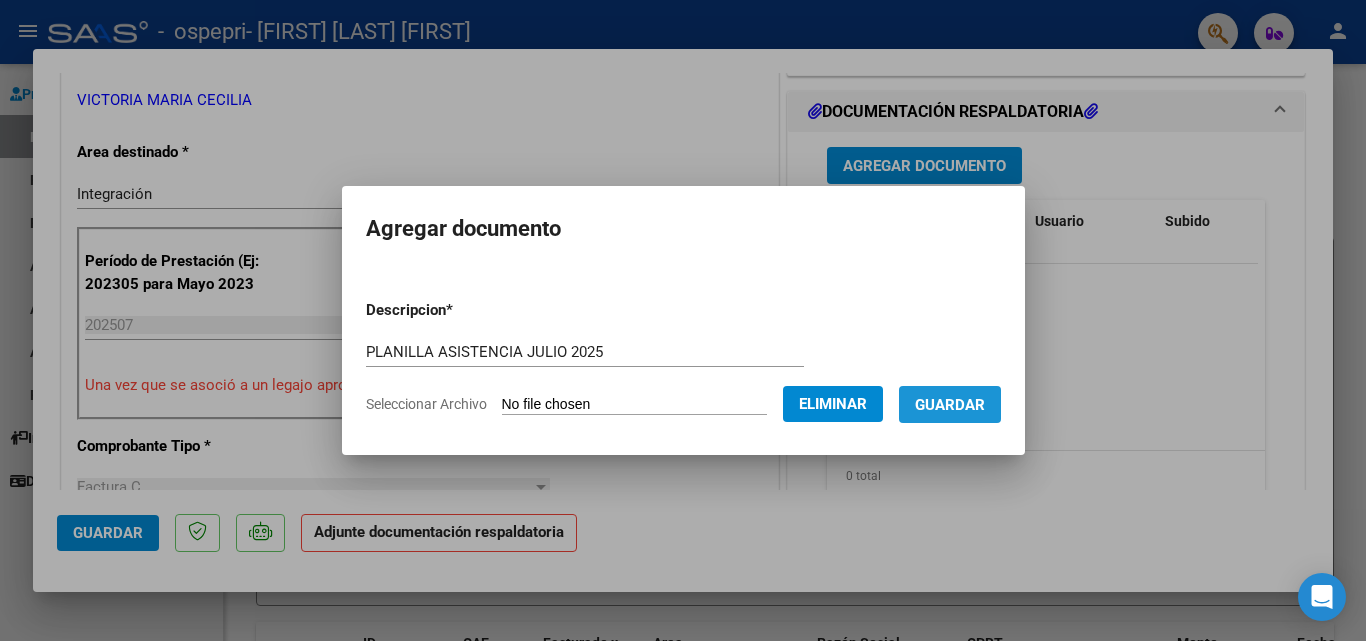 click on "Guardar" at bounding box center [950, 405] 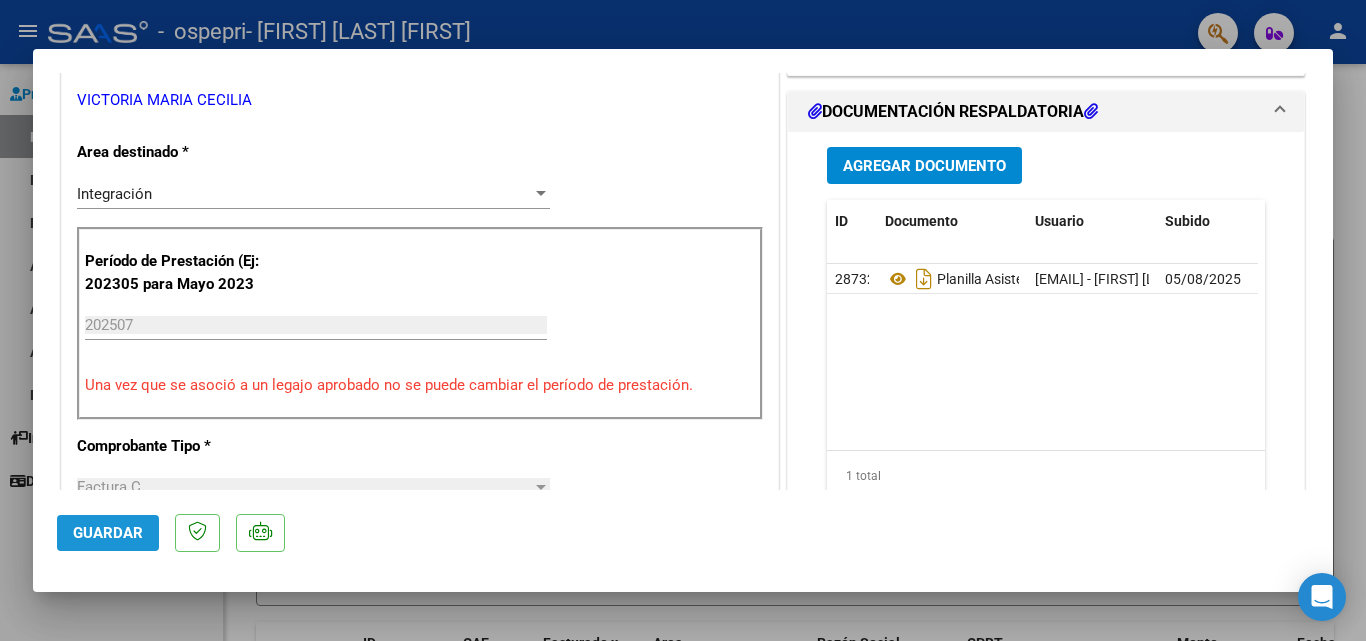 click on "Guardar" 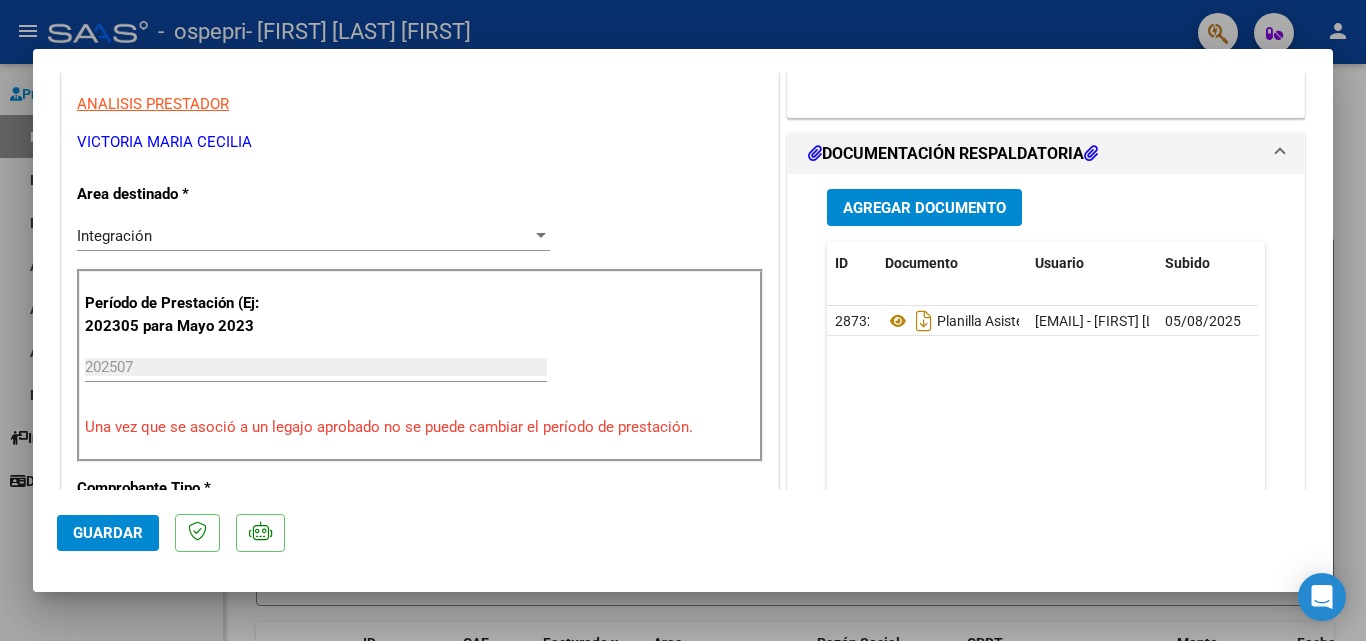 scroll, scrollTop: 0, scrollLeft: 0, axis: both 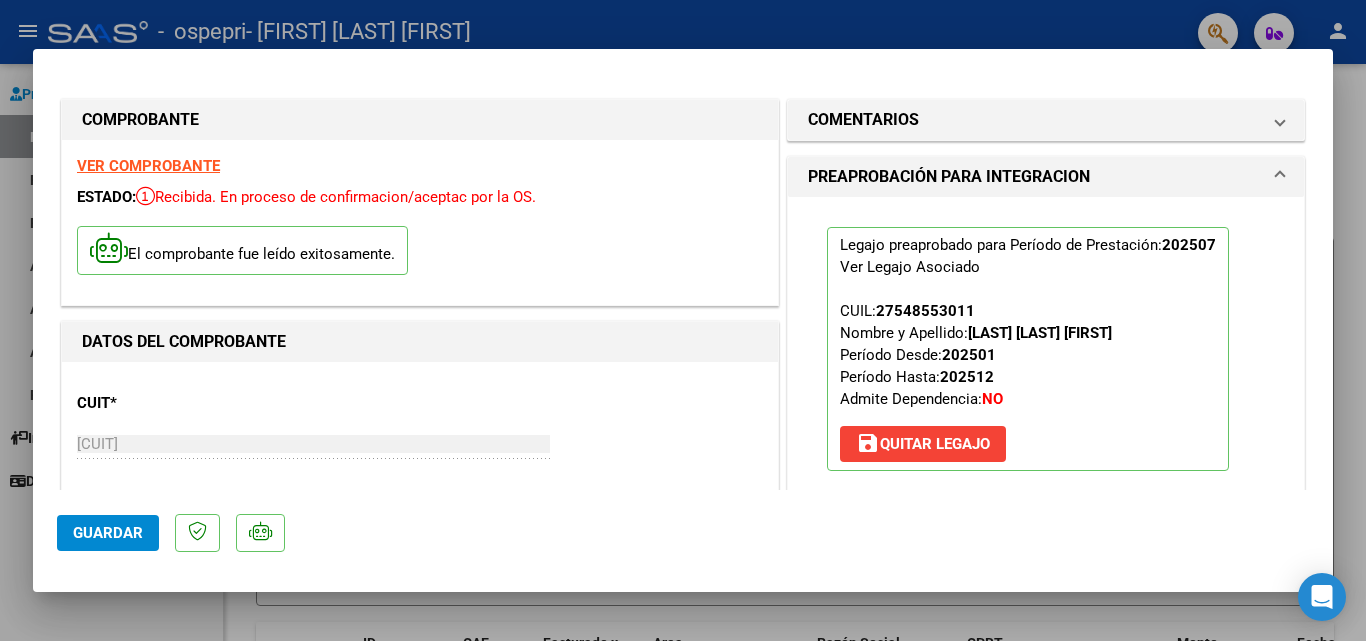 click on "PREAPROBACIÓN PARA INTEGRACION" at bounding box center [1042, 177] 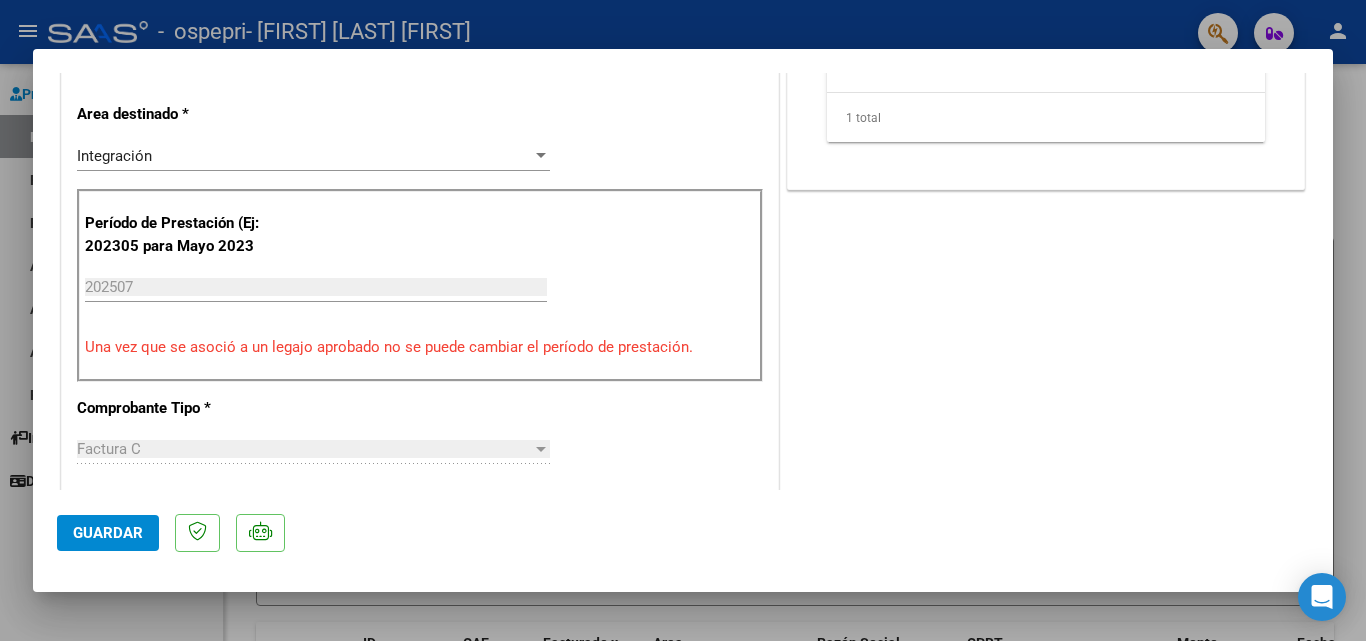 scroll, scrollTop: 0, scrollLeft: 0, axis: both 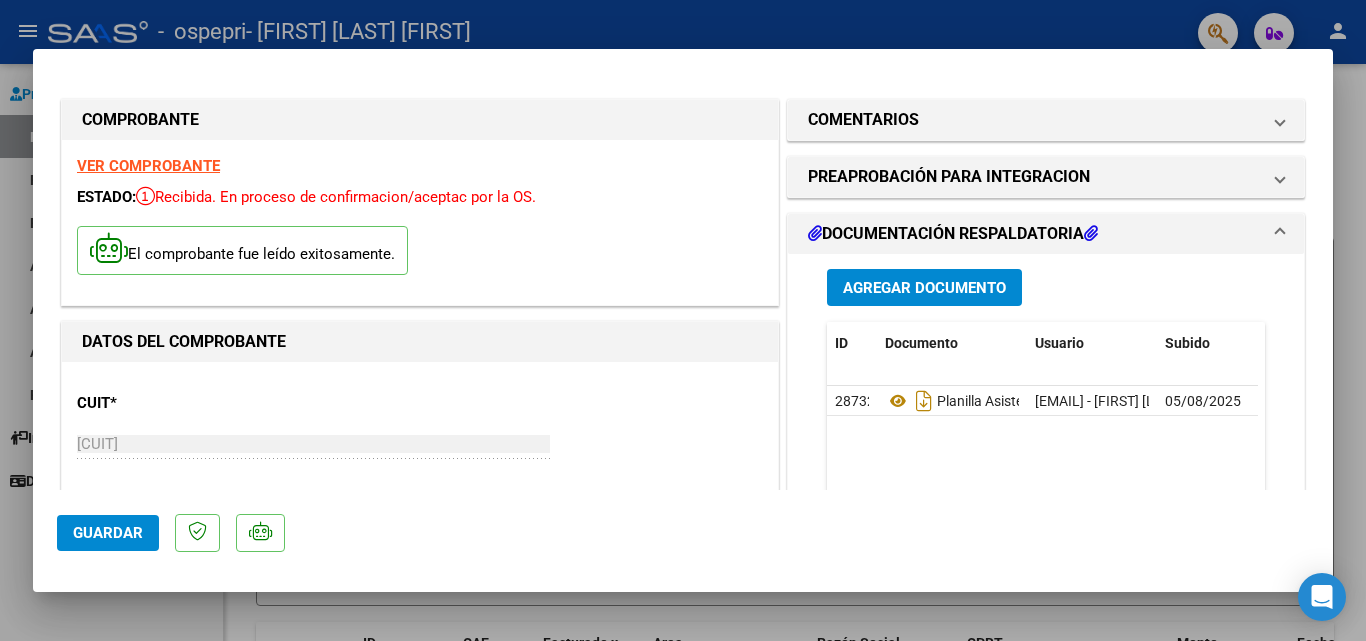 click on "DOCUMENTACIÓN RESPALDATORIA" at bounding box center [1046, 234] 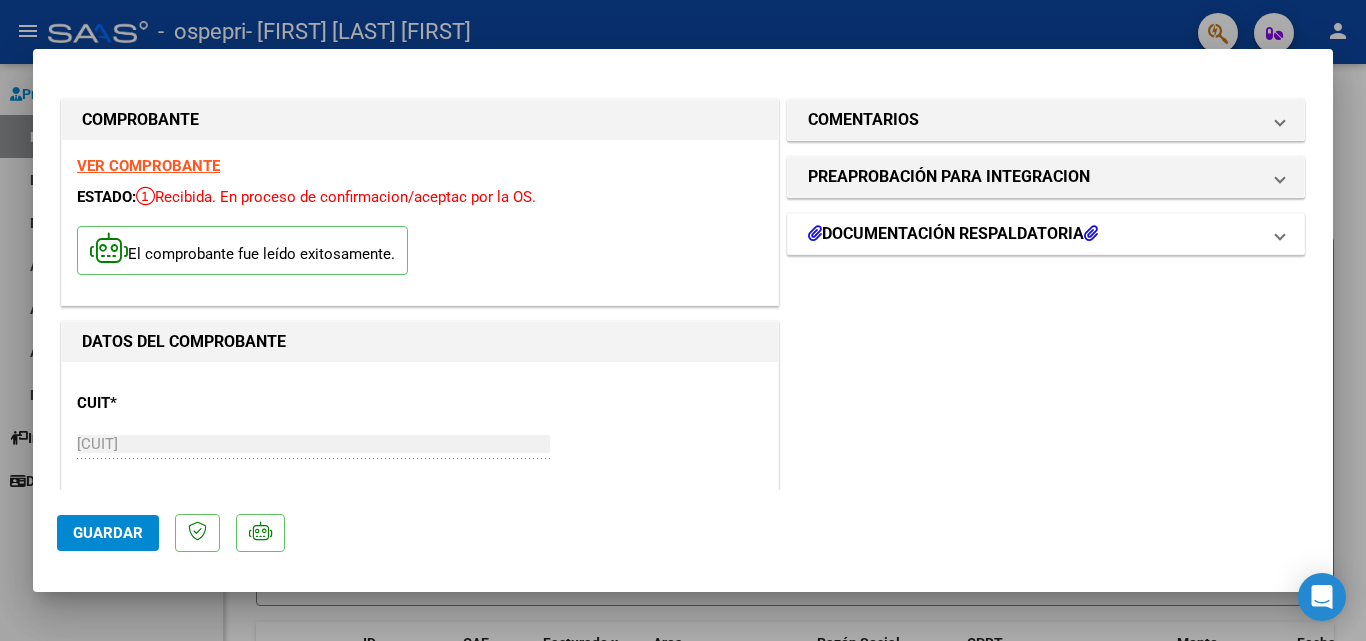 click at bounding box center [1280, 234] 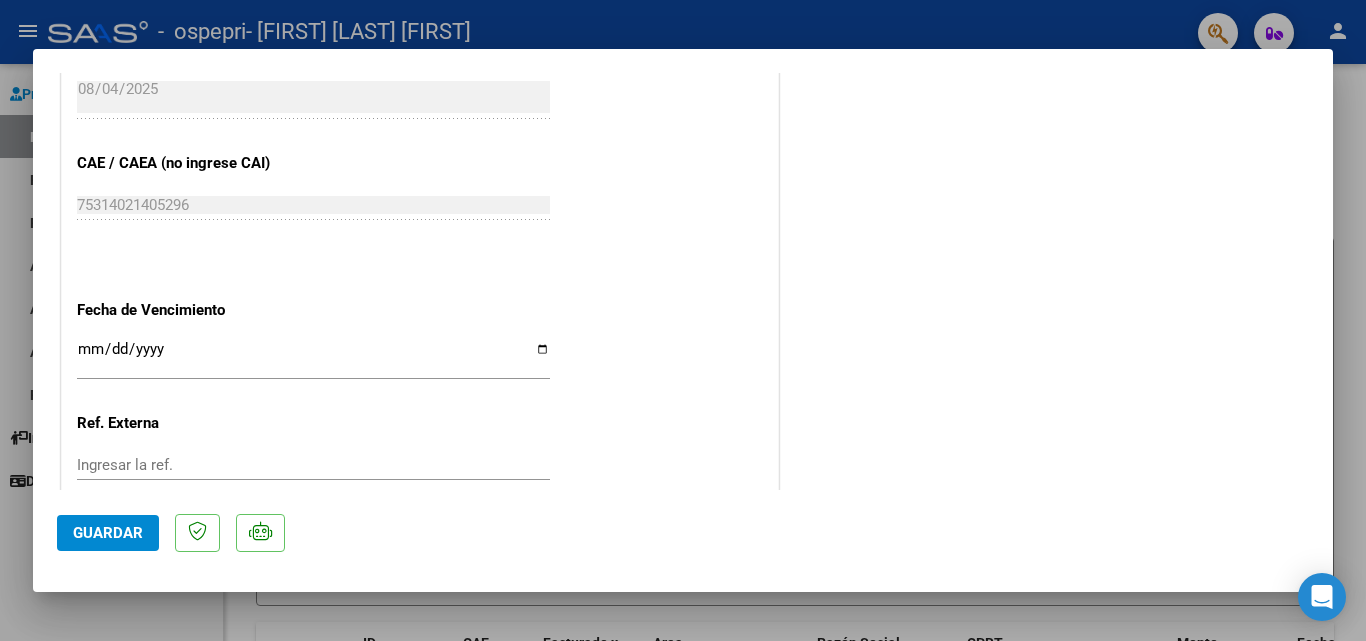 scroll, scrollTop: 1373, scrollLeft: 0, axis: vertical 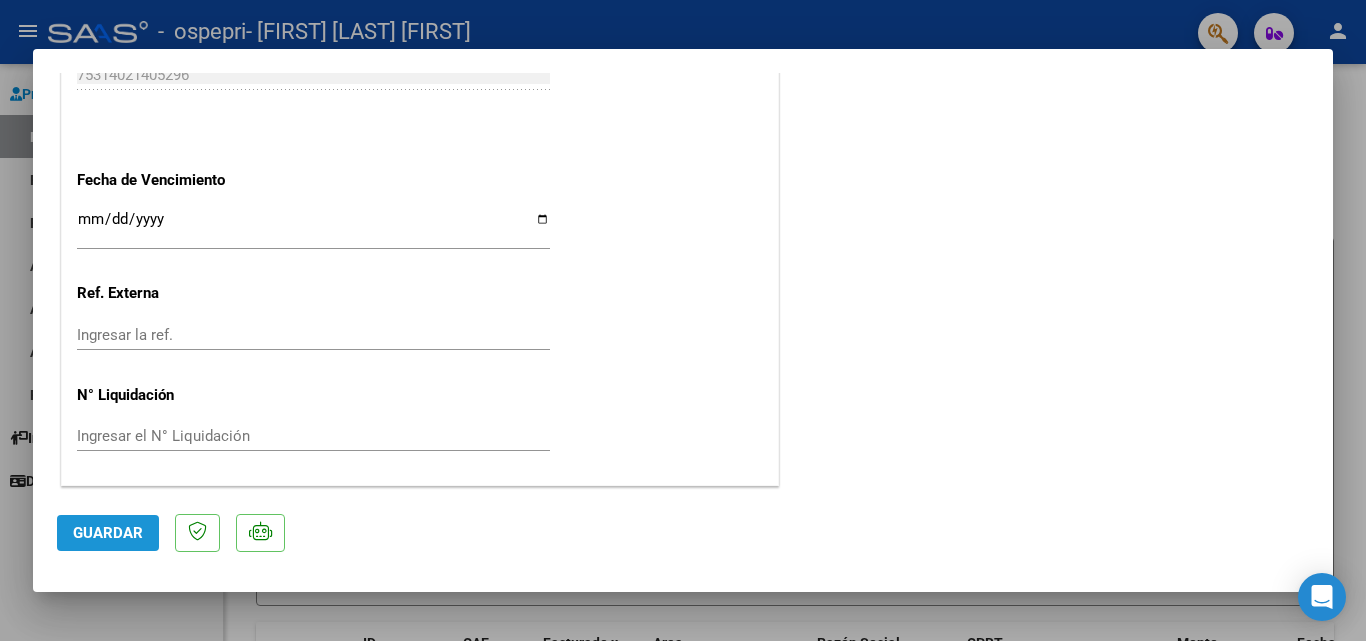 click on "Guardar" 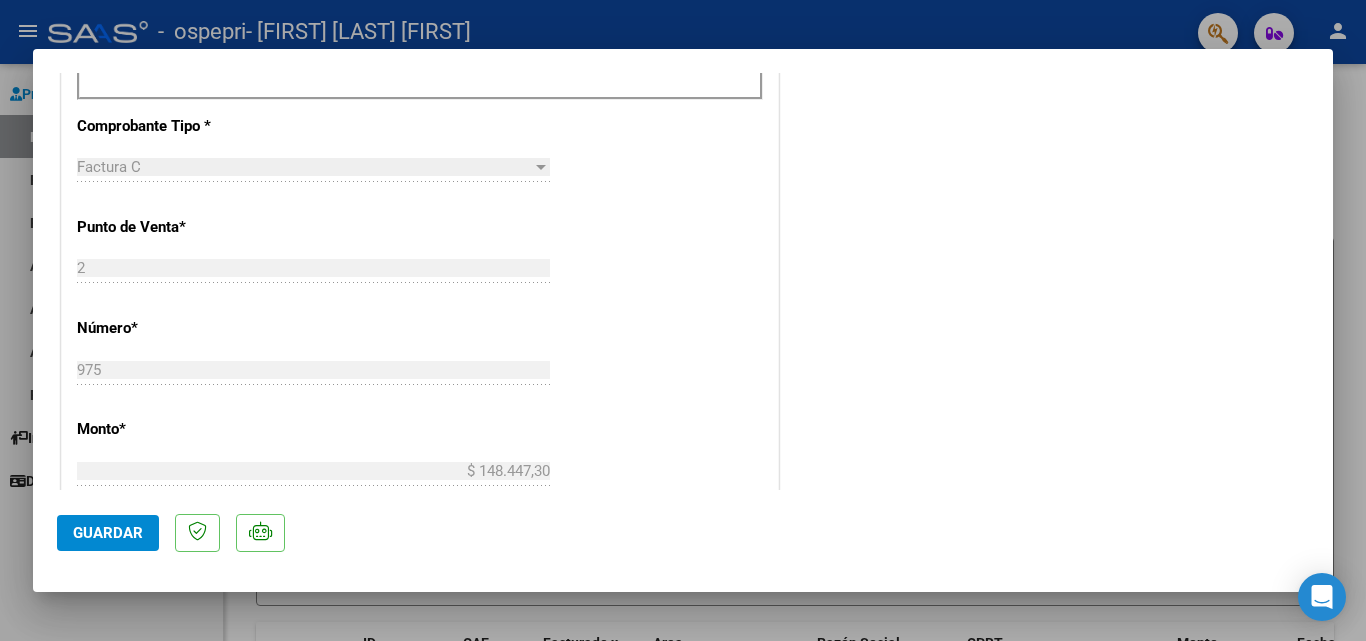 scroll, scrollTop: 0, scrollLeft: 0, axis: both 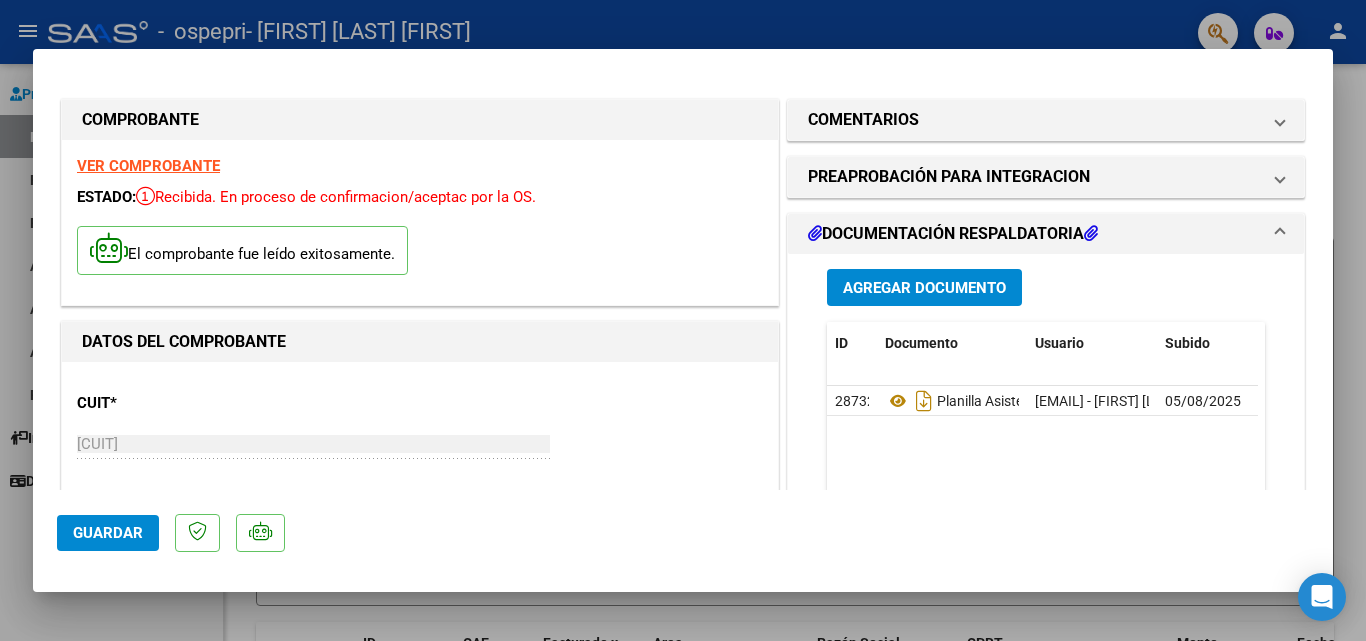 click at bounding box center (1280, 234) 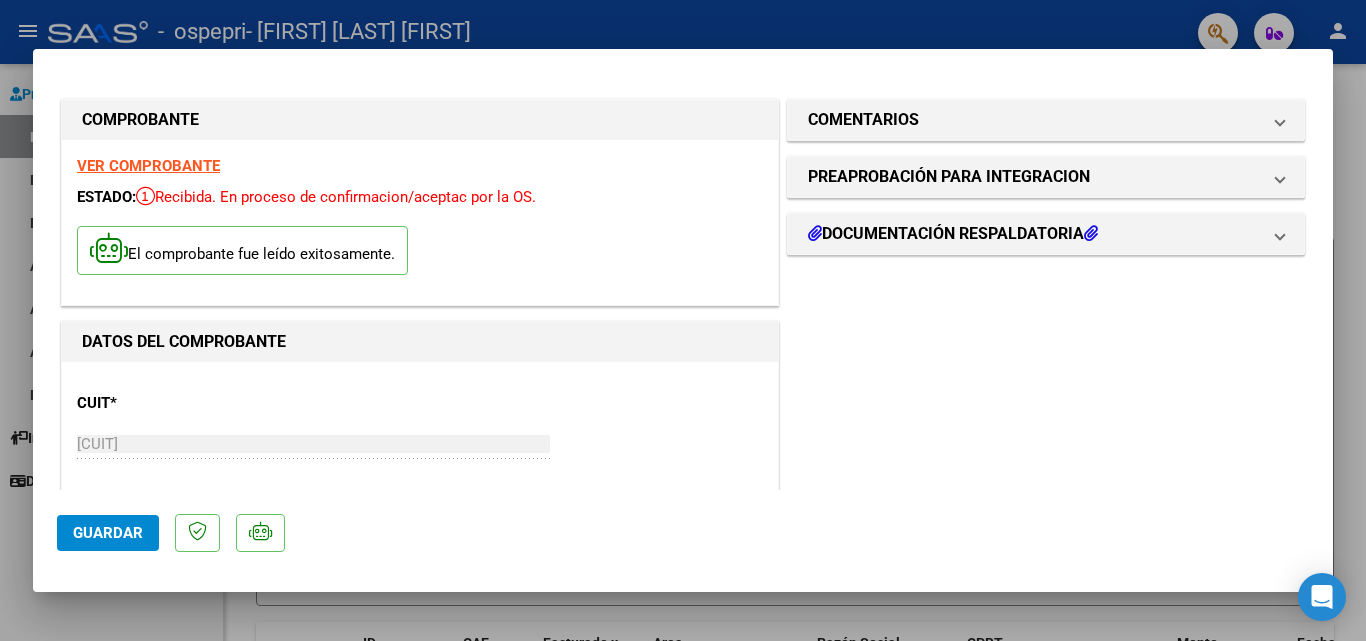 click at bounding box center [683, 320] 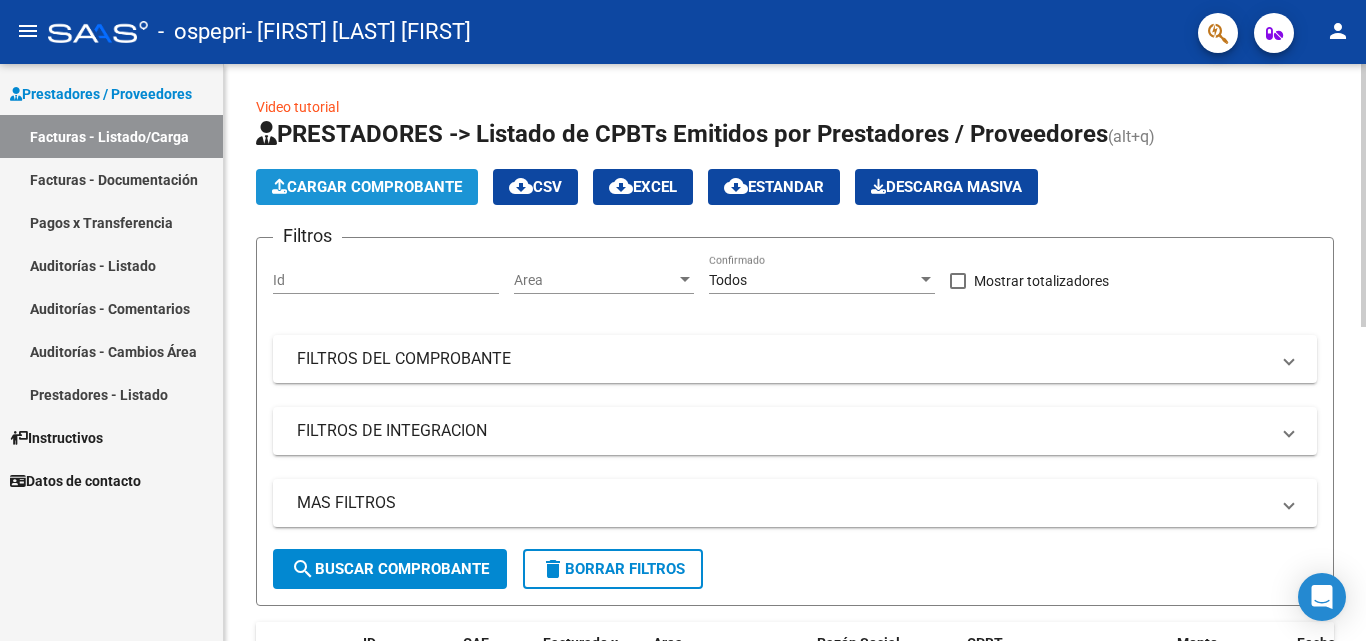 click on "Cargar Comprobante" 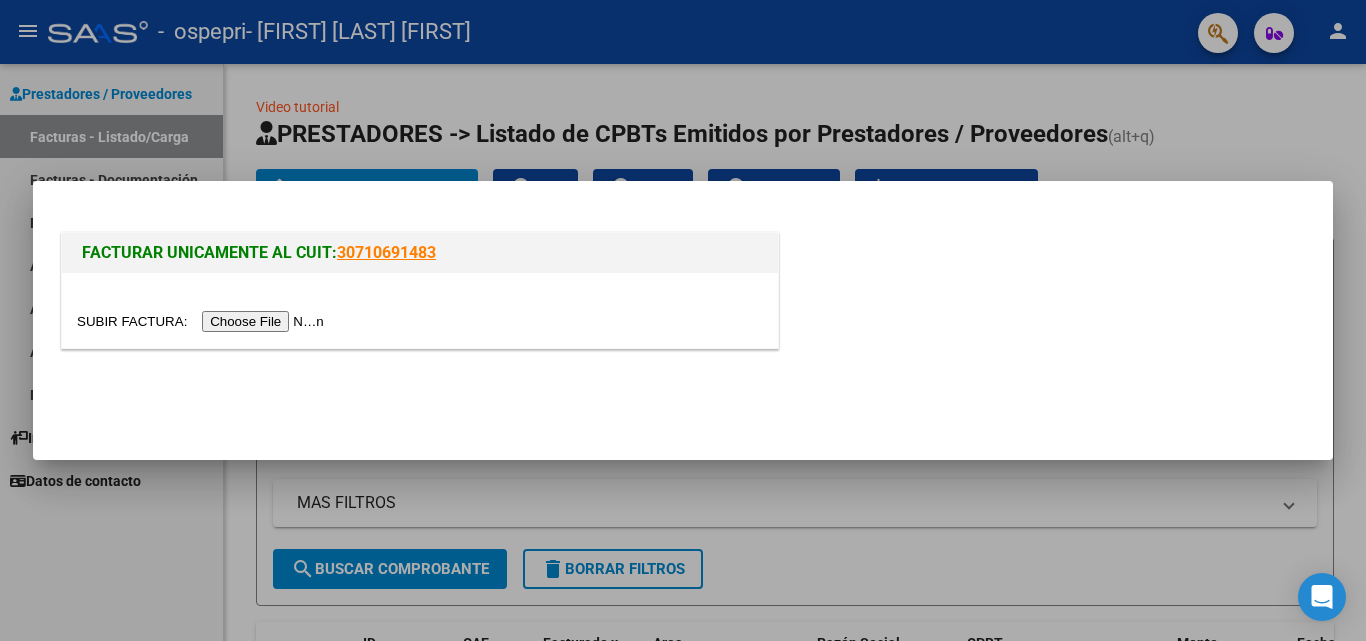 click at bounding box center [203, 321] 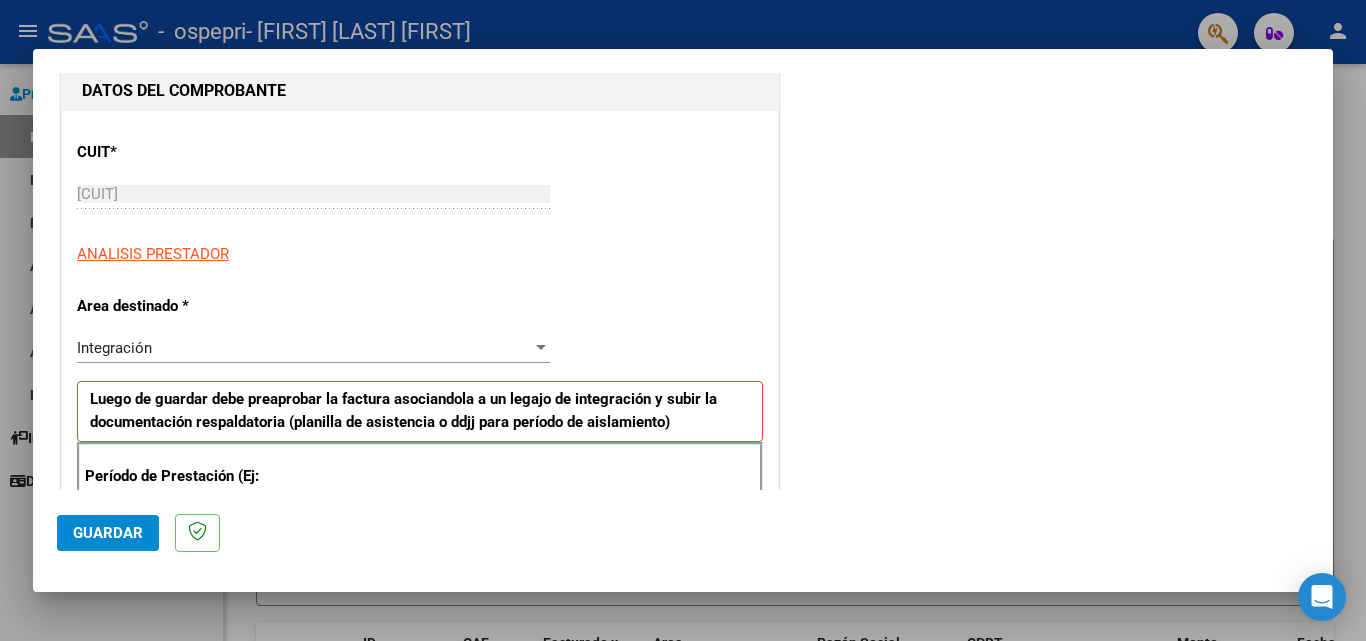 scroll, scrollTop: 230, scrollLeft: 0, axis: vertical 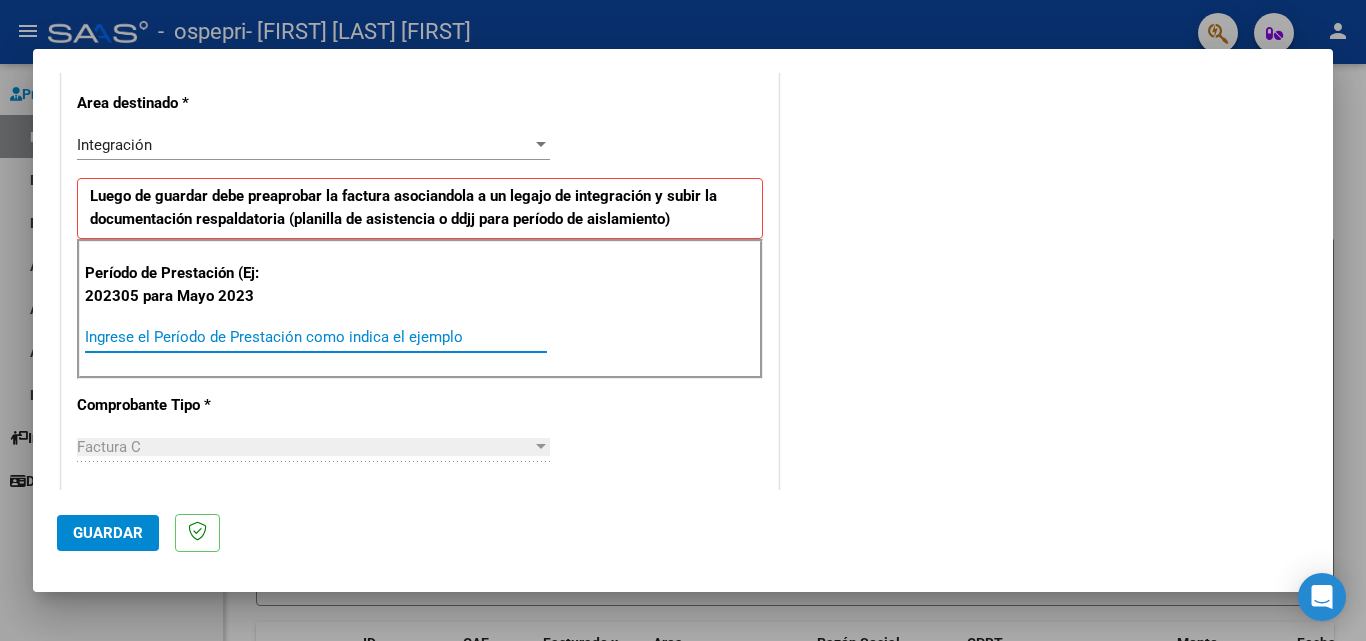 click on "Ingrese el Período de Prestación como indica el ejemplo" at bounding box center (316, 337) 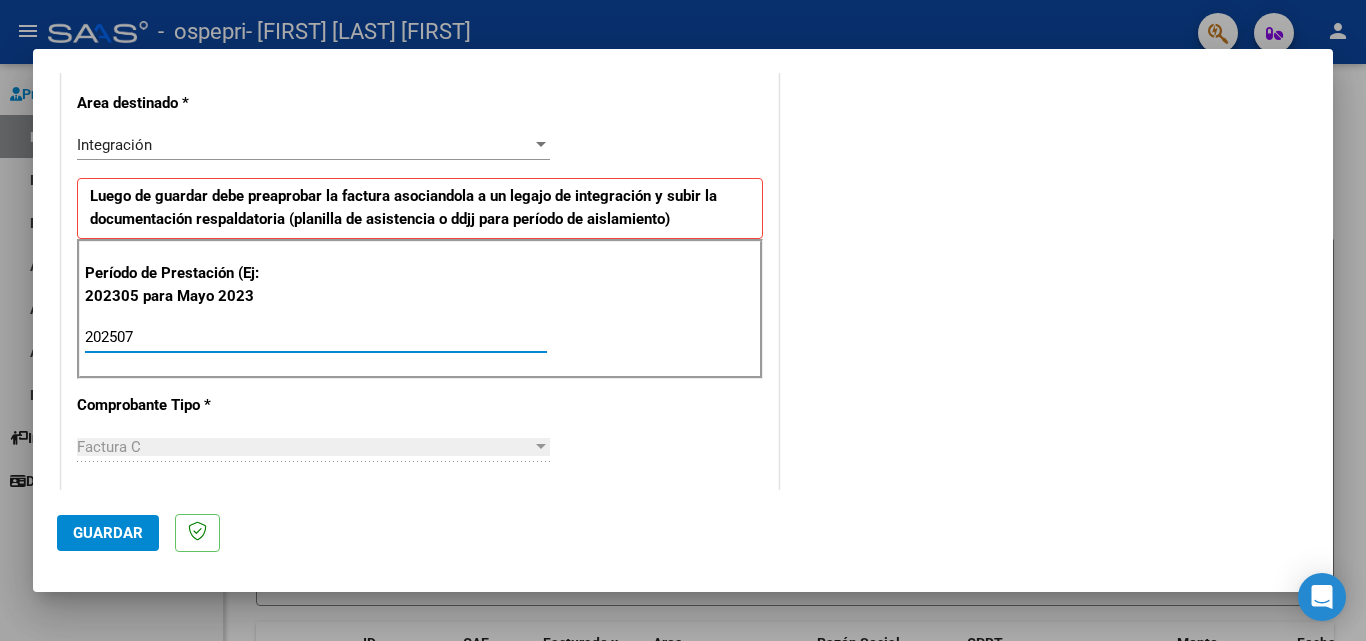 type on "202507" 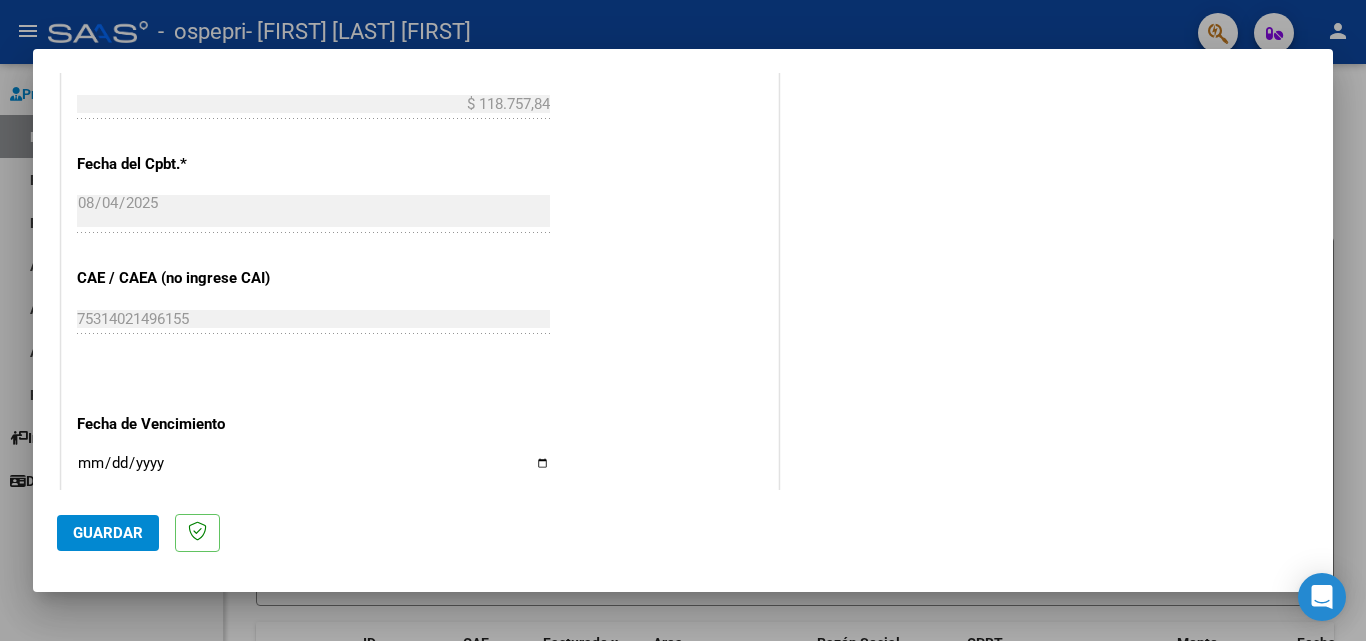 scroll, scrollTop: 1075, scrollLeft: 0, axis: vertical 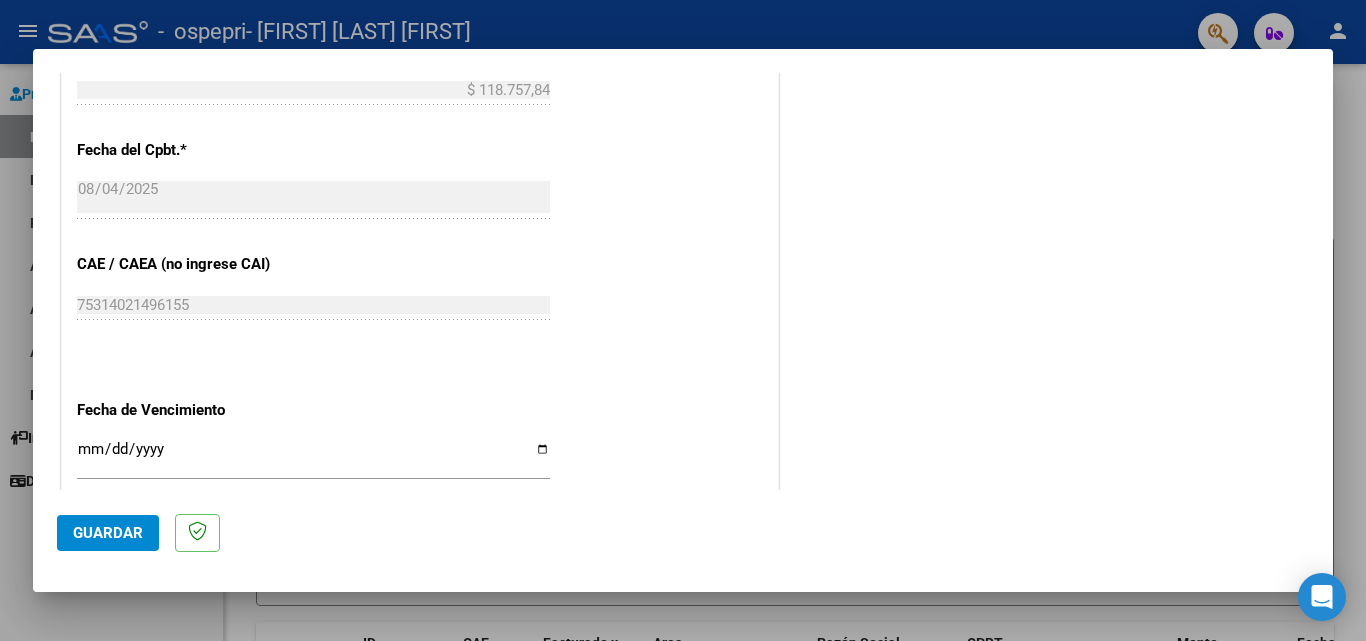 click on "Guardar" 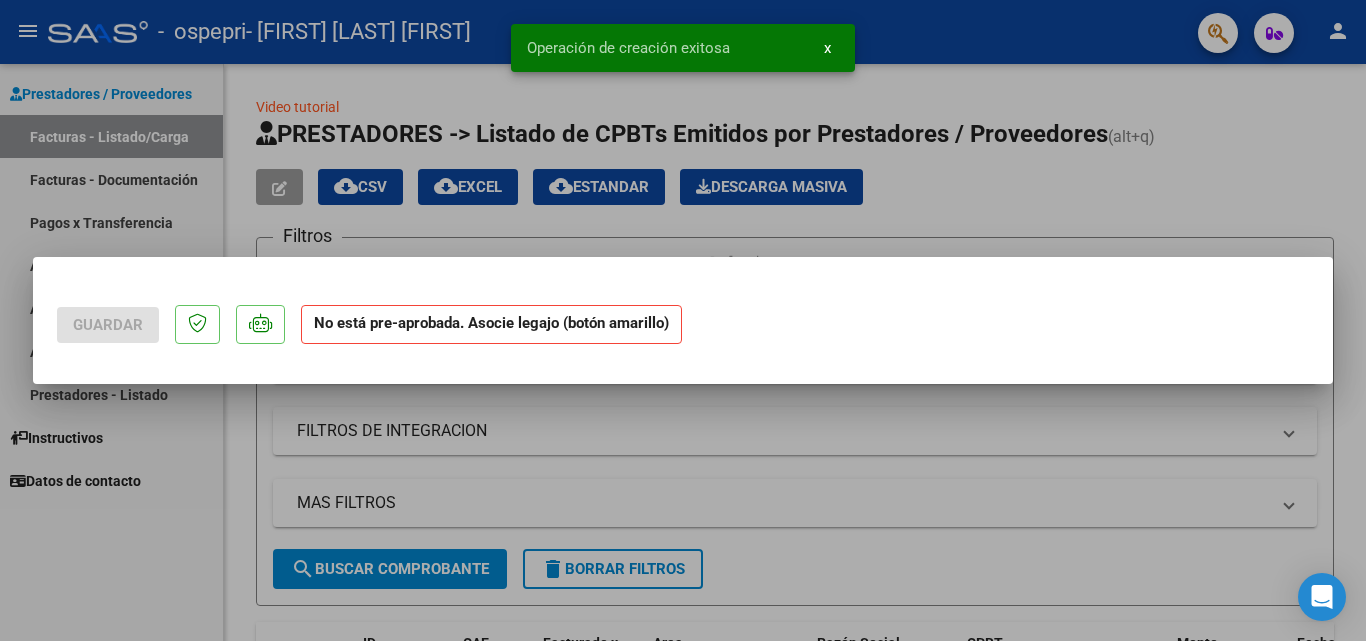 scroll, scrollTop: 0, scrollLeft: 0, axis: both 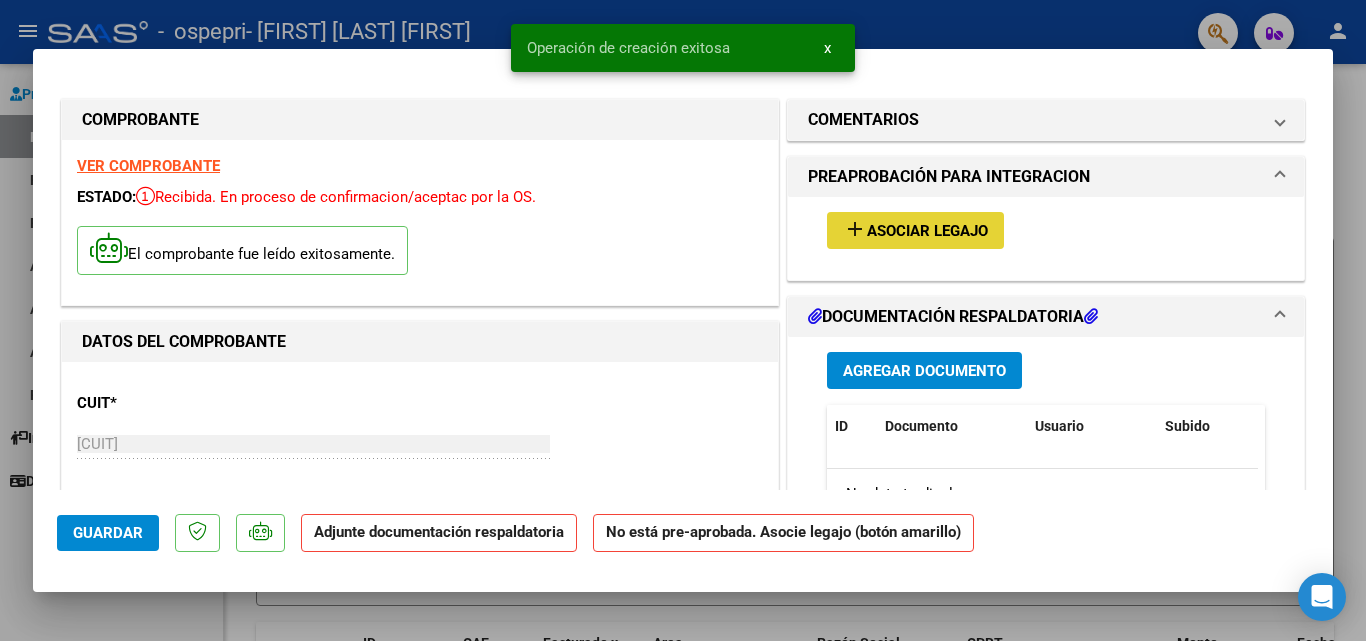 click on "Asociar Legajo" at bounding box center [927, 231] 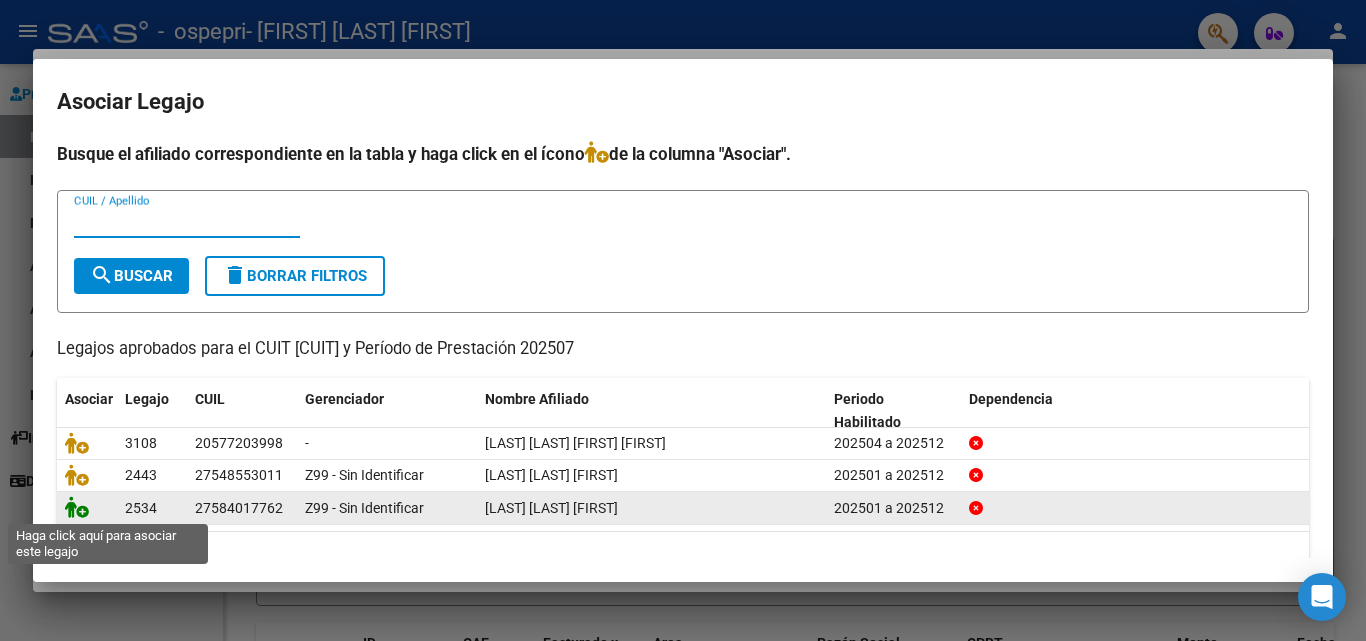 click 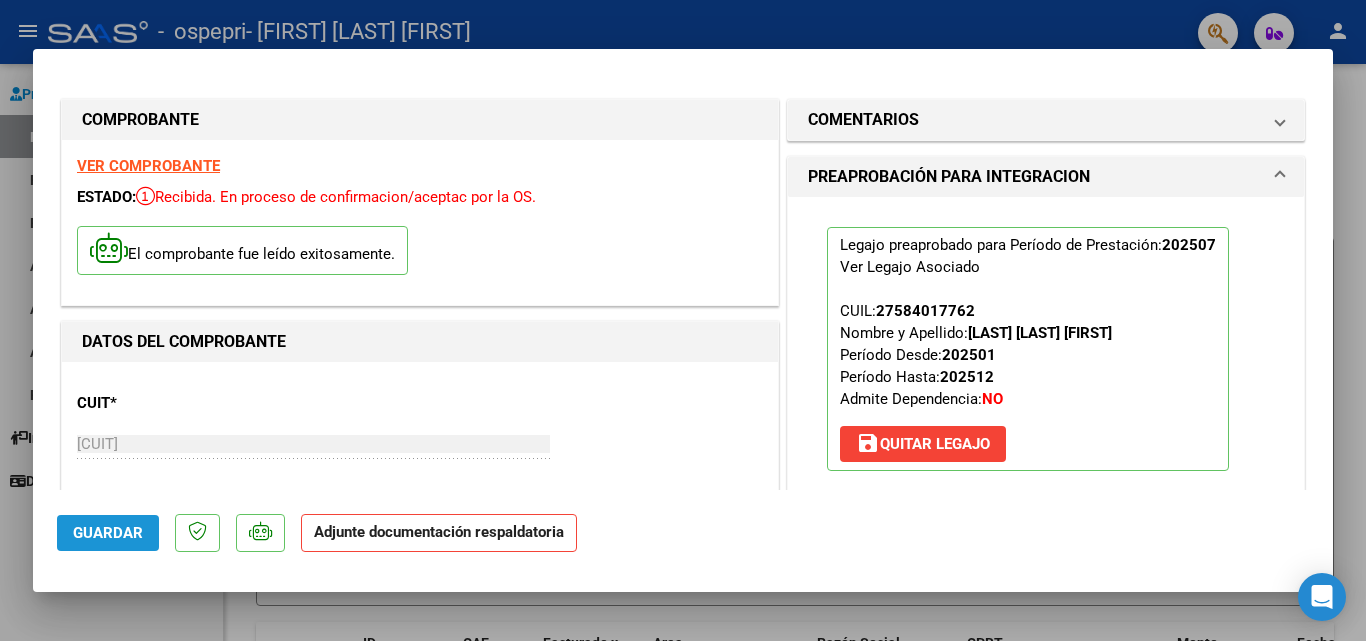 click on "Guardar" 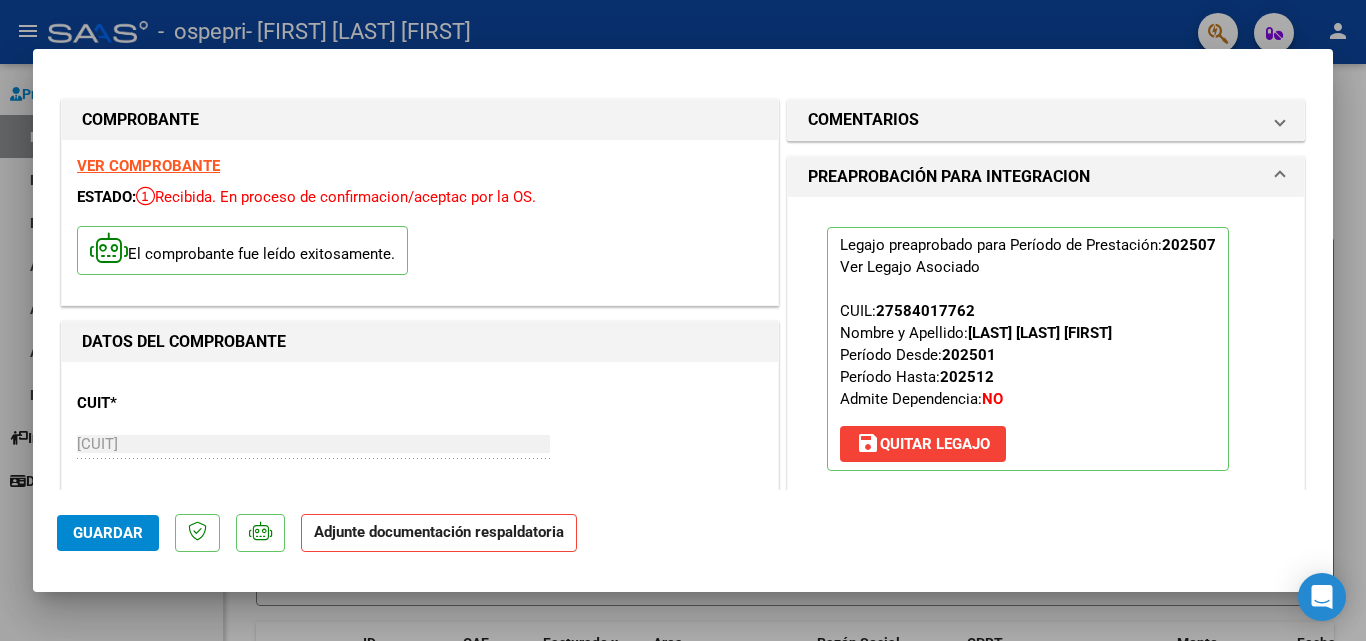 click at bounding box center [1280, 177] 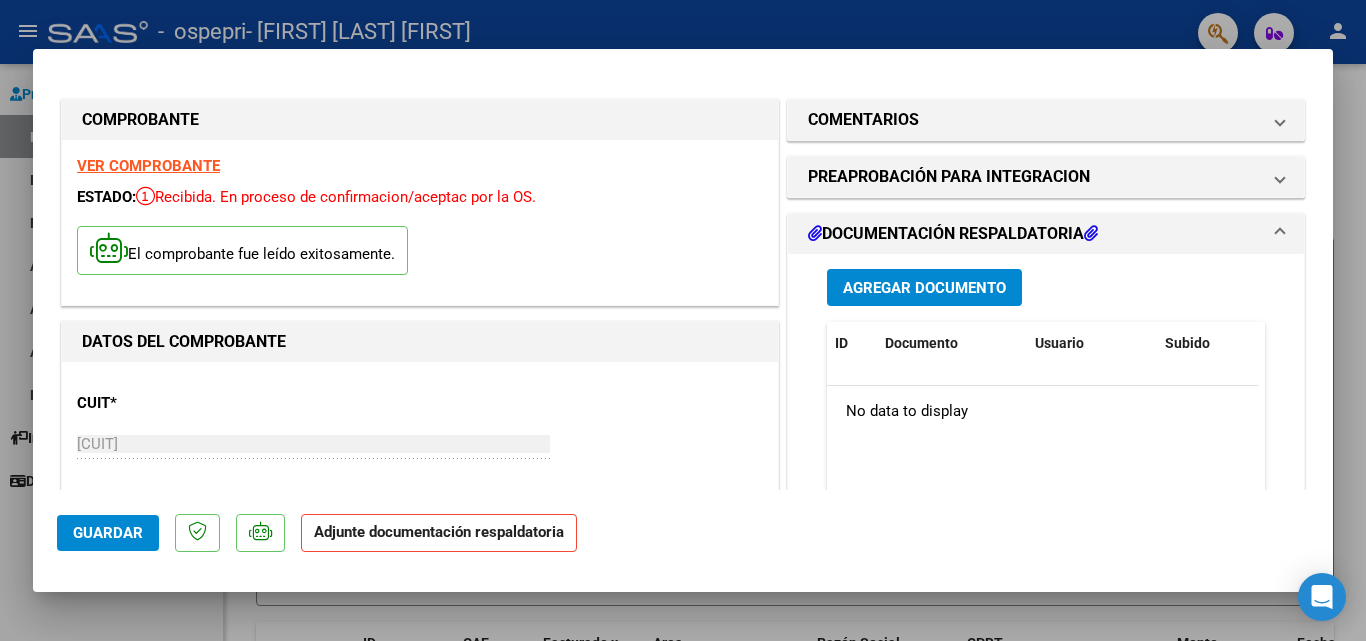 click on "Agregar Documento" at bounding box center (924, 288) 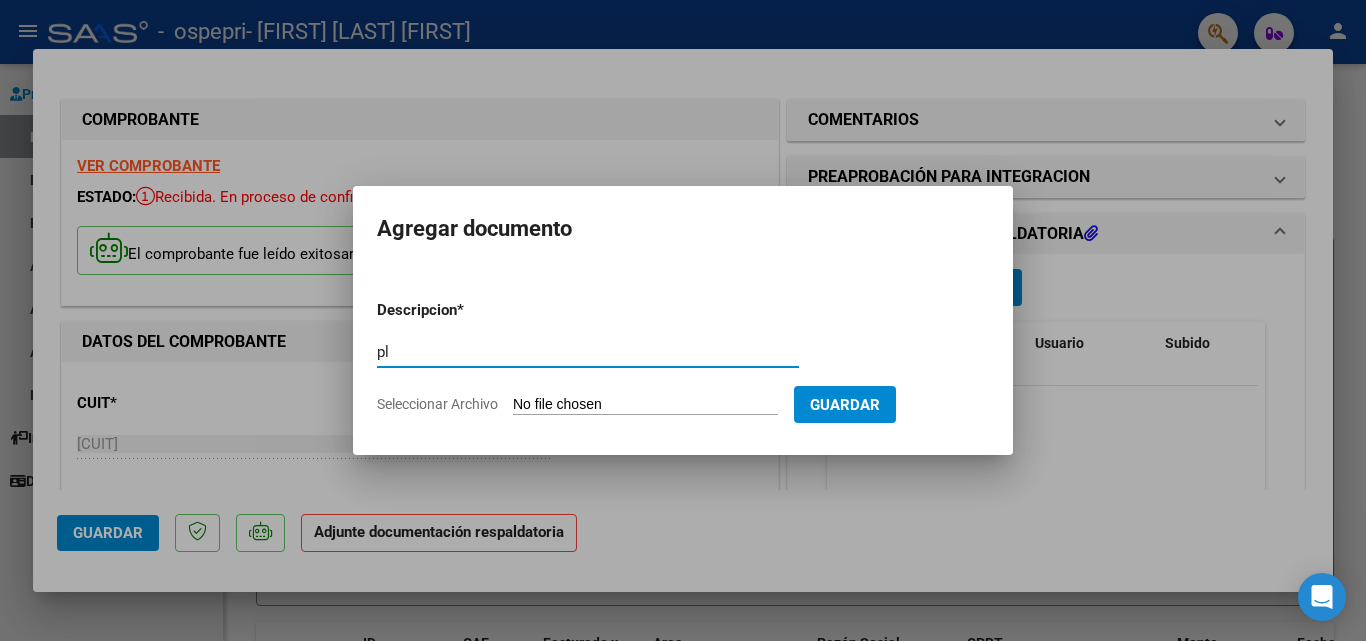 type on "p" 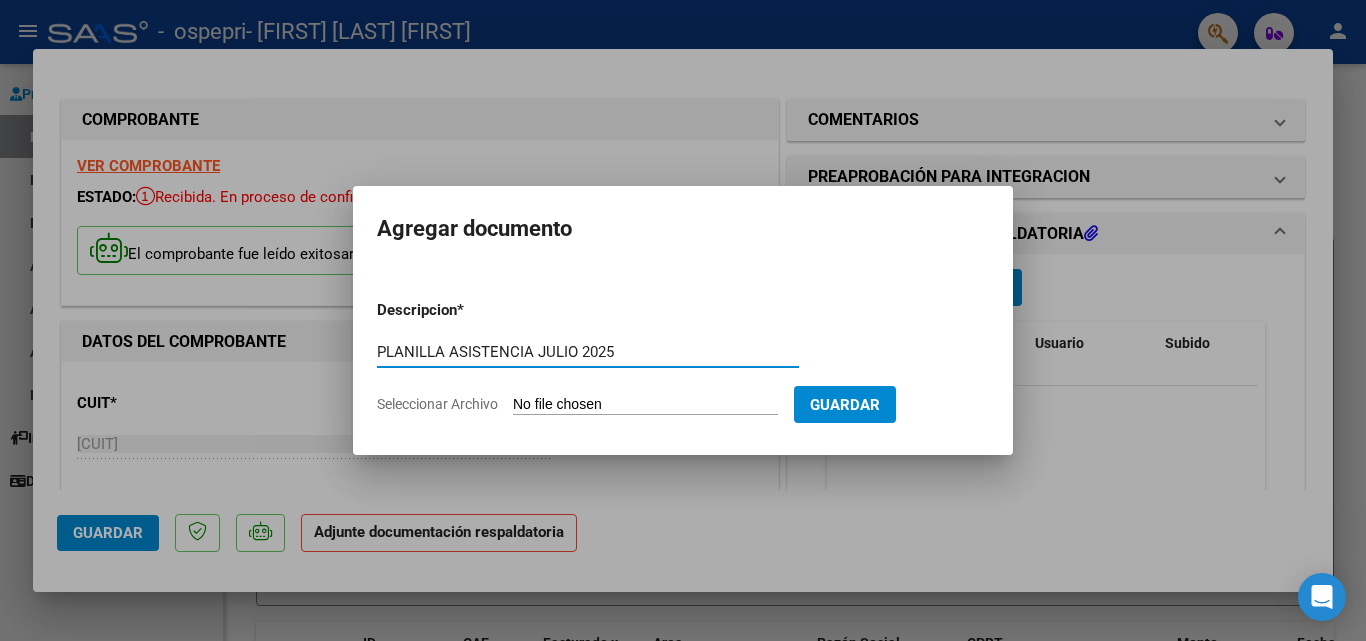 type on "PLANILLA ASISTENCIA JULIO 2025" 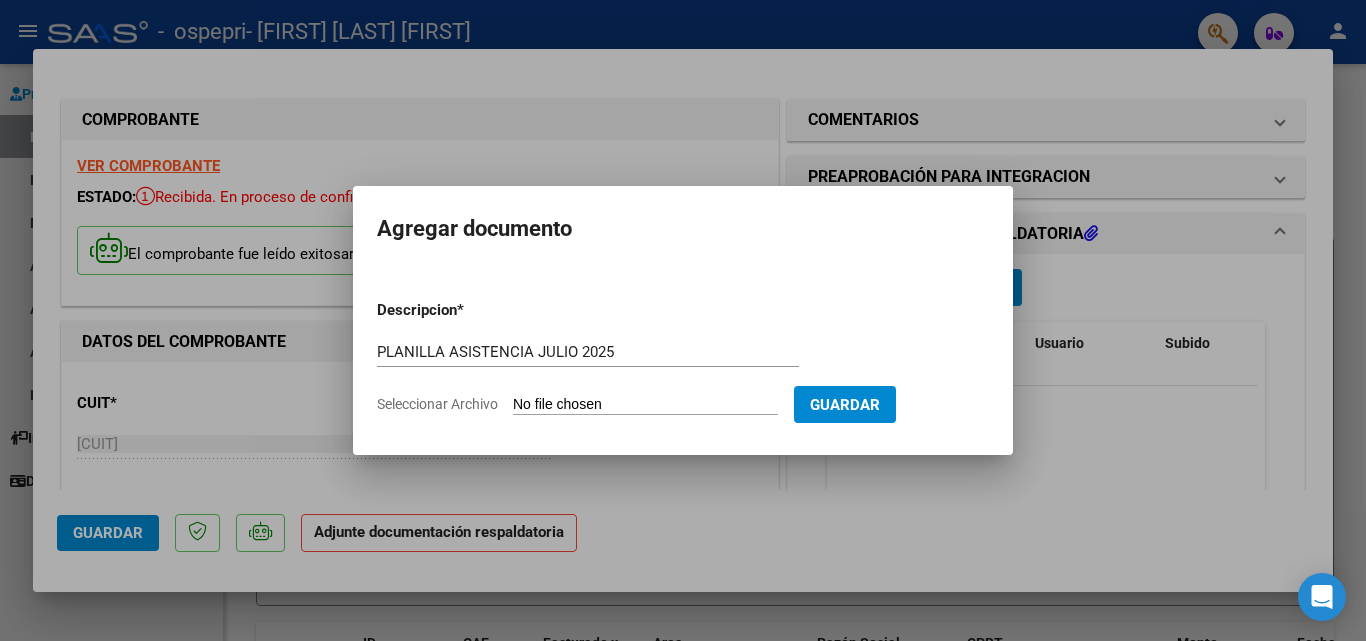 click on "Seleccionar Archivo" at bounding box center [645, 405] 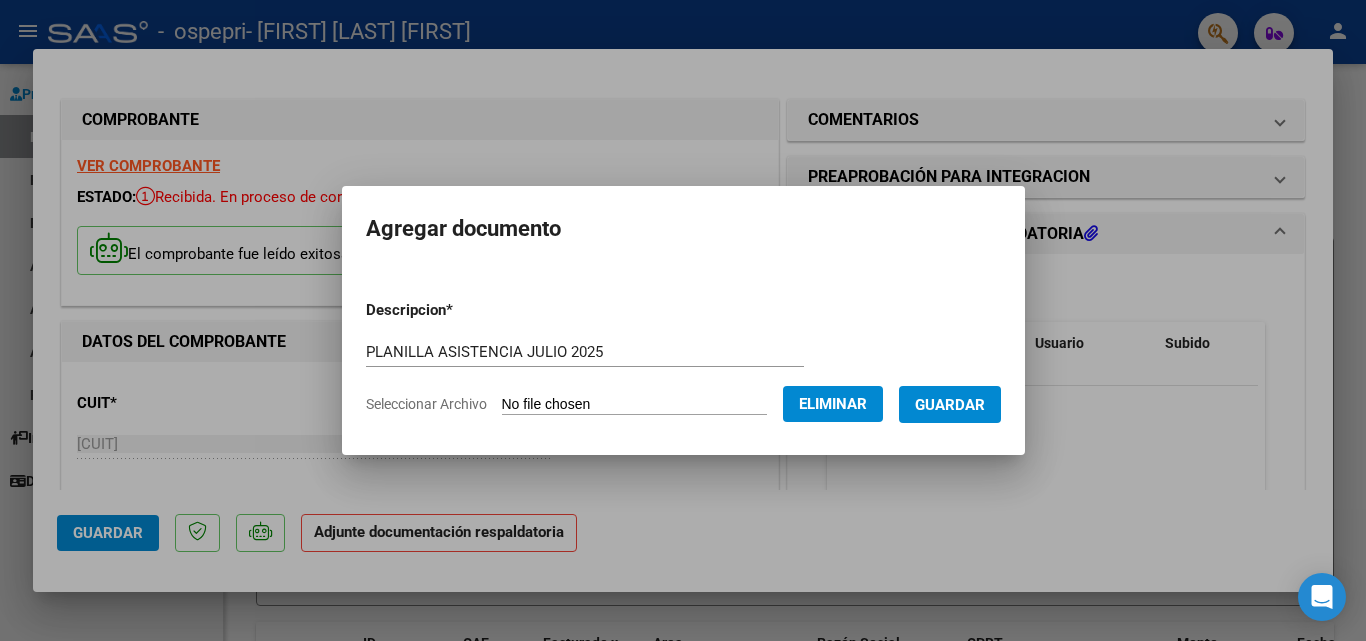 click on "Guardar" at bounding box center [950, 405] 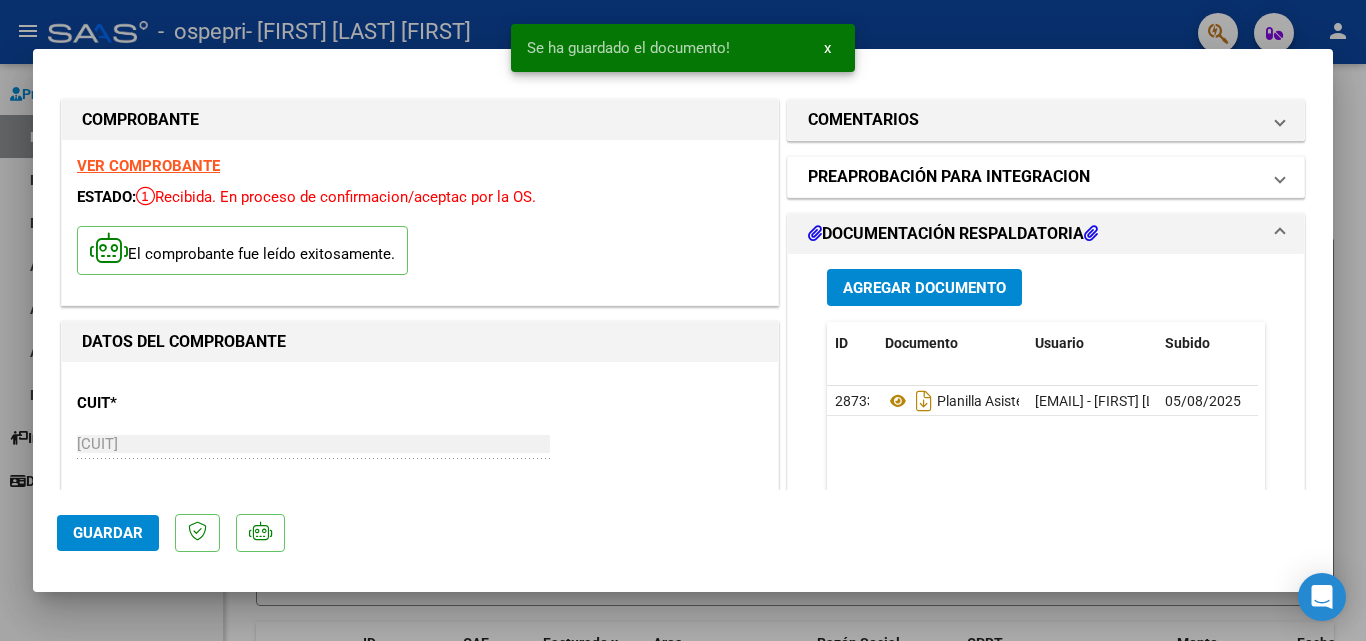 click on "PREAPROBACIÓN PARA INTEGRACION" at bounding box center [1034, 177] 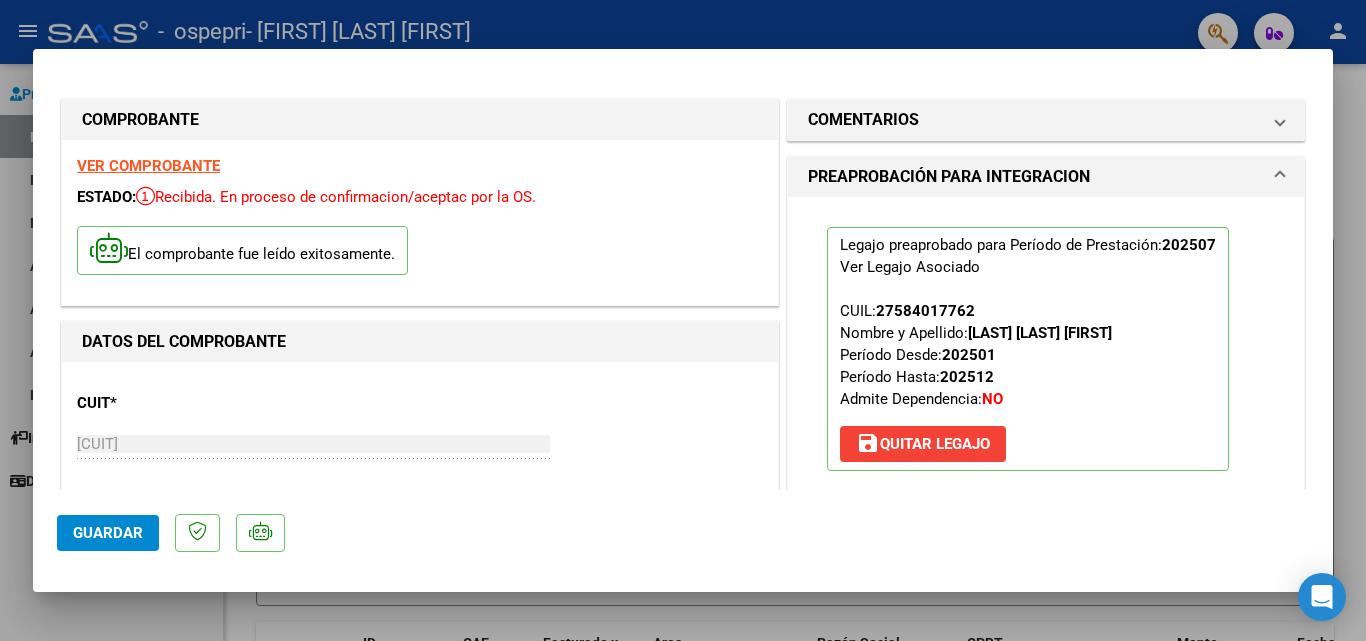 click on "PREAPROBACIÓN PARA INTEGRACION" at bounding box center (1034, 177) 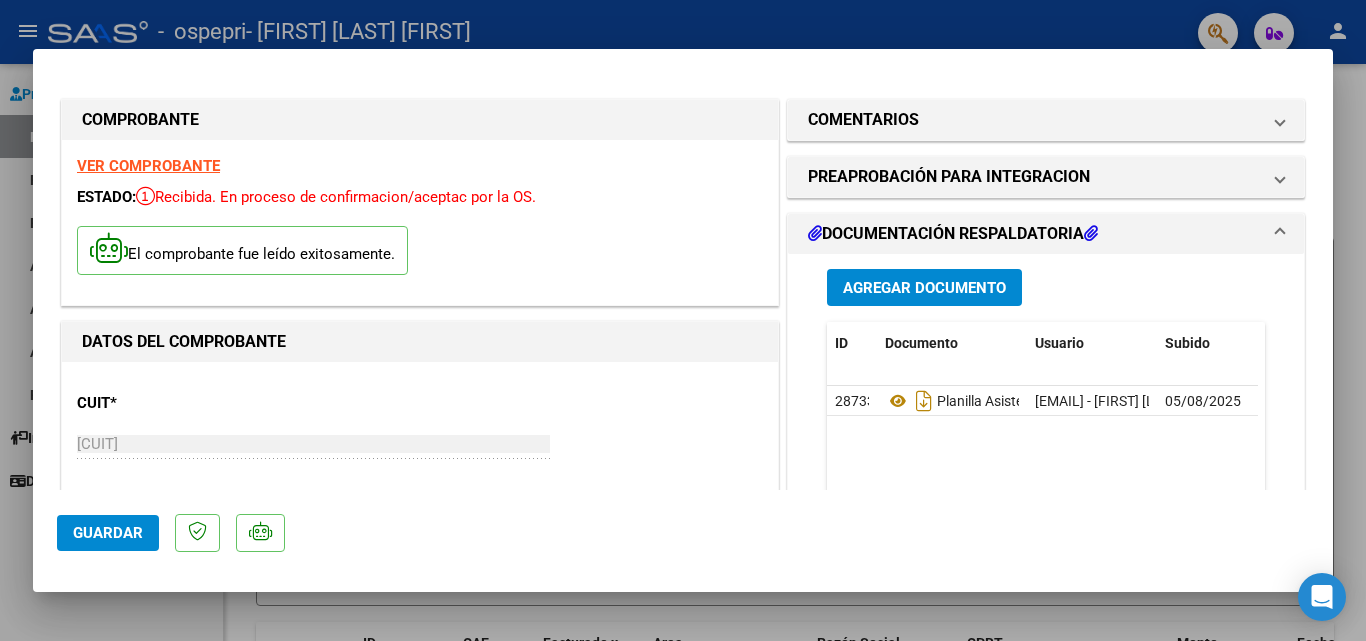 click on "Guardar" 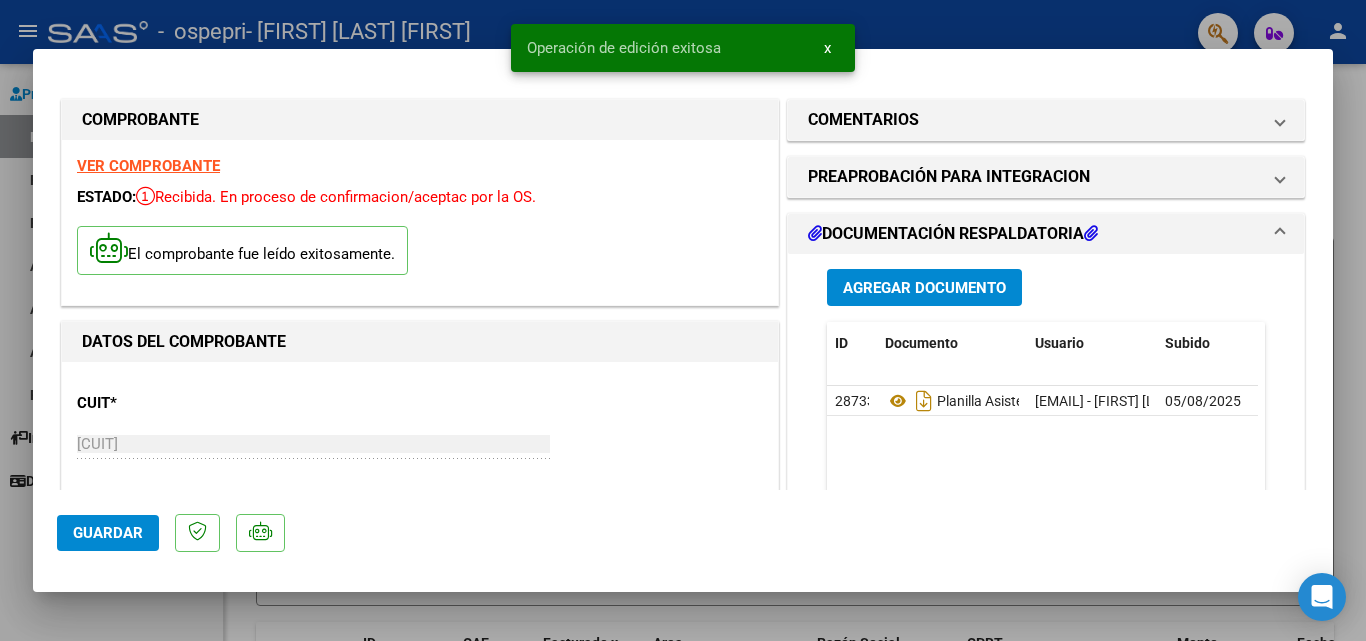 click on "Guardar" 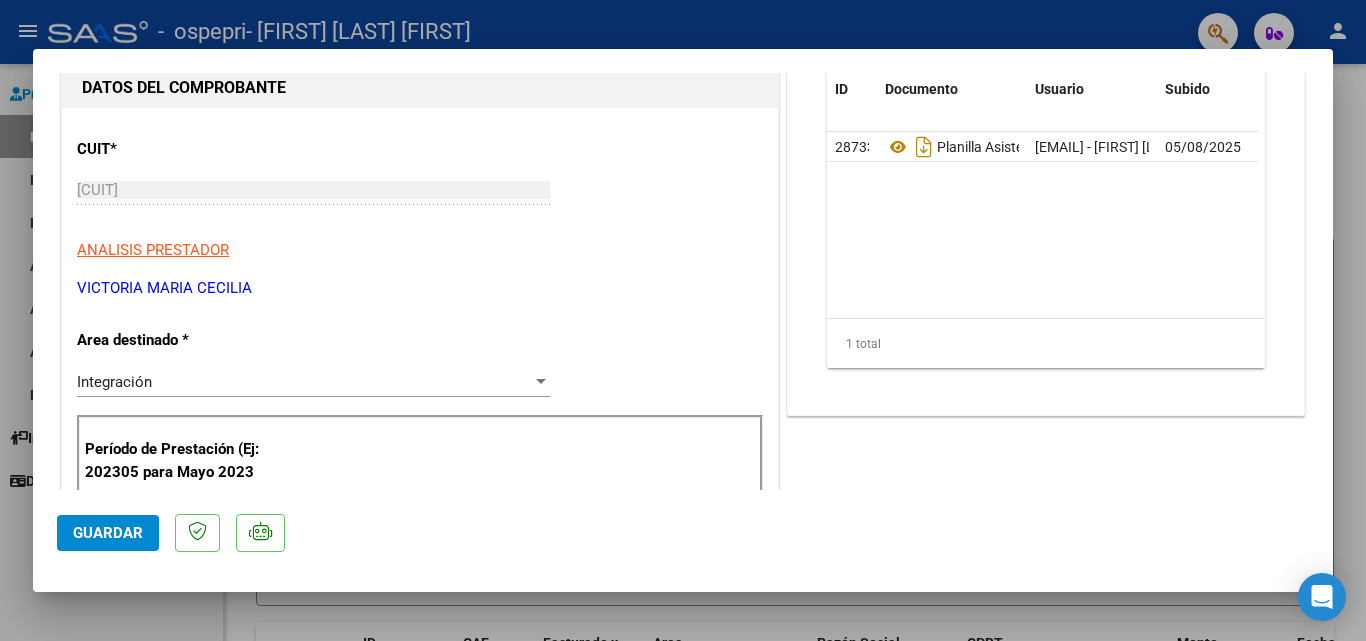 scroll, scrollTop: 0, scrollLeft: 0, axis: both 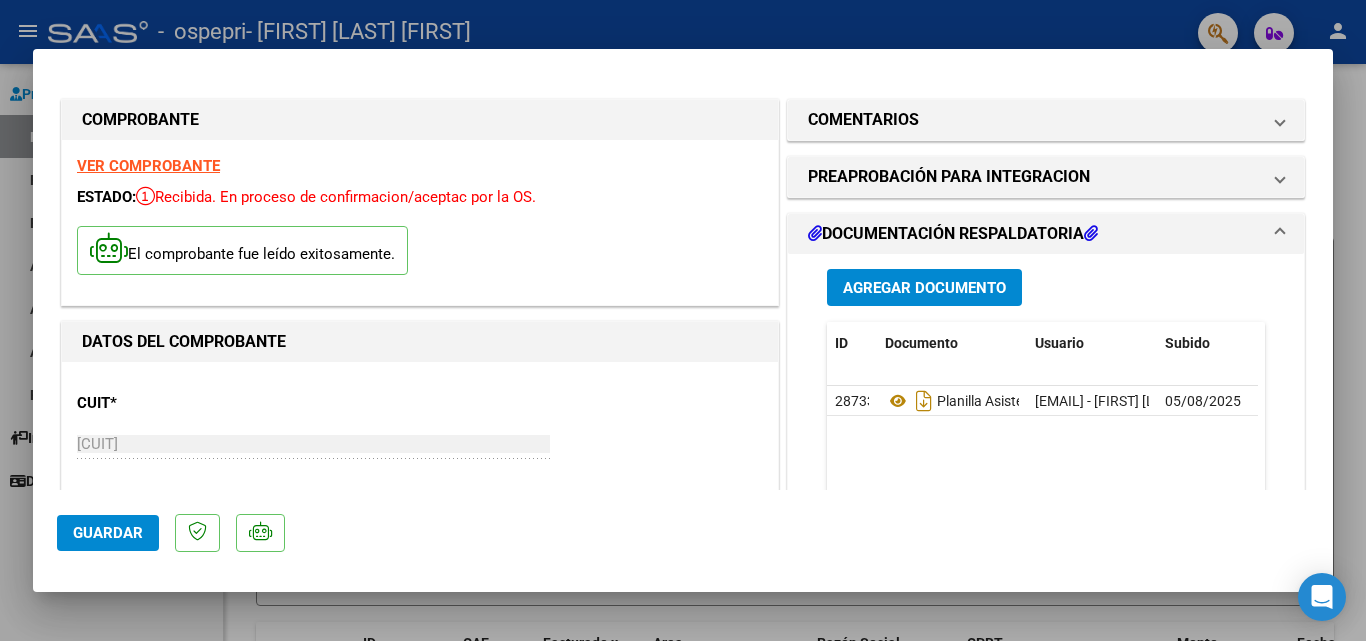click on "Guardar" 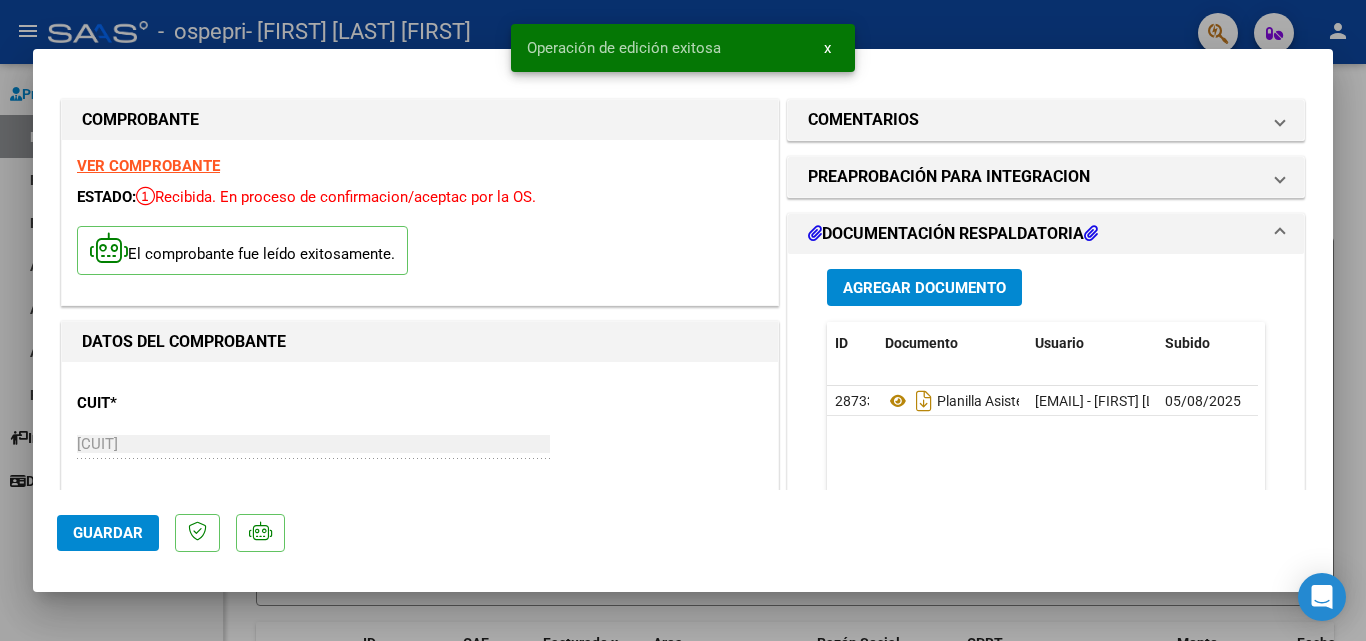 click at bounding box center (683, 320) 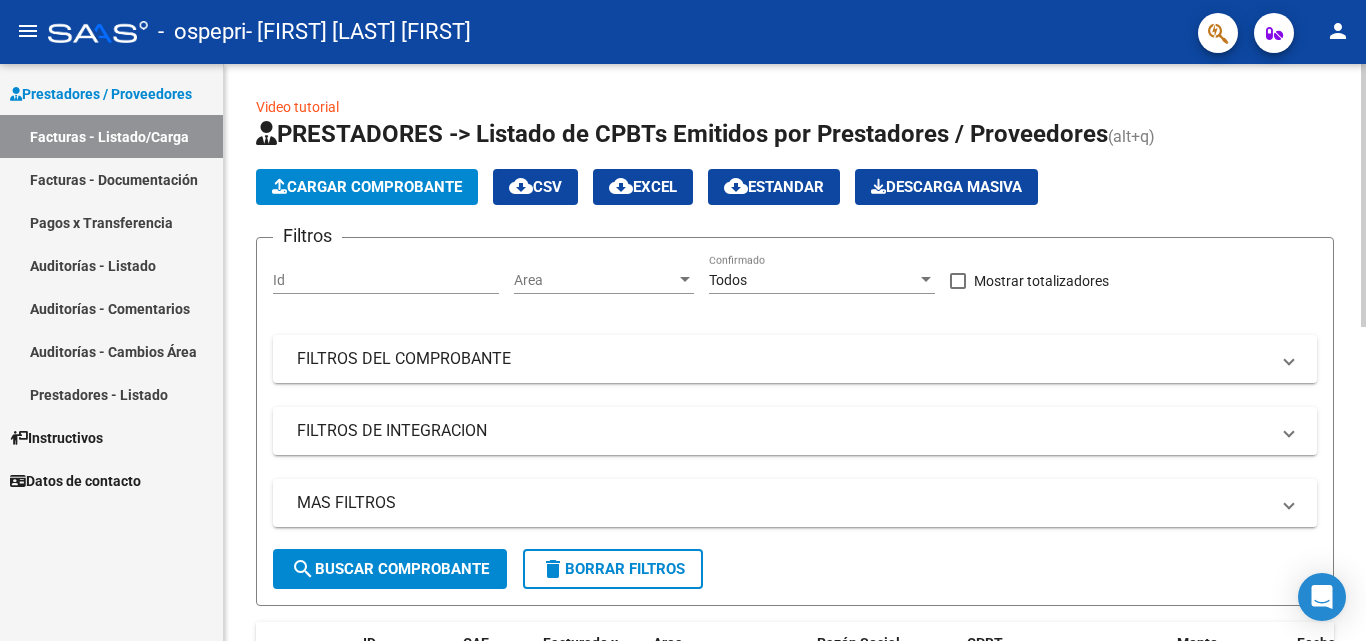 click on "Cargar Comprobante" 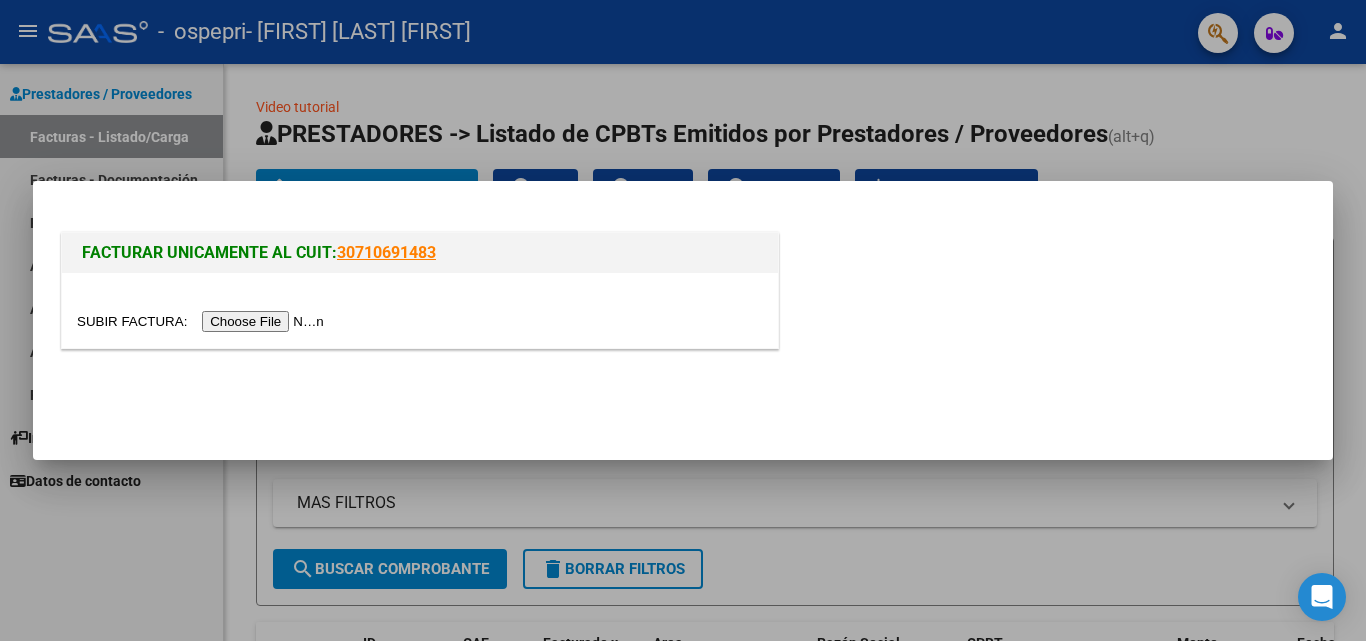 click at bounding box center [203, 321] 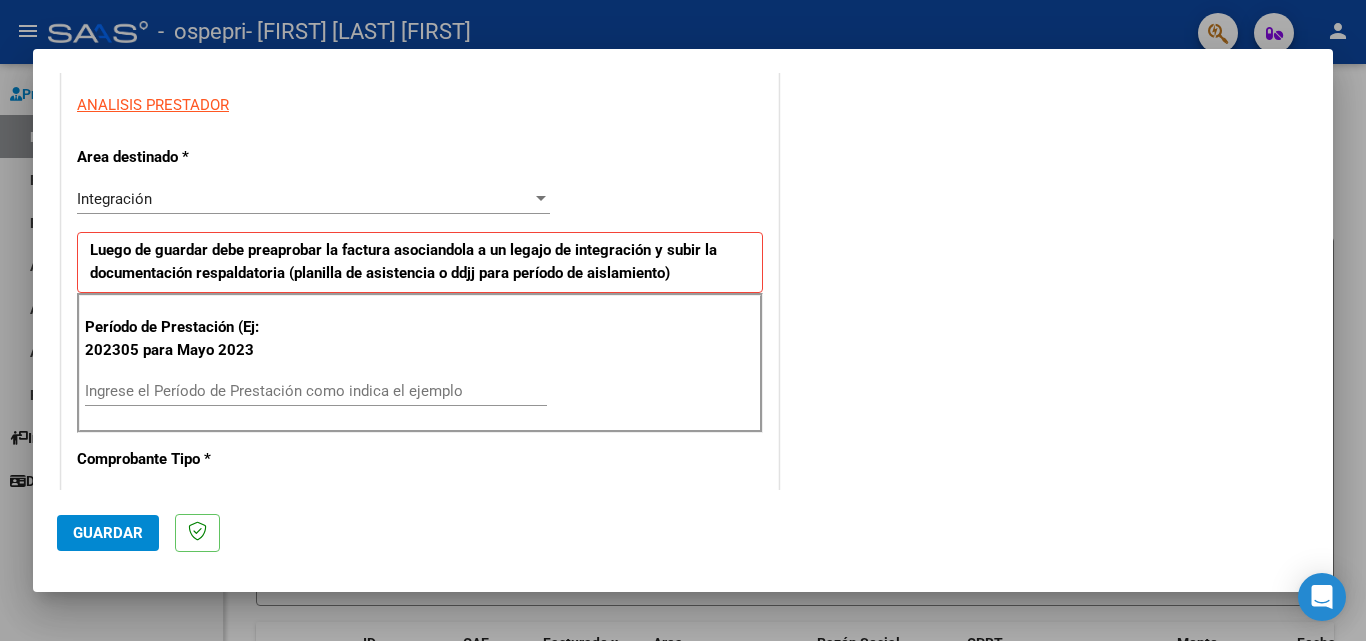 scroll, scrollTop: 366, scrollLeft: 0, axis: vertical 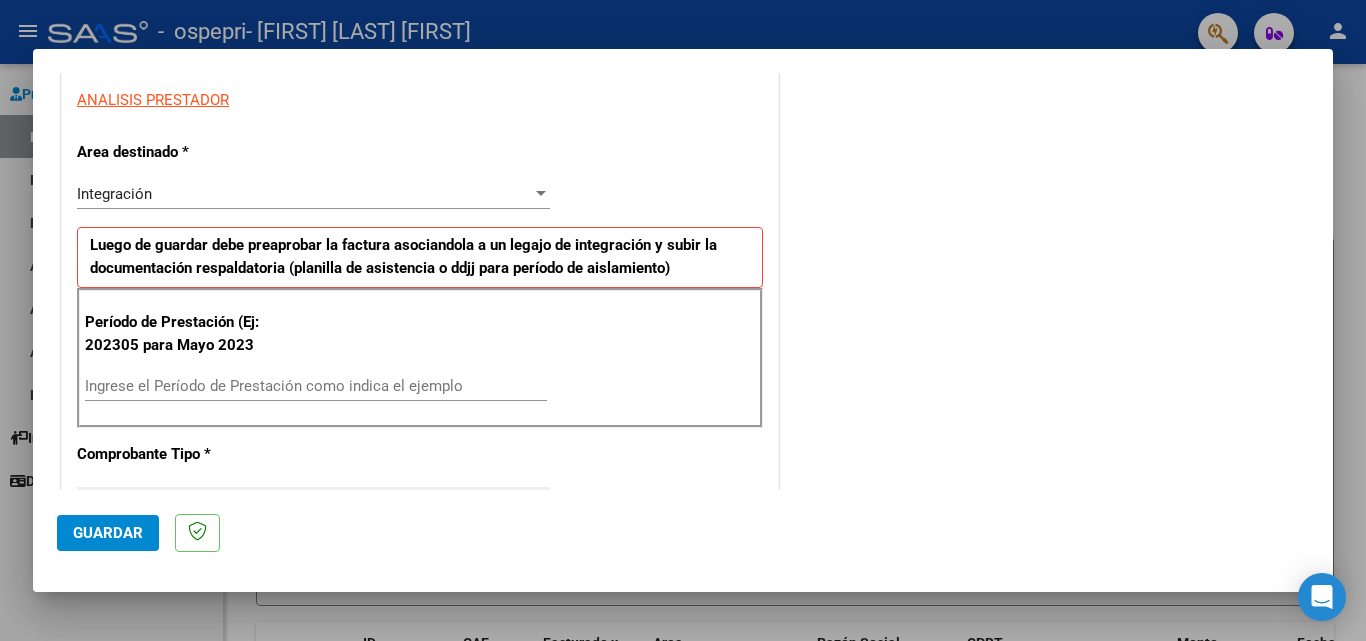 click on "Ingrese el Período de Prestación como indica el ejemplo" at bounding box center [316, 386] 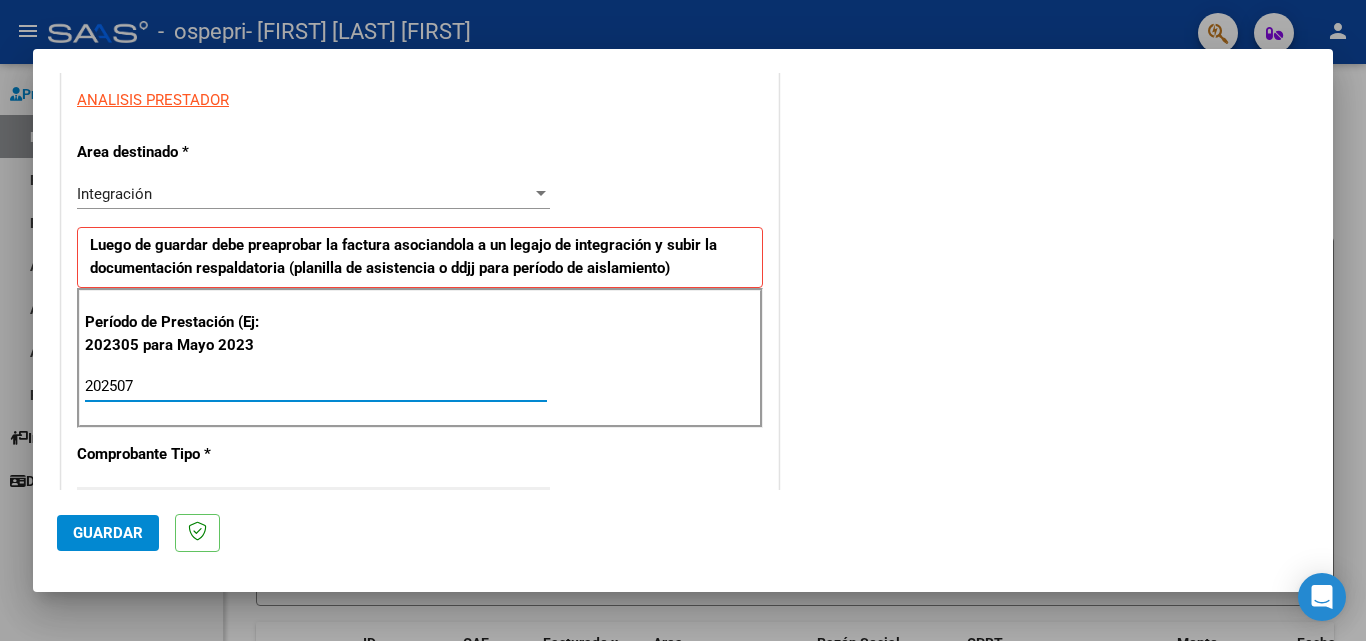 type on "202507" 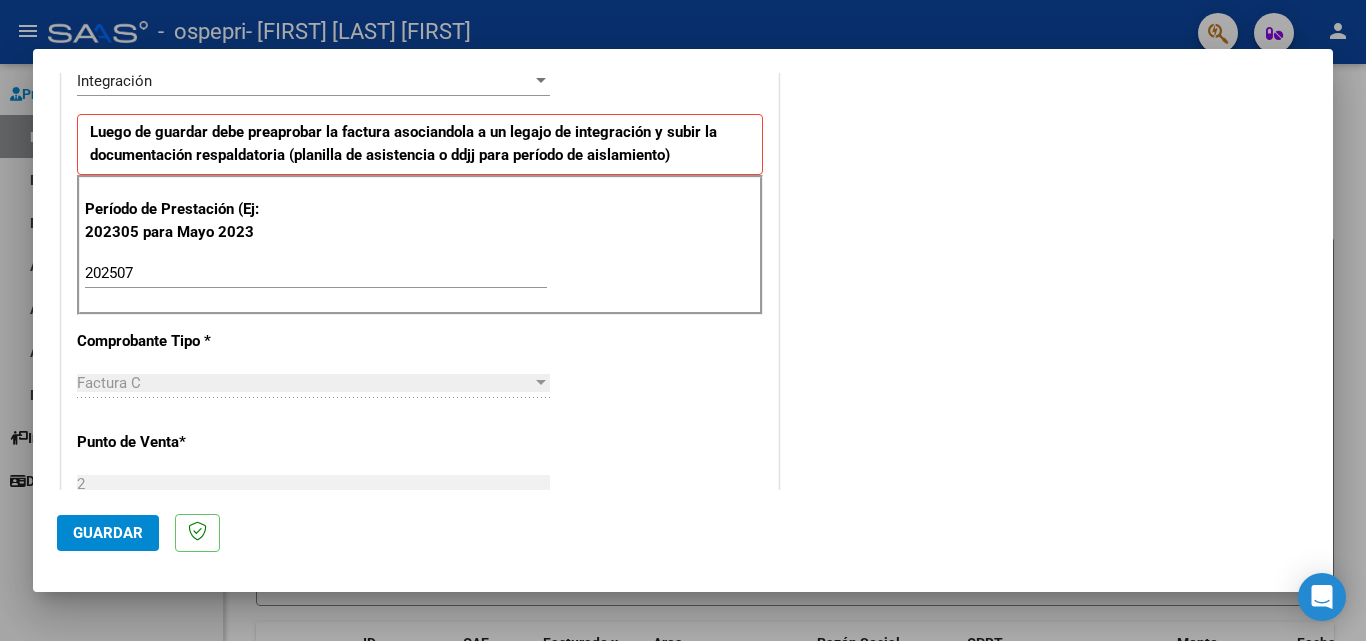 scroll, scrollTop: 492, scrollLeft: 0, axis: vertical 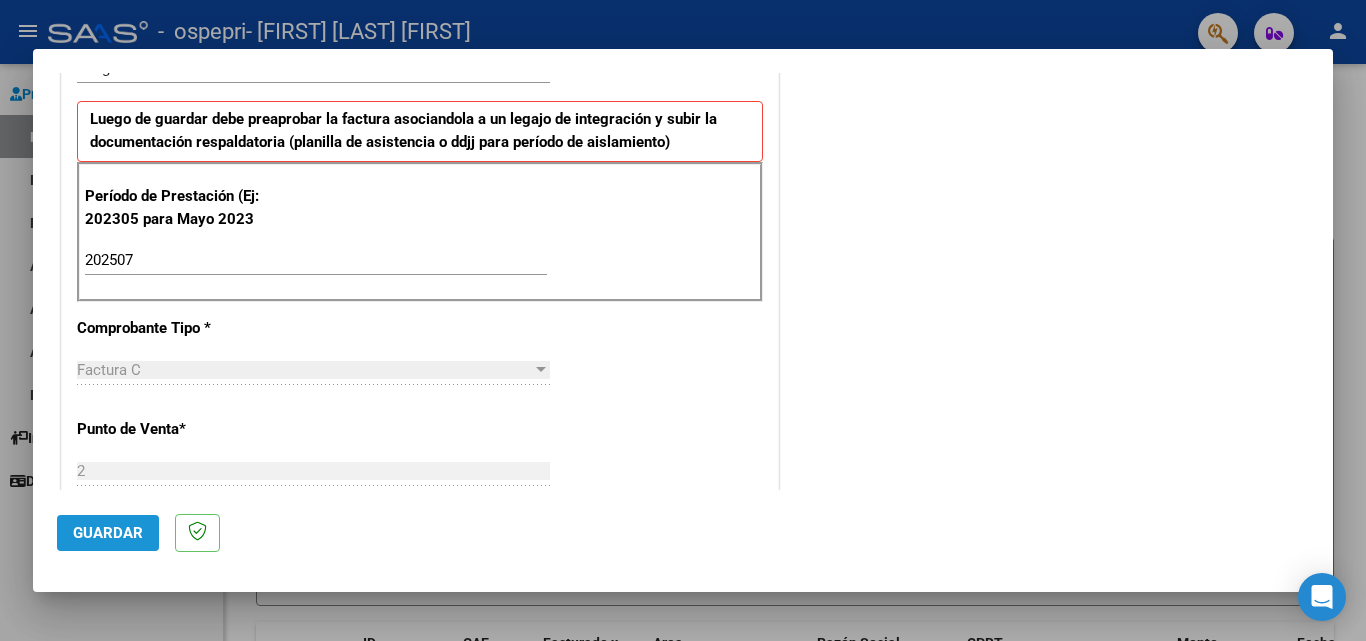 click on "Guardar" 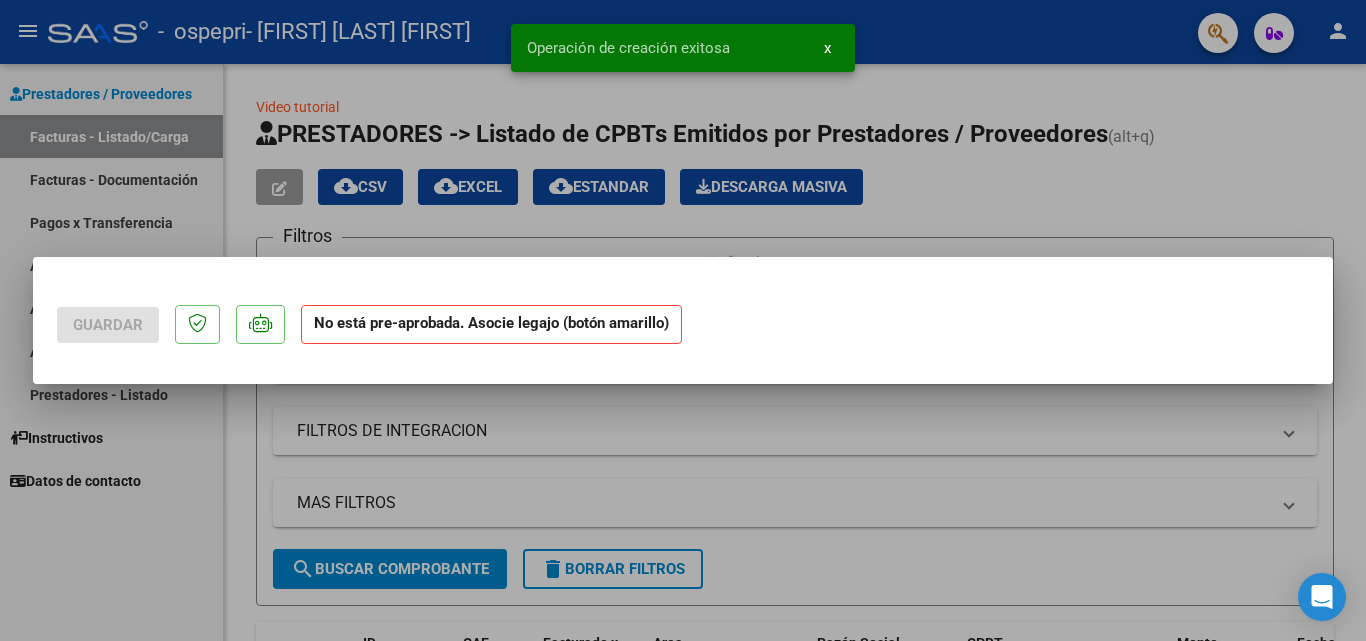 scroll, scrollTop: 0, scrollLeft: 0, axis: both 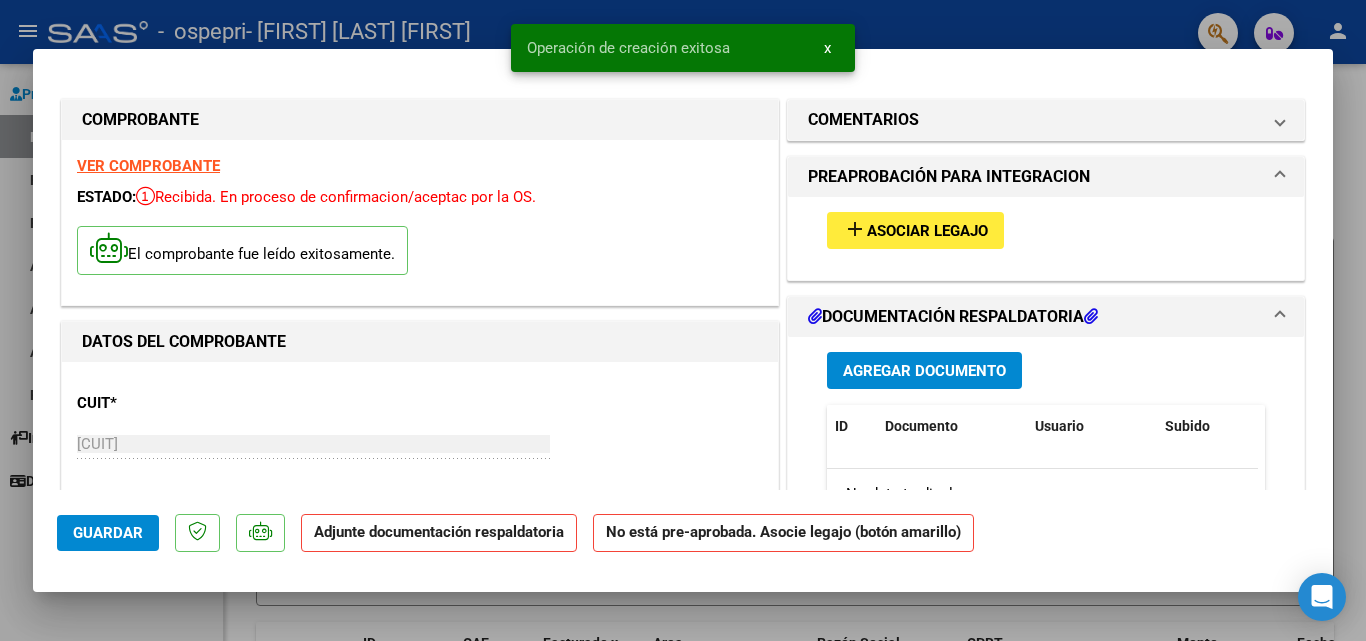 click on "Asociar Legajo" at bounding box center [927, 231] 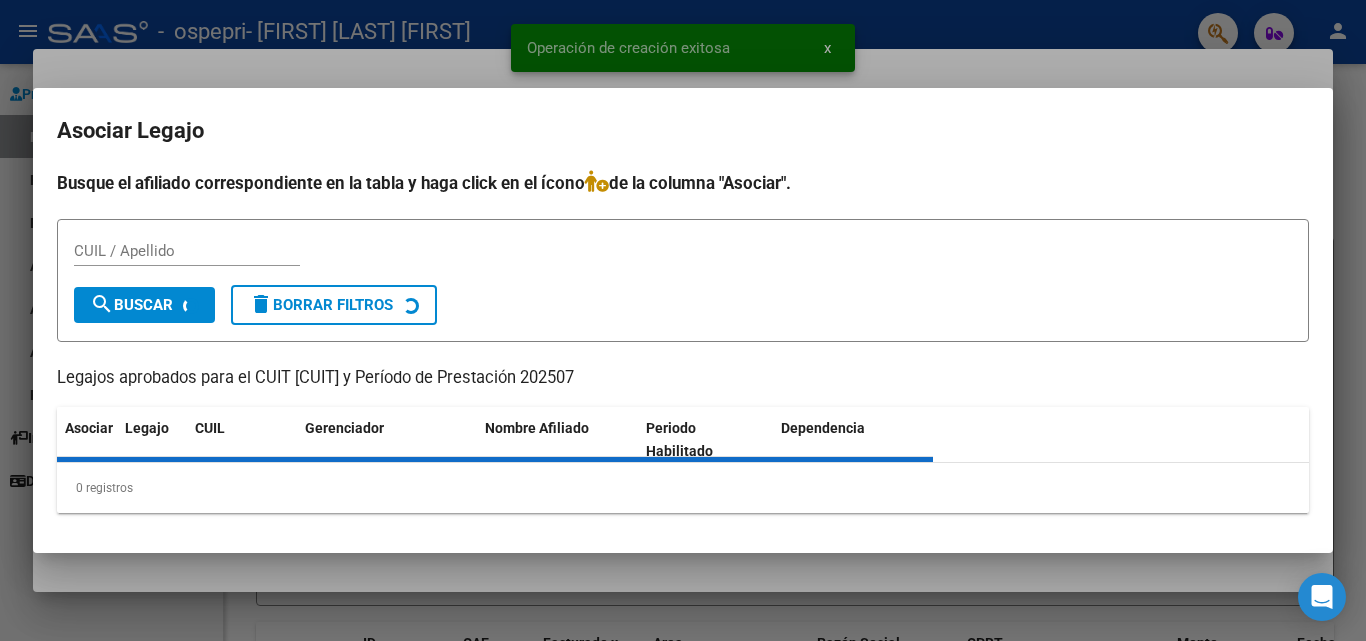 click on "CUIL / Apellido" at bounding box center (683, 260) 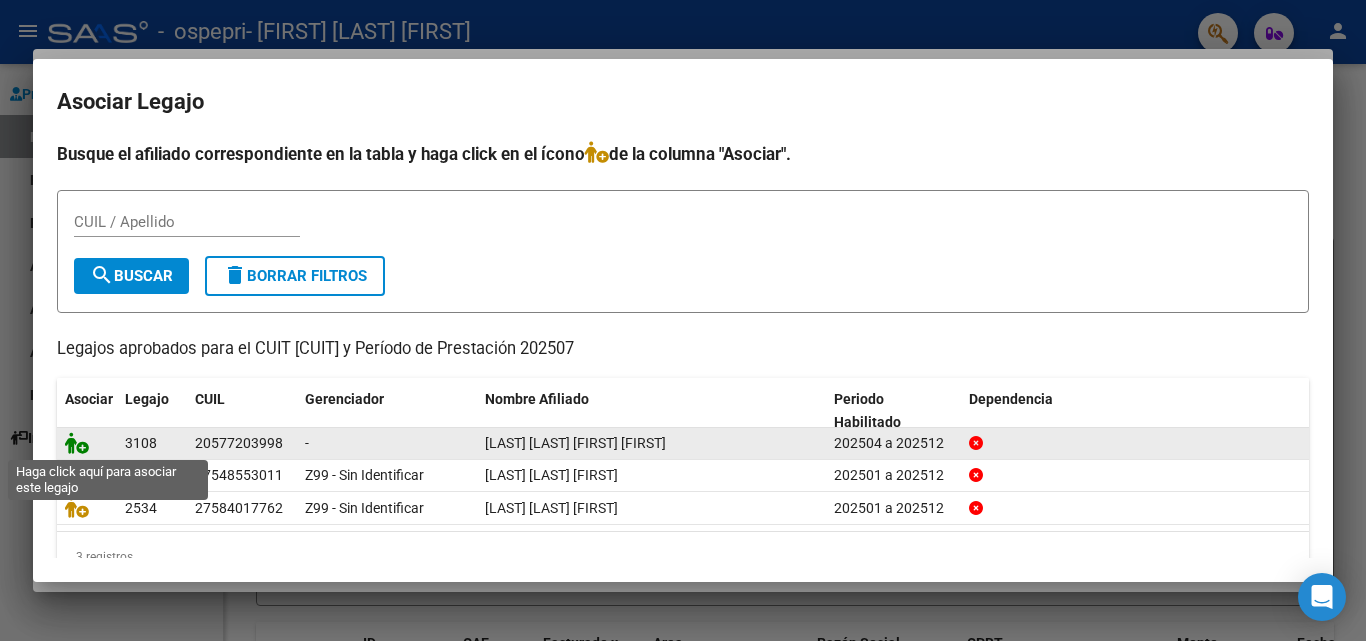 click 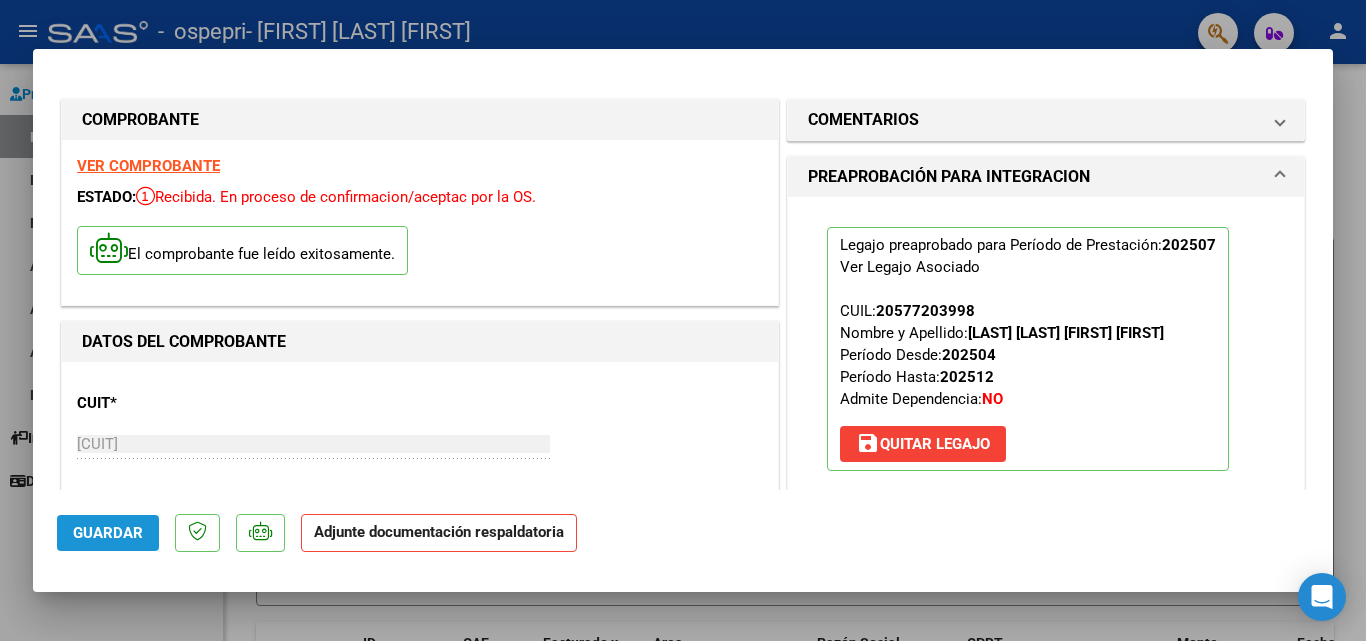 click on "Guardar" 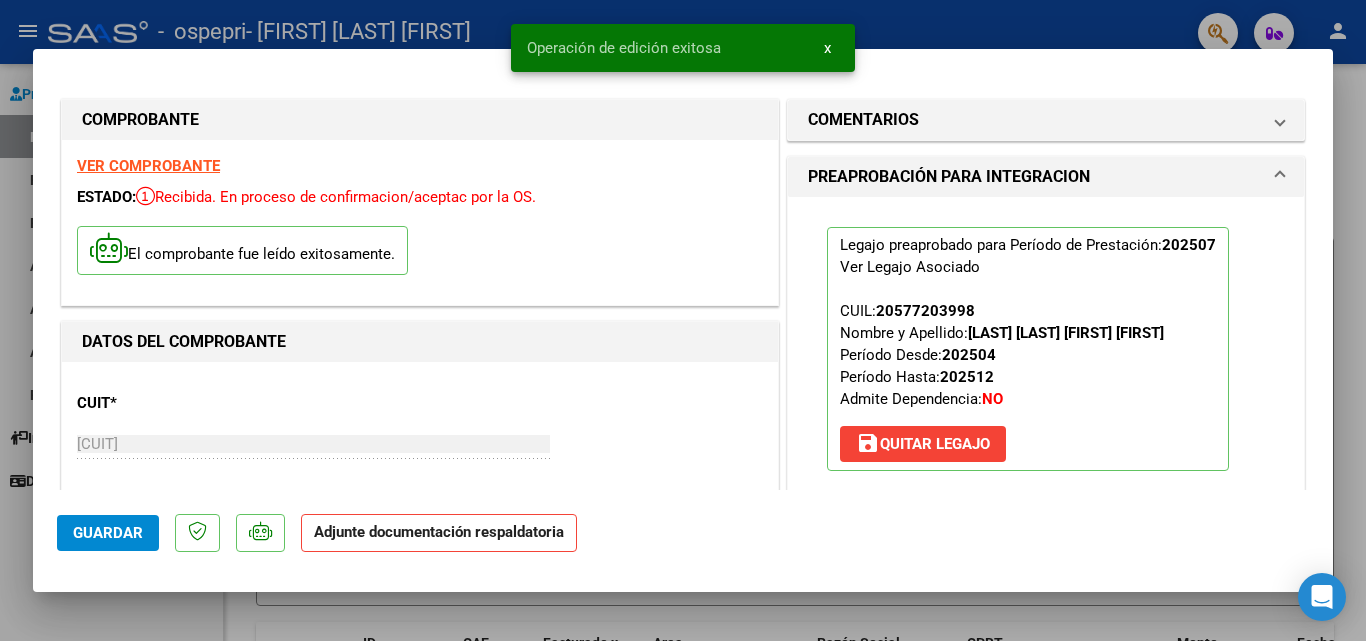 click at bounding box center [1280, 177] 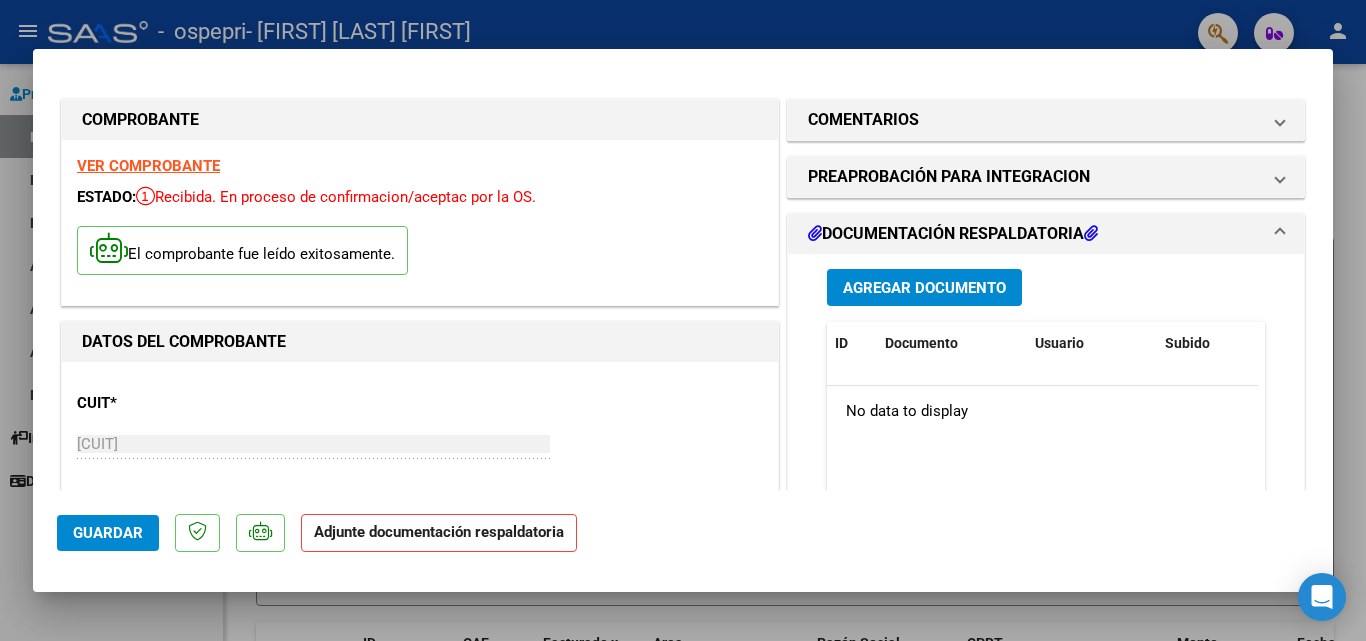 click on "Agregar Documento" at bounding box center (924, 288) 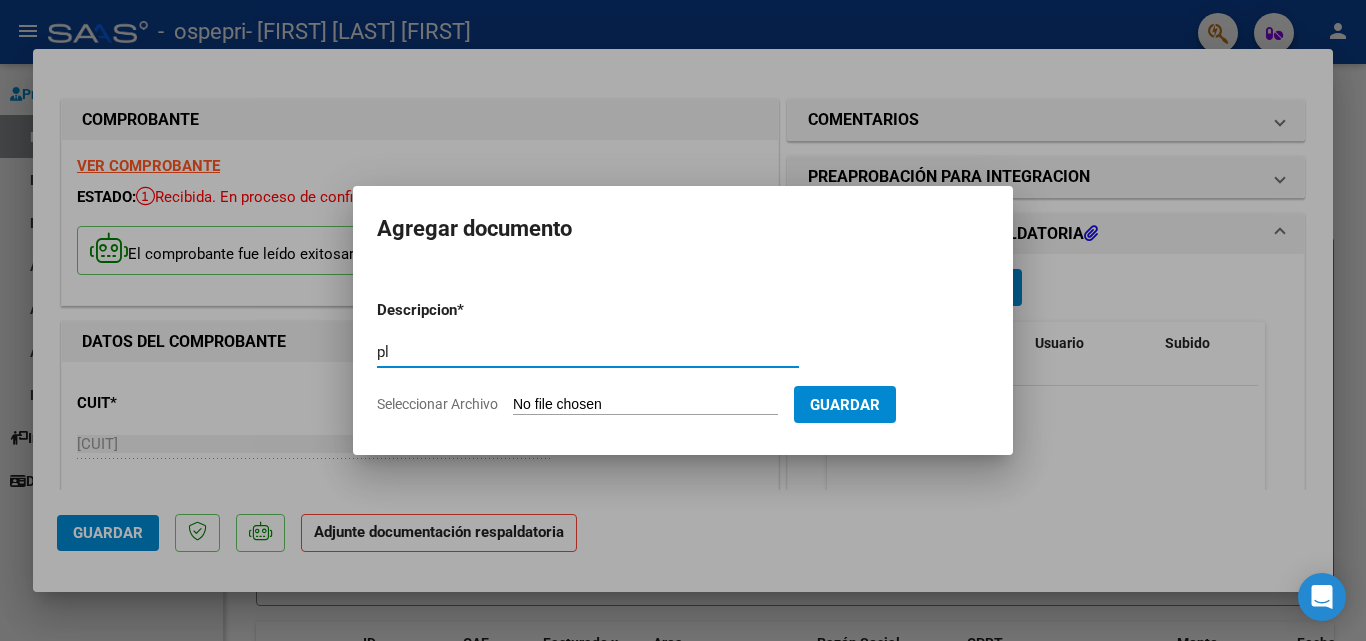 type on "p" 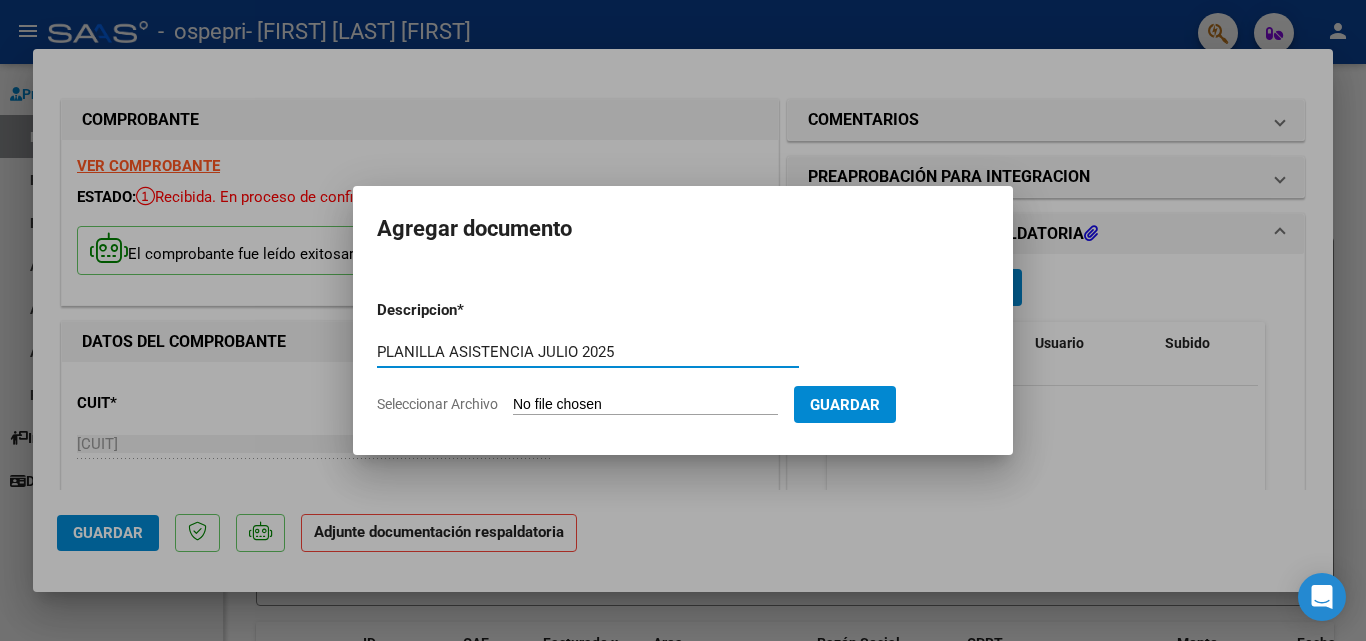 type on "PLANILLA ASISTENCIA JULIO 2025" 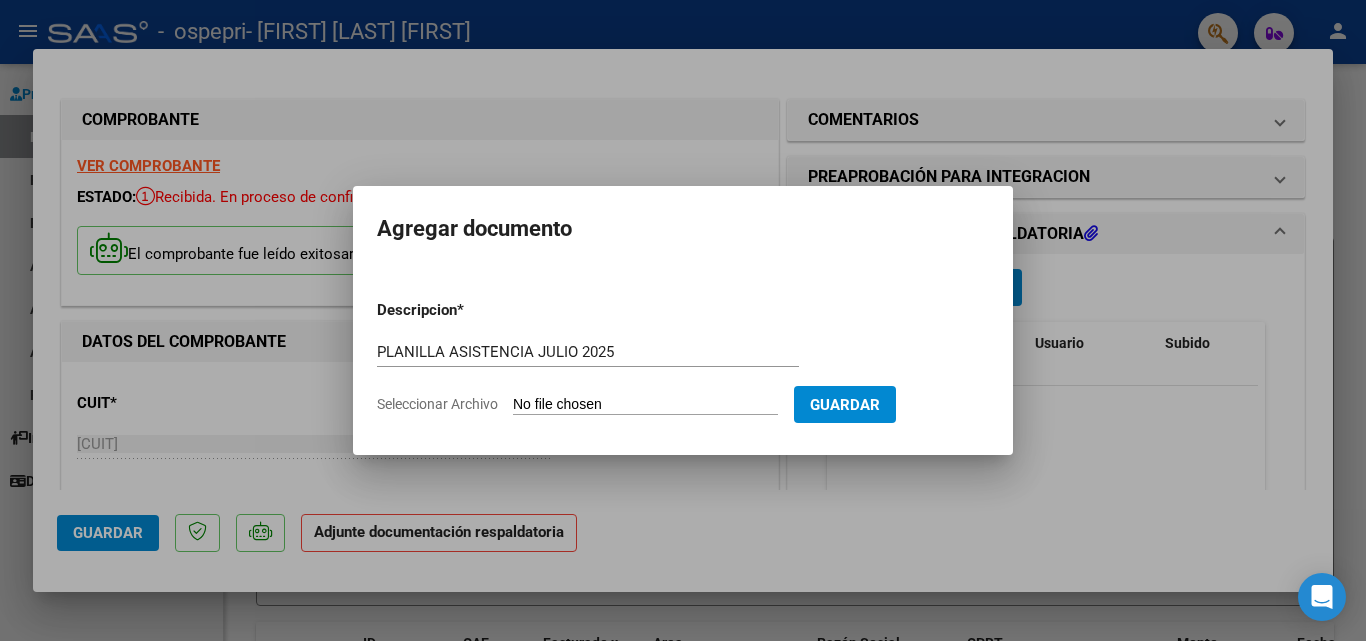 click on "Seleccionar Archivo" at bounding box center [645, 405] 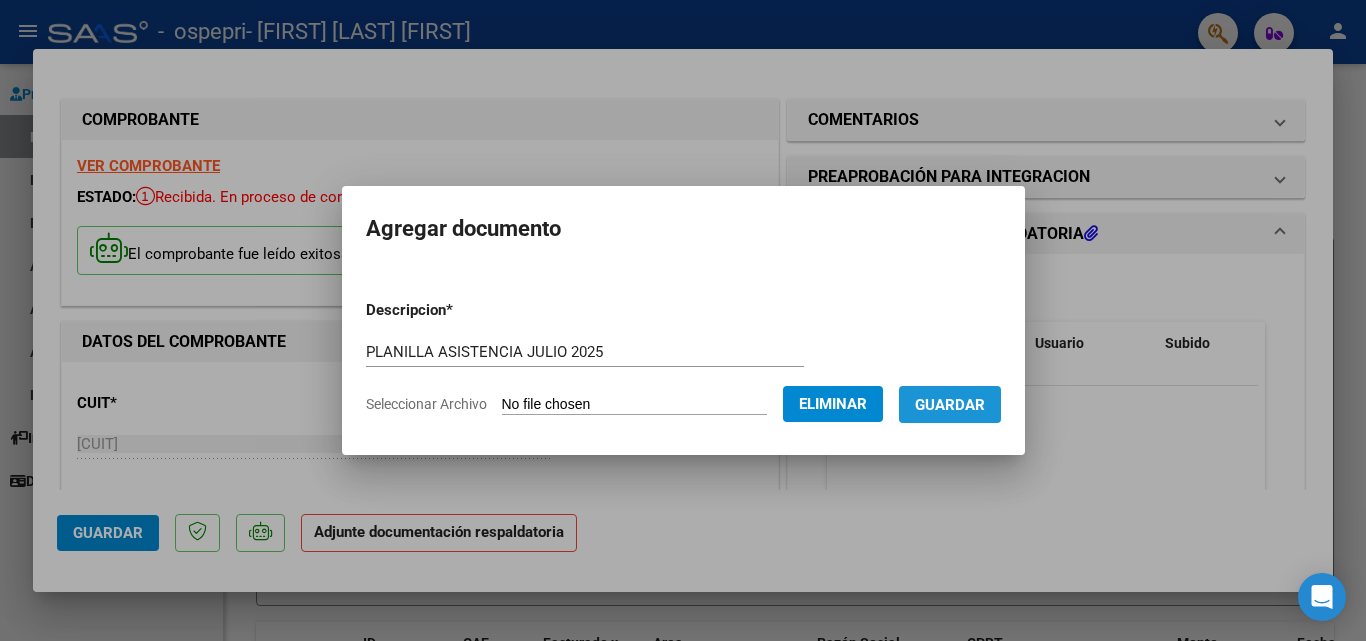 click on "Guardar" at bounding box center (950, 405) 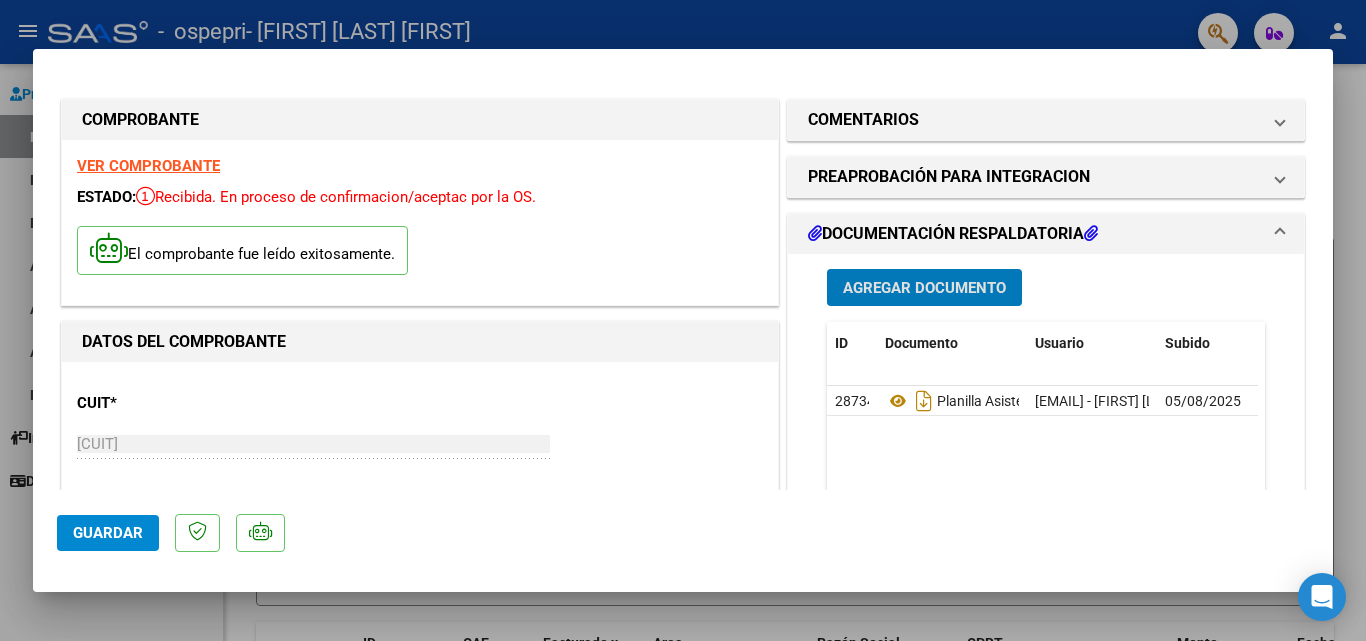 click on "Guardar" 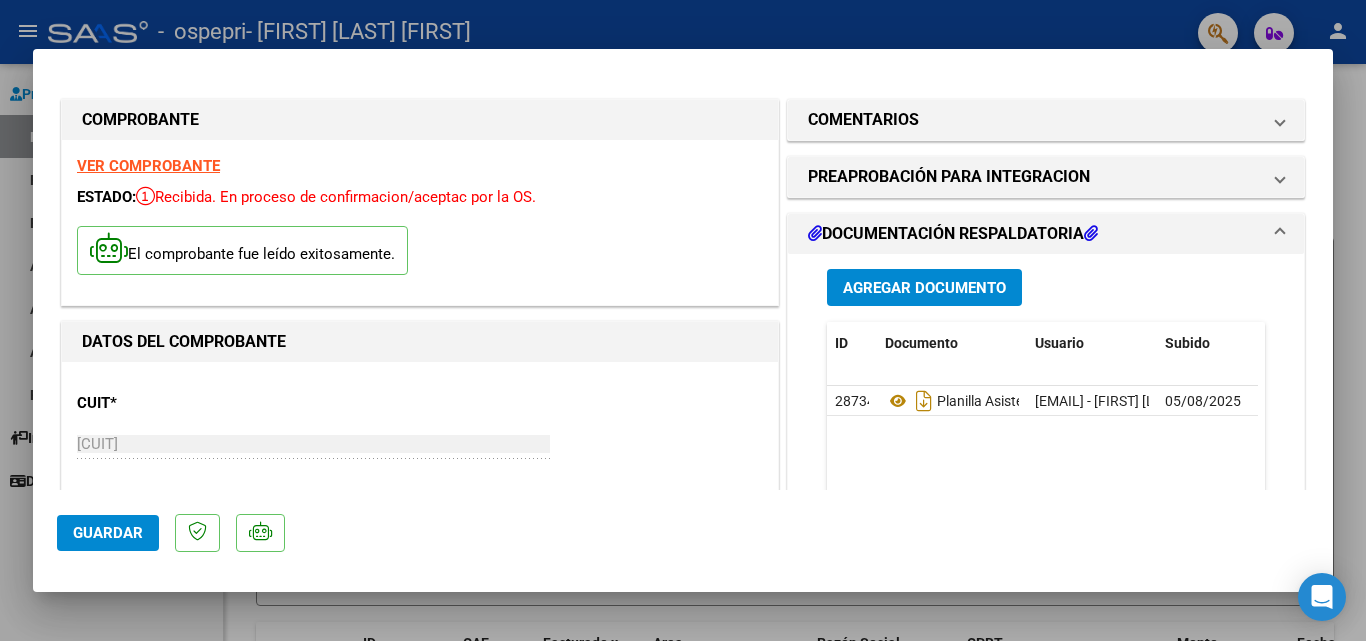 click at bounding box center [683, 320] 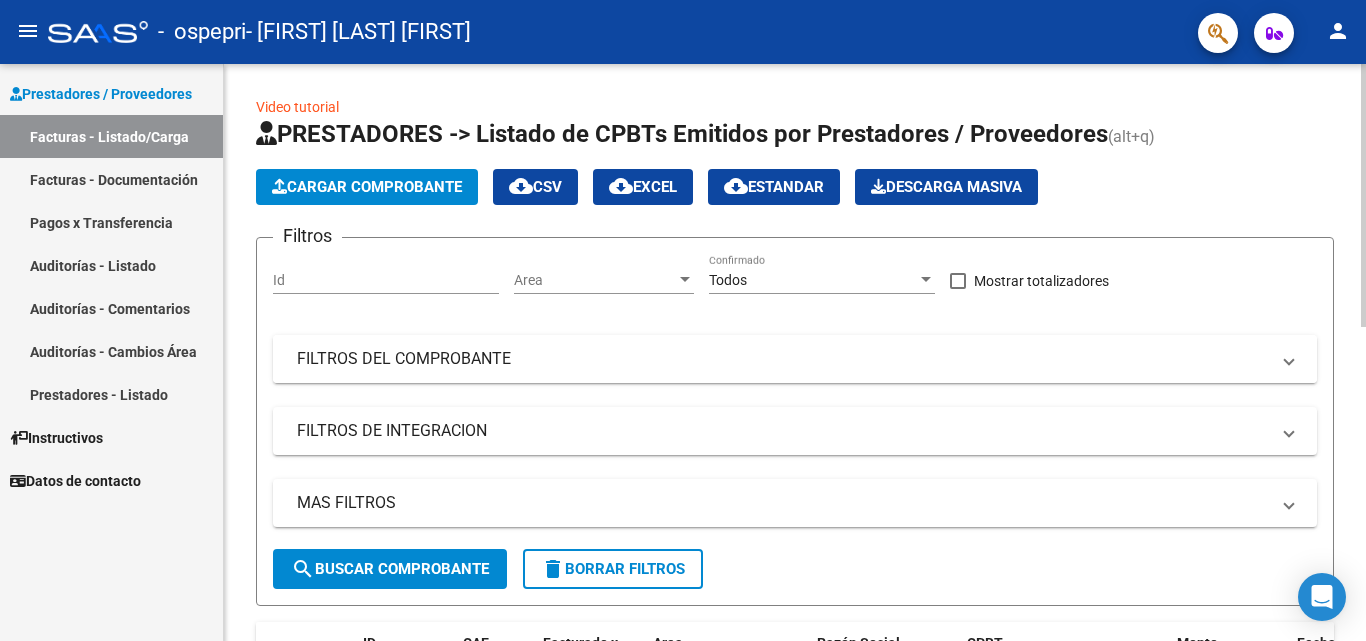 click at bounding box center [1289, 359] 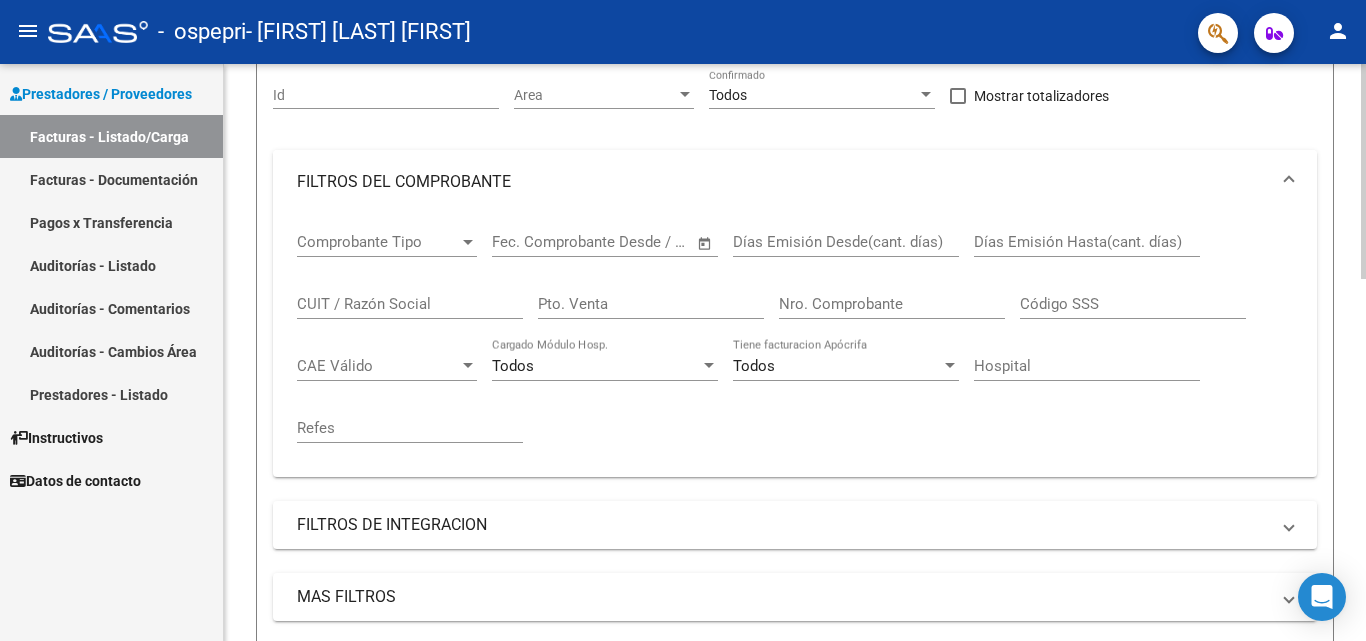 scroll, scrollTop: 0, scrollLeft: 0, axis: both 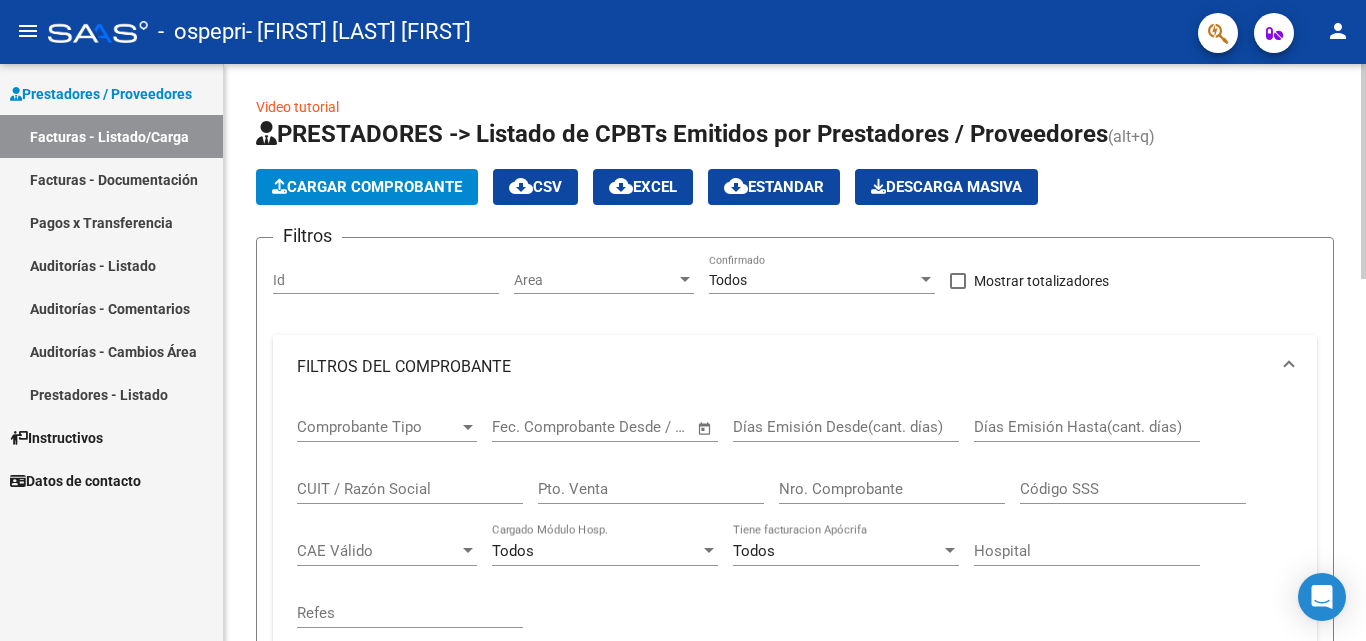 click on "Video tutorial   PRESTADORES -> Listado de CPBTs Emitidos por Prestadores / Proveedores (alt+q)   Cargar Comprobante
cloud_download  CSV  cloud_download  EXCEL  cloud_download  Estandar   Descarga Masiva
Filtros Id Area Area Todos Confirmado   Mostrar totalizadores   FILTROS DEL COMPROBANTE  Comprobante Tipo Comprobante Tipo Start date – End date Fec. Comprobante Desde / Hasta Días Emisión Desde(cant. días) Días Emisión Hasta(cant. días) CUIT / Razón Social Pto. Venta Nro. Comprobante Código SSS CAE Válido CAE Válido Todos Cargado Módulo Hosp. Todos Tiene facturacion Apócrifa Hospital Refes  FILTROS DE INTEGRACION  Período De Prestación Campos del Archivo de Rendición Devuelto x SSS (dr_envio) Todos Rendido x SSS (dr_envio) Tipo de Registro Tipo de Registro Período Presentación Período Presentación Campos del Legajo Asociado (preaprobación) Afiliado Legajo (cuil/nombre) Todos Solo facturas preaprobadas  MAS FILTROS  Todos Con Doc. Respaldatoria Todos Con Trazabilidad Todos – – 1" 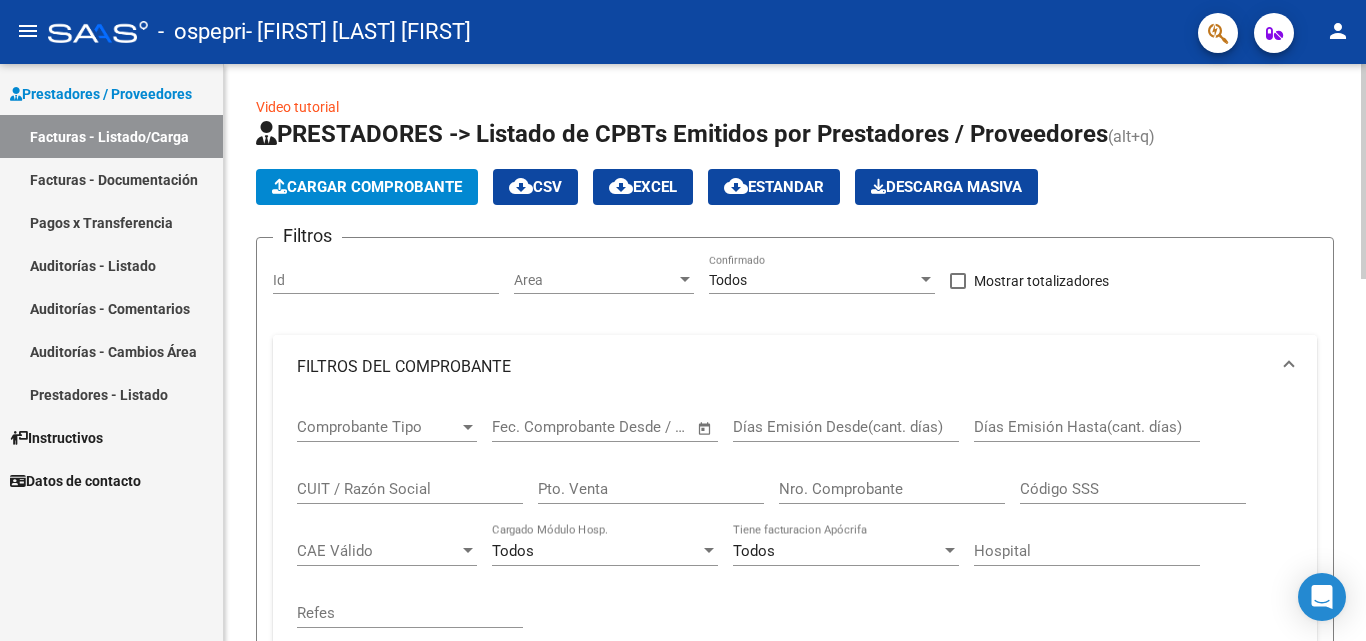 click on "FILTROS DEL COMPROBANTE" at bounding box center [795, 367] 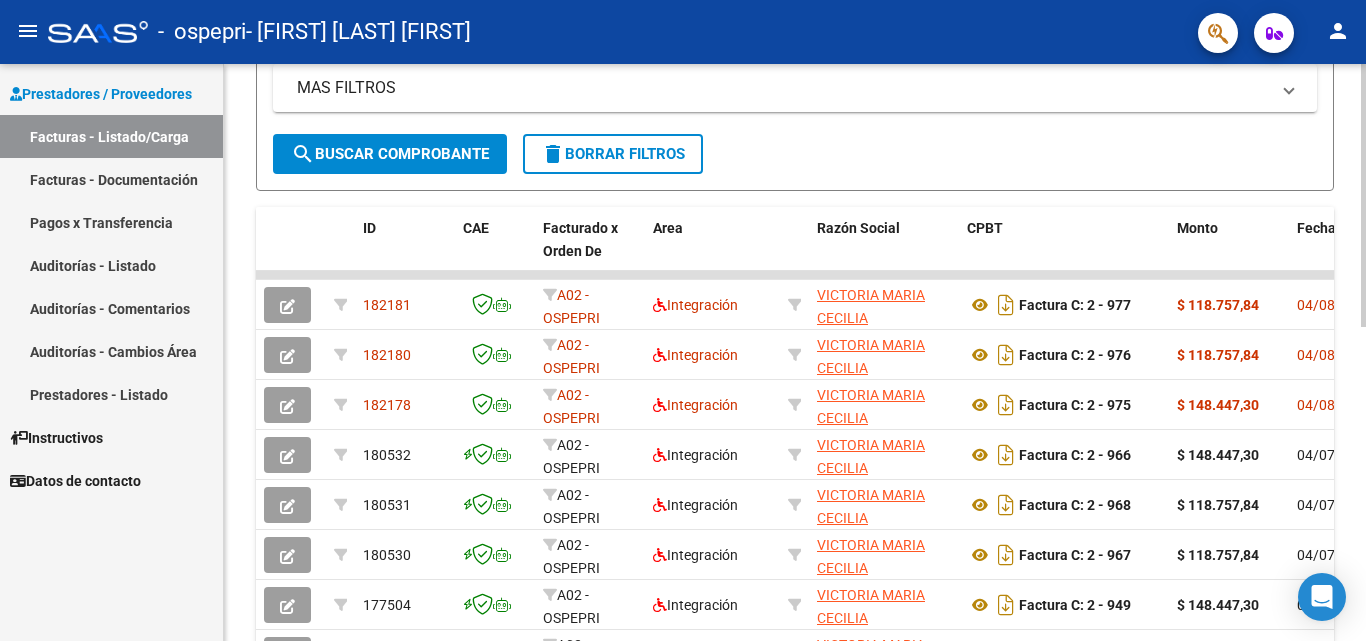 scroll, scrollTop: 430, scrollLeft: 0, axis: vertical 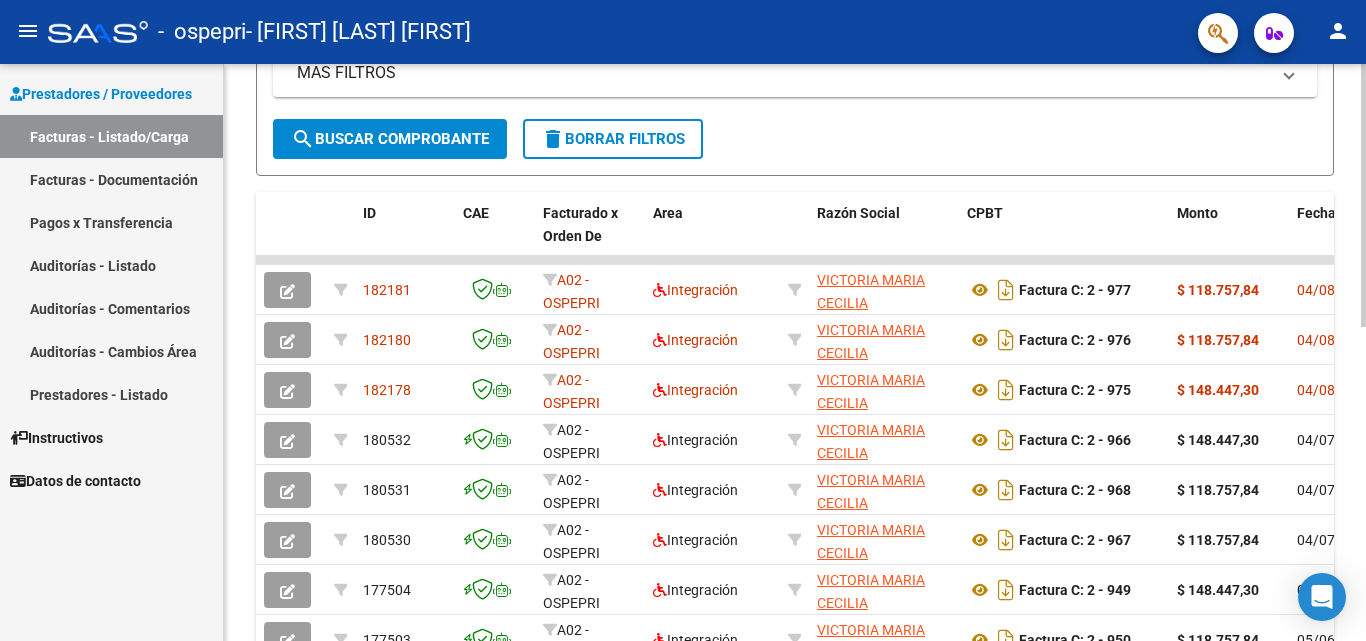 click 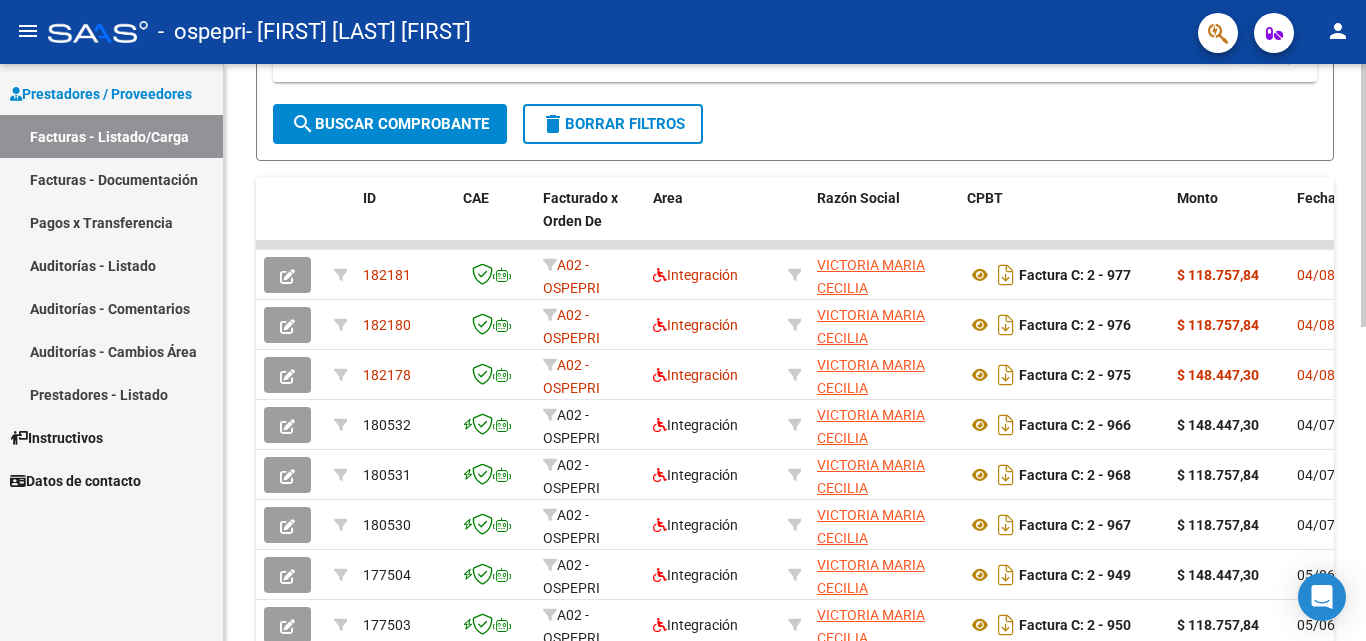 scroll, scrollTop: 454, scrollLeft: 0, axis: vertical 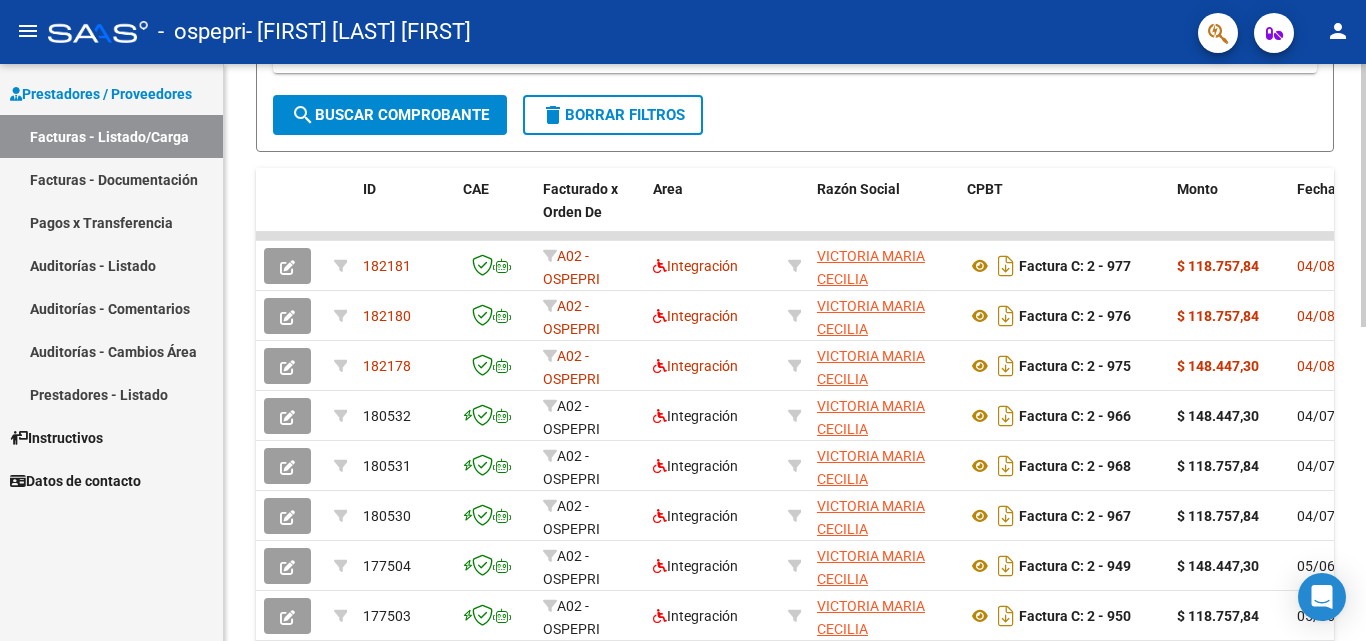 click 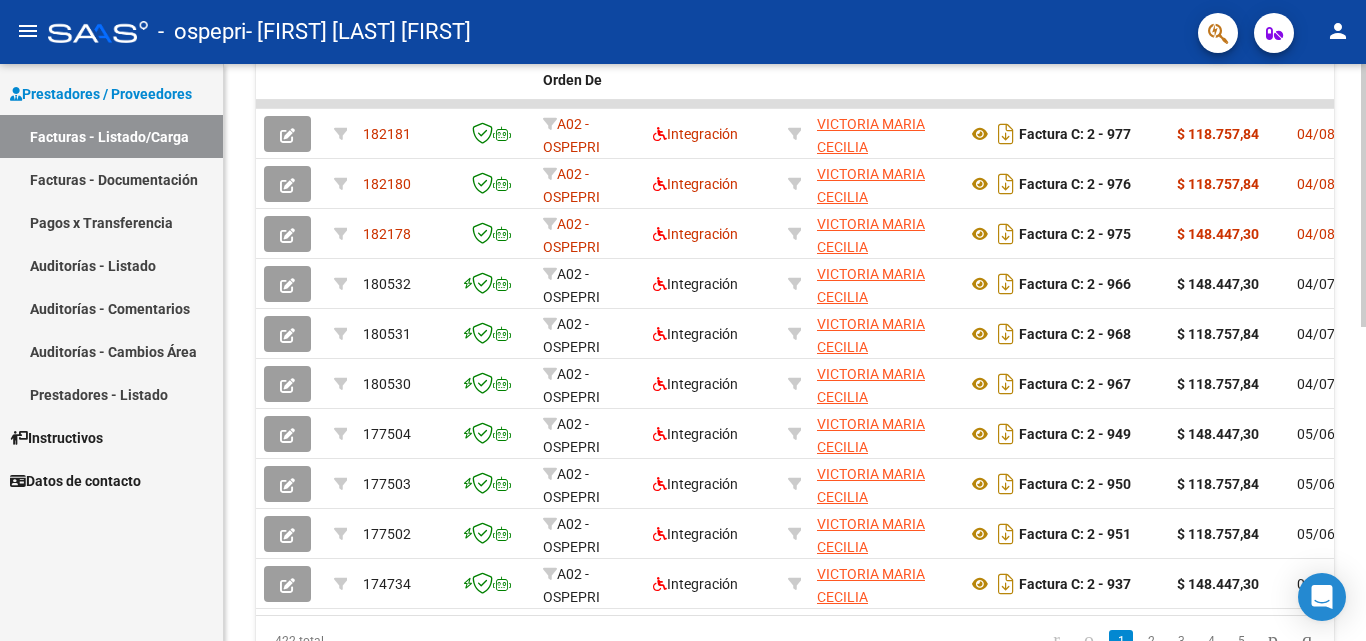 click 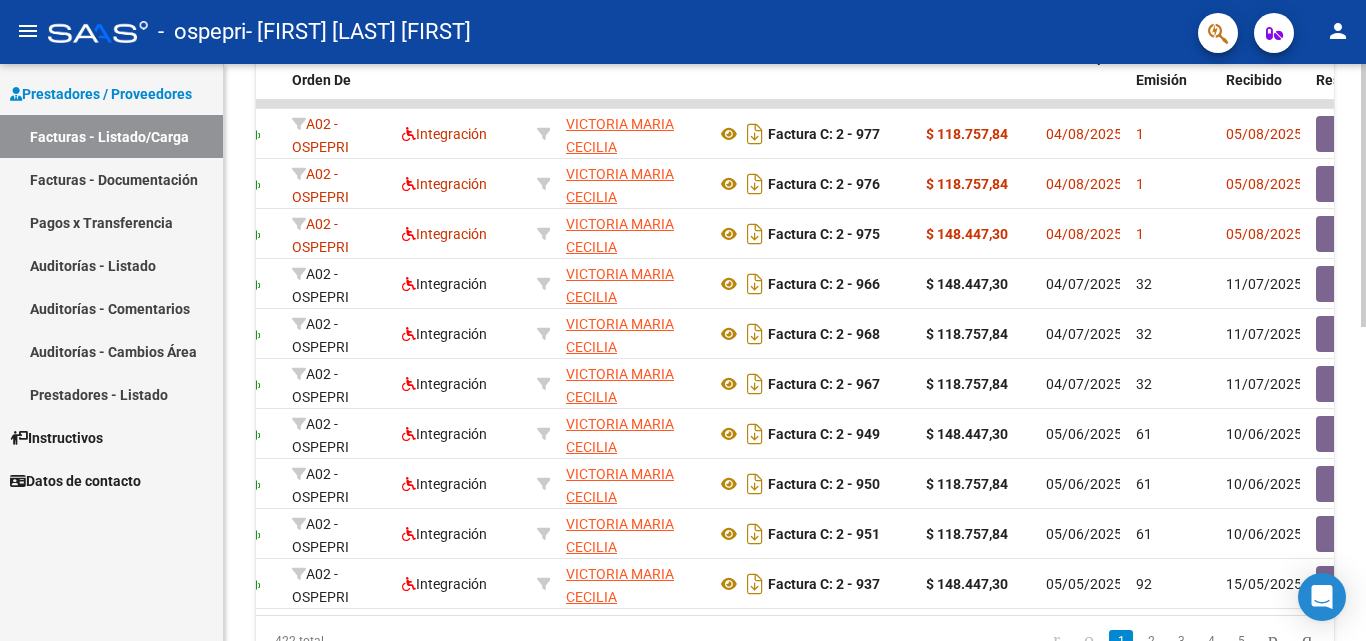 scroll, scrollTop: 0, scrollLeft: 328, axis: horizontal 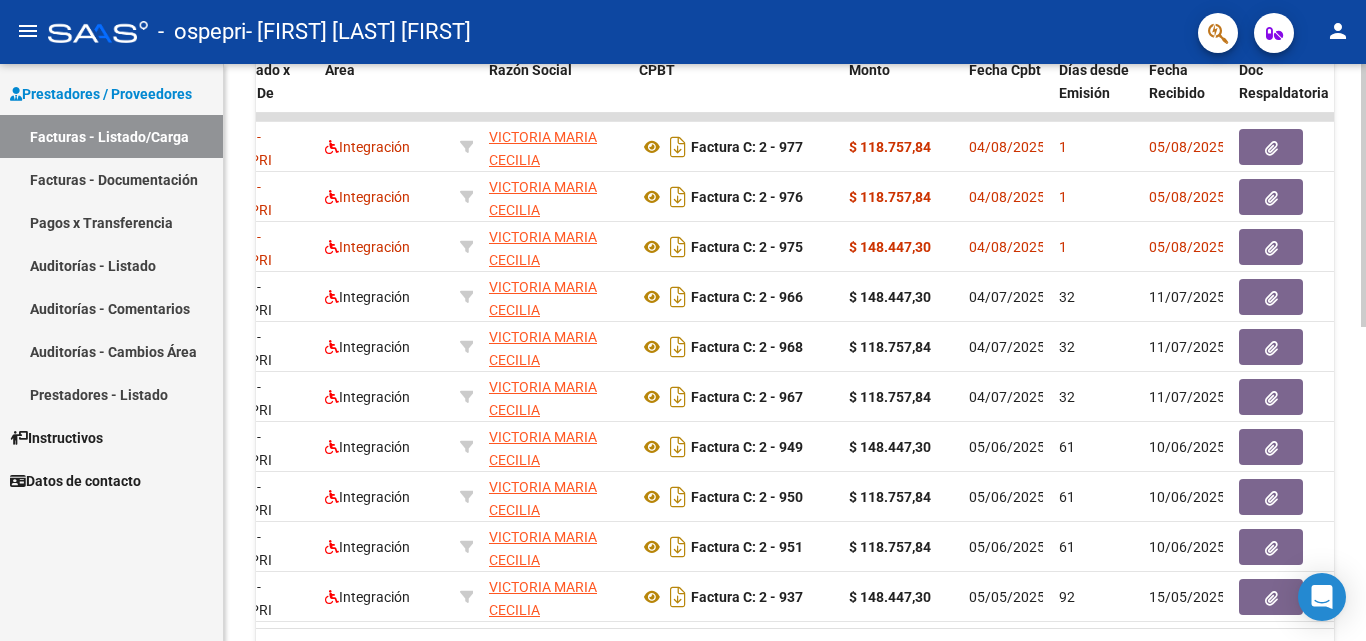 click 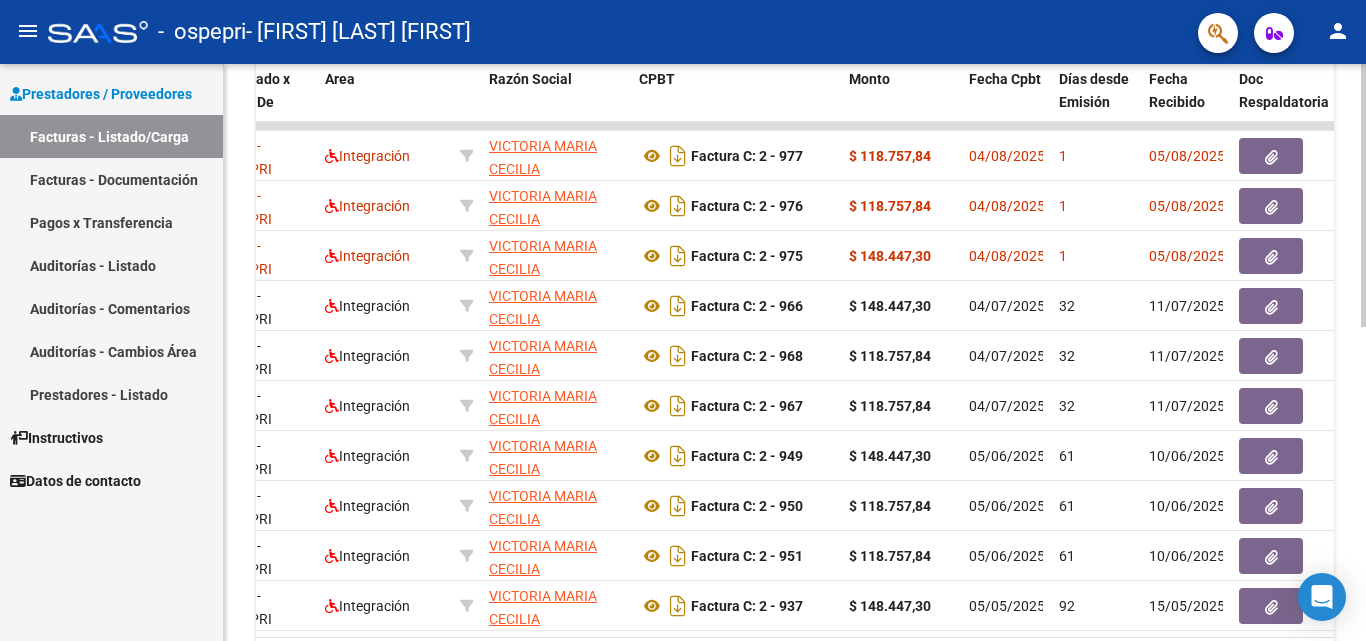 scroll, scrollTop: 538, scrollLeft: 0, axis: vertical 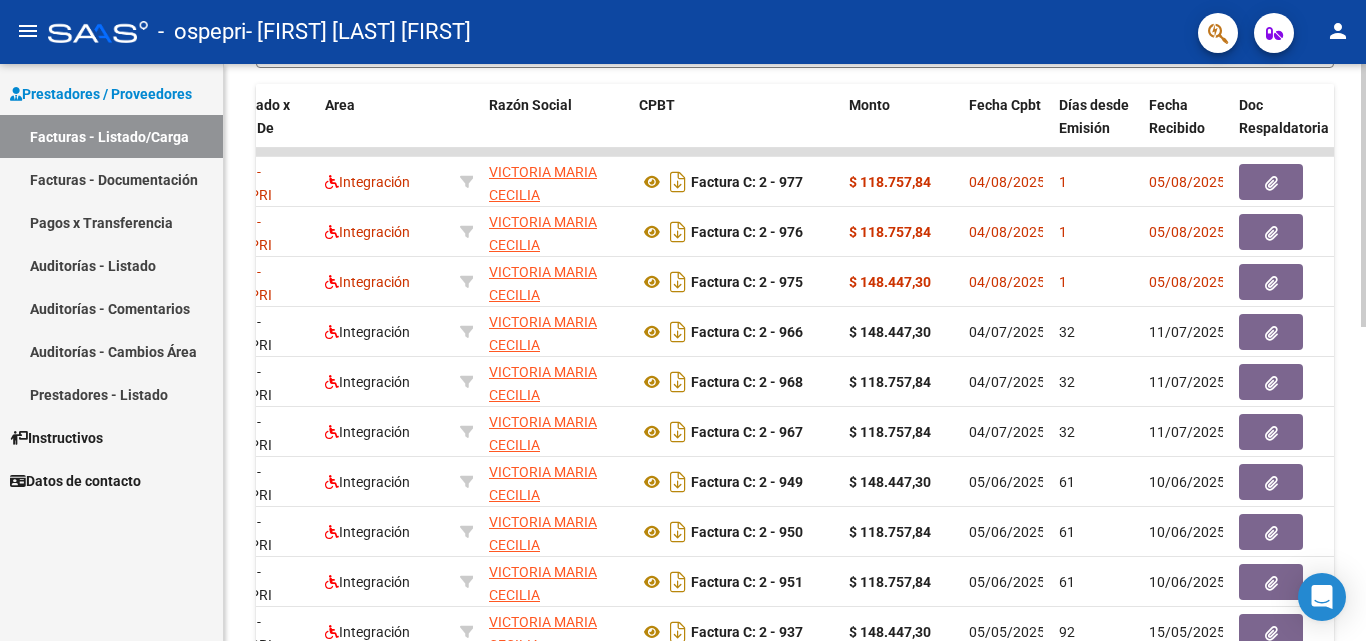 click on "Video tutorial   PRESTADORES -> Listado de CPBTs Emitidos por Prestadores / Proveedores (alt+q)   Cargar Comprobante
cloud_download  CSV  cloud_download  EXCEL  cloud_download  Estandar   Descarga Masiva
Filtros Id Area Area Todos Confirmado   Mostrar totalizadores   FILTROS DEL COMPROBANTE  Comprobante Tipo Comprobante Tipo Start date – End date Fec. Comprobante Desde / Hasta Días Emisión Desde(cant. días) Días Emisión Hasta(cant. días) CUIT / Razón Social Pto. Venta Nro. Comprobante Código SSS CAE Válido CAE Válido Todos Cargado Módulo Hosp. Todos Tiene facturacion Apócrifa Hospital Refes  FILTROS DE INTEGRACION  Período De Prestación Campos del Archivo de Rendición Devuelto x SSS (dr_envio) Todos Rendido x SSS (dr_envio) Tipo de Registro Tipo de Registro Período Presentación Período Presentación Campos del Legajo Asociado (preaprobación) Afiliado Legajo (cuil/nombre) Todos Solo facturas preaprobadas  MAS FILTROS  Todos Con Doc. Respaldatoria Todos Con Trazabilidad Todos – – 1" 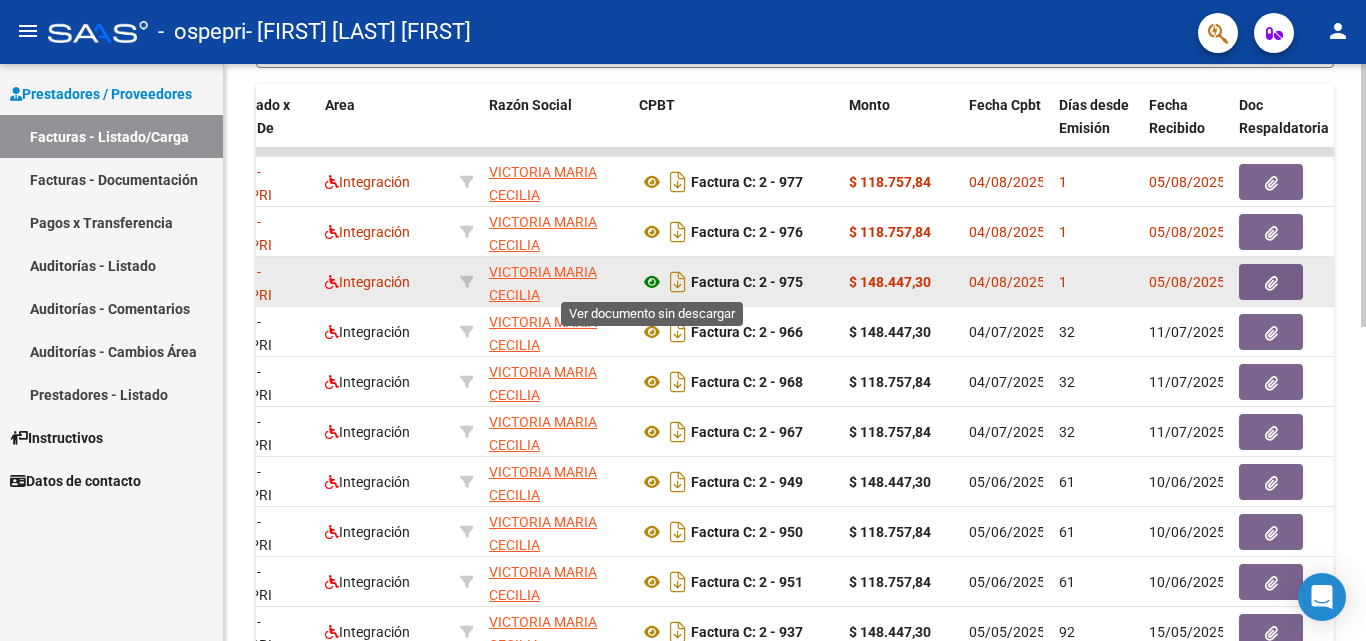 click 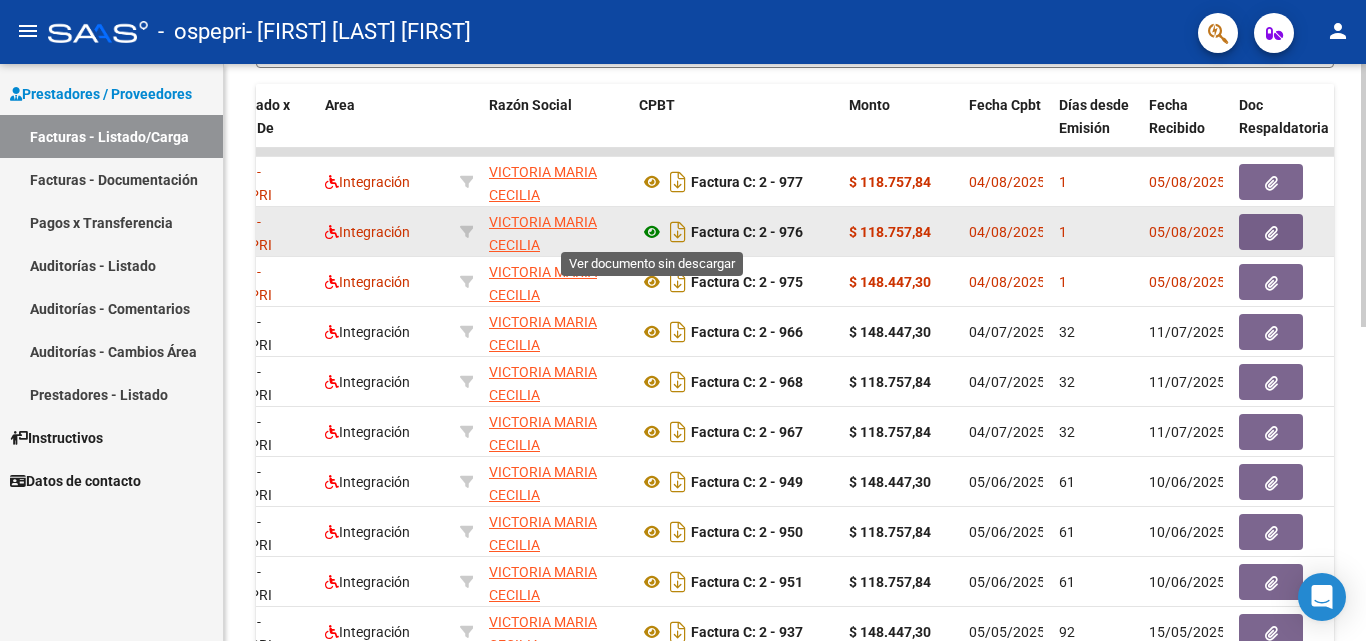 click 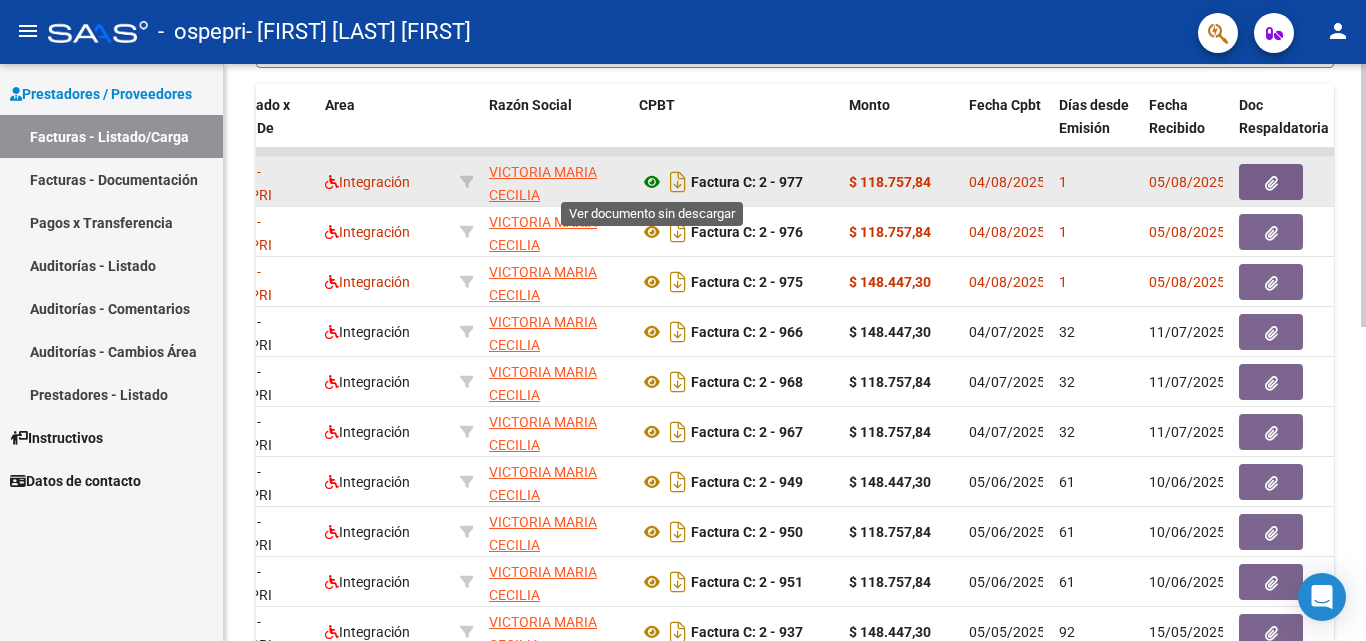 click 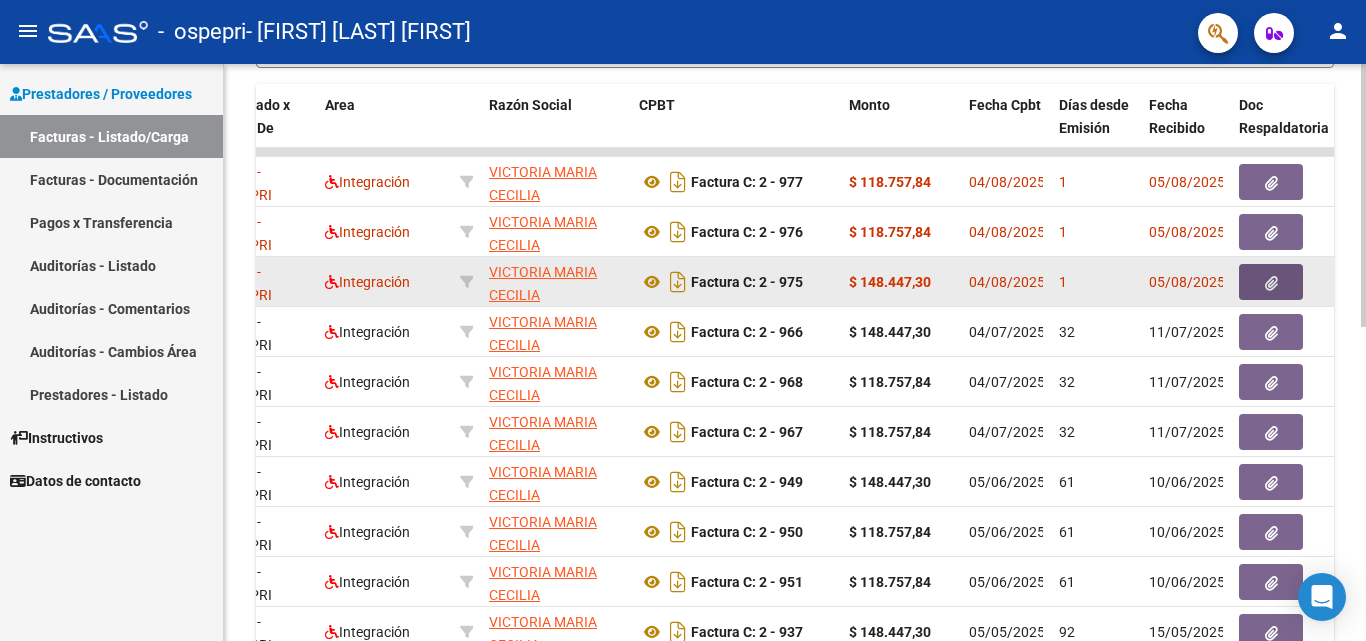 click 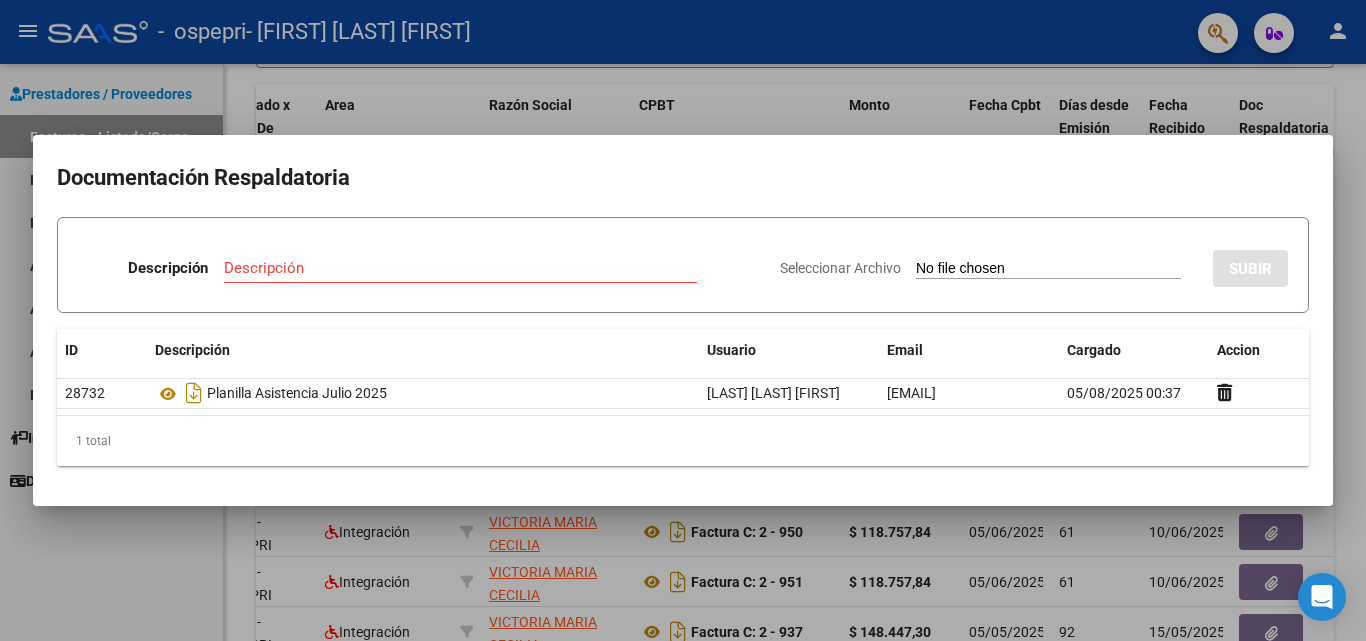 click at bounding box center (683, 320) 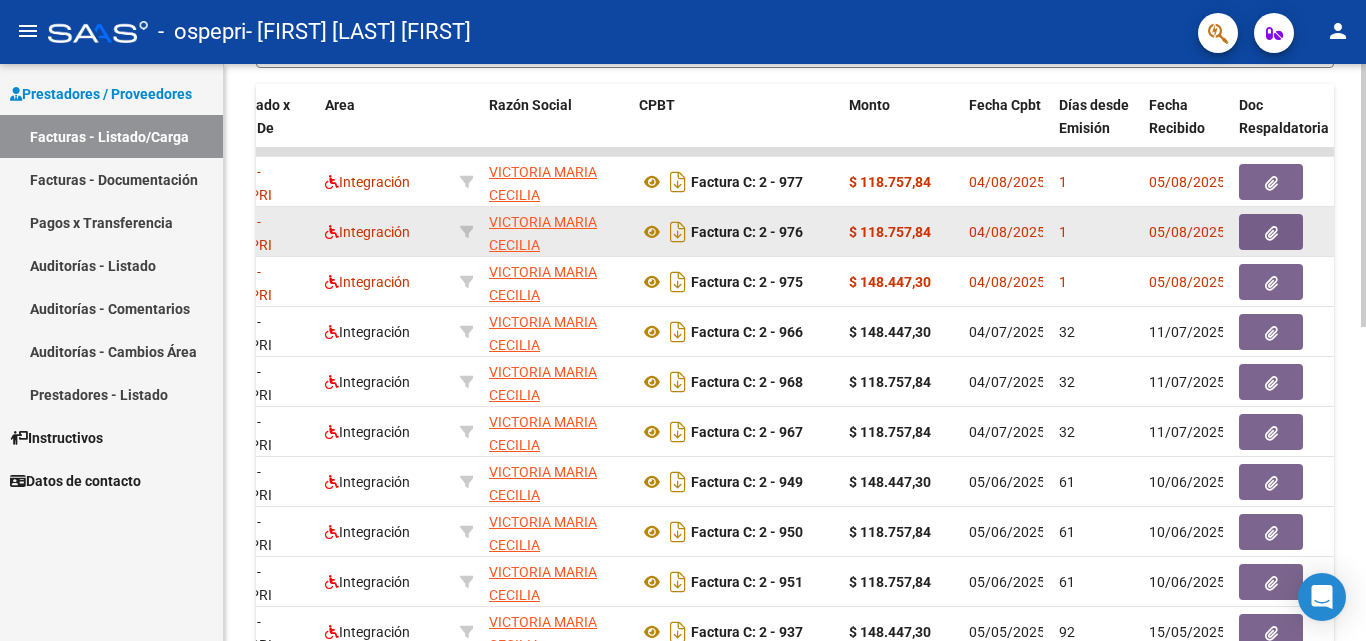 click 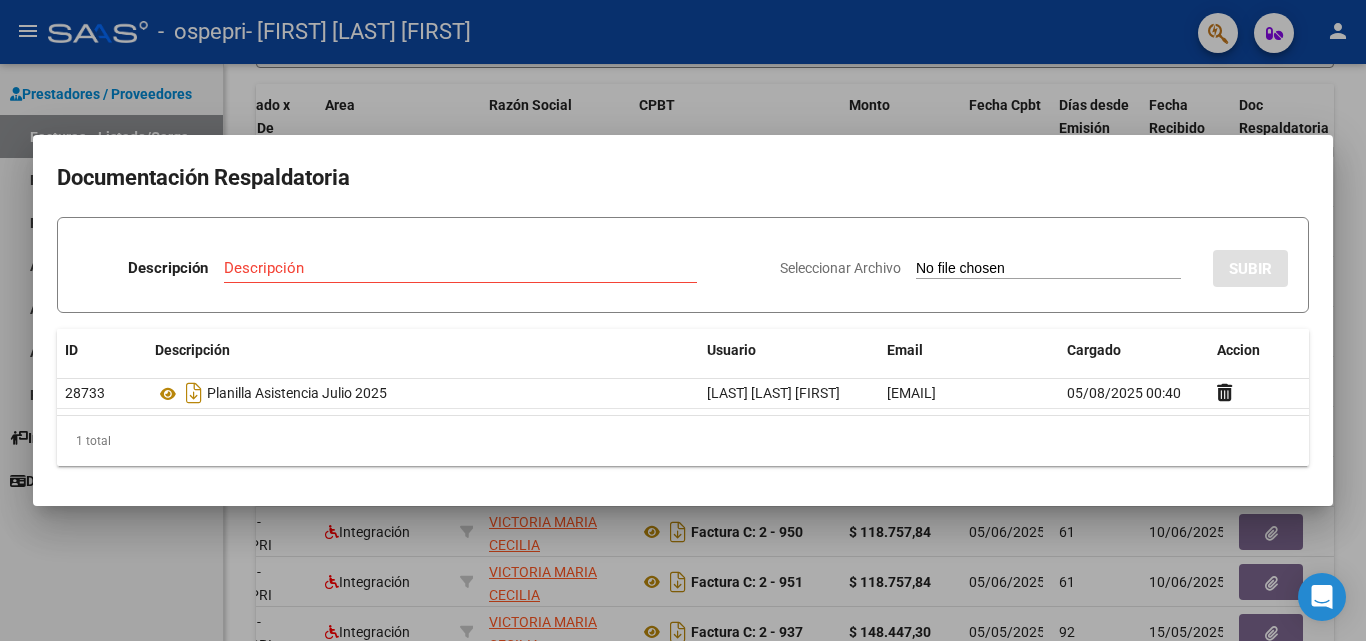 click at bounding box center [683, 320] 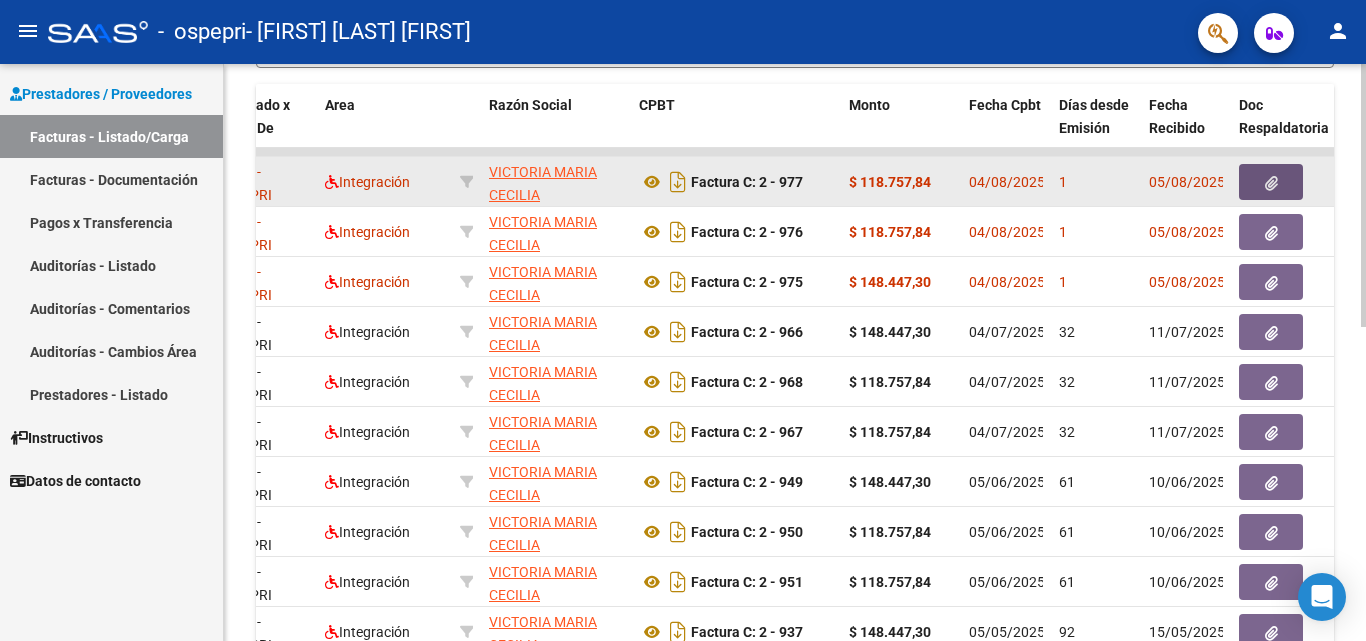 click 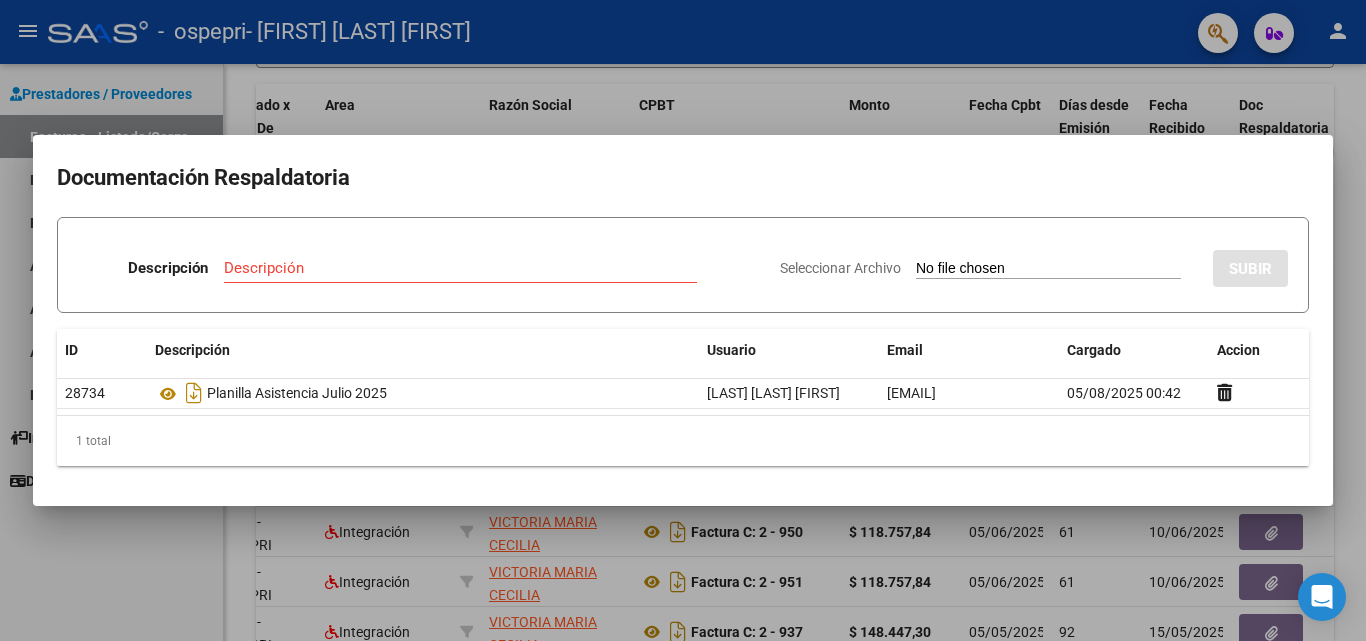 click at bounding box center (683, 320) 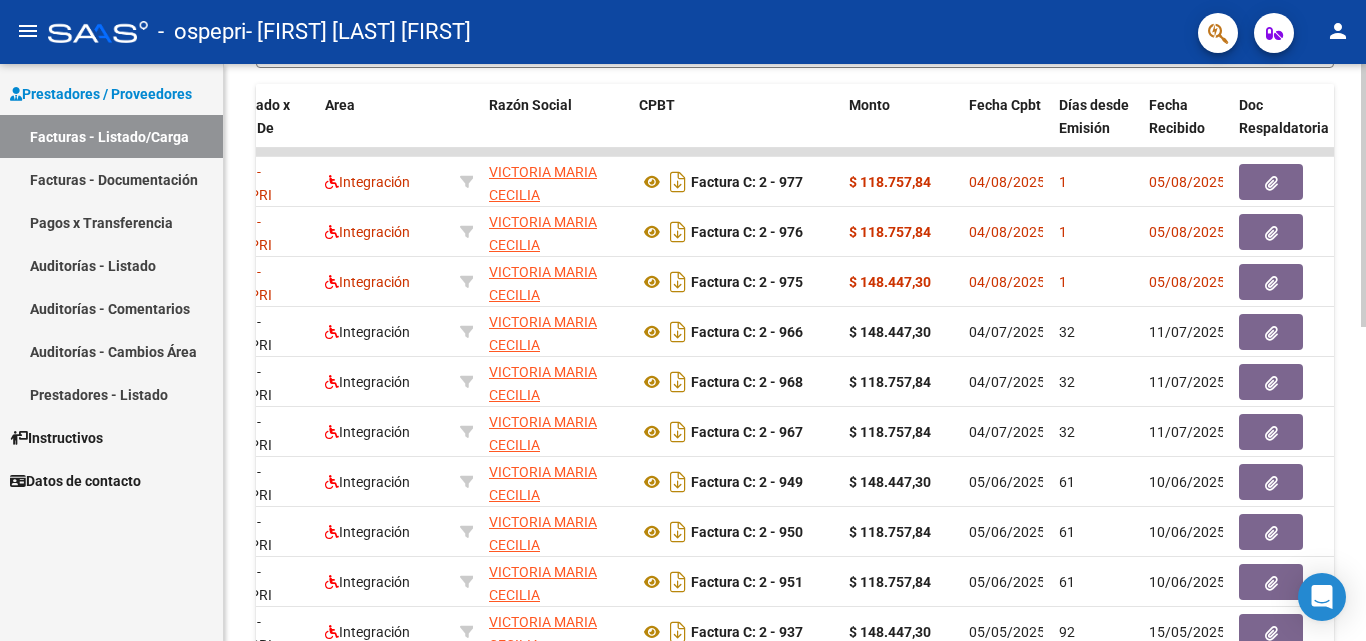 scroll, scrollTop: 0, scrollLeft: 0, axis: both 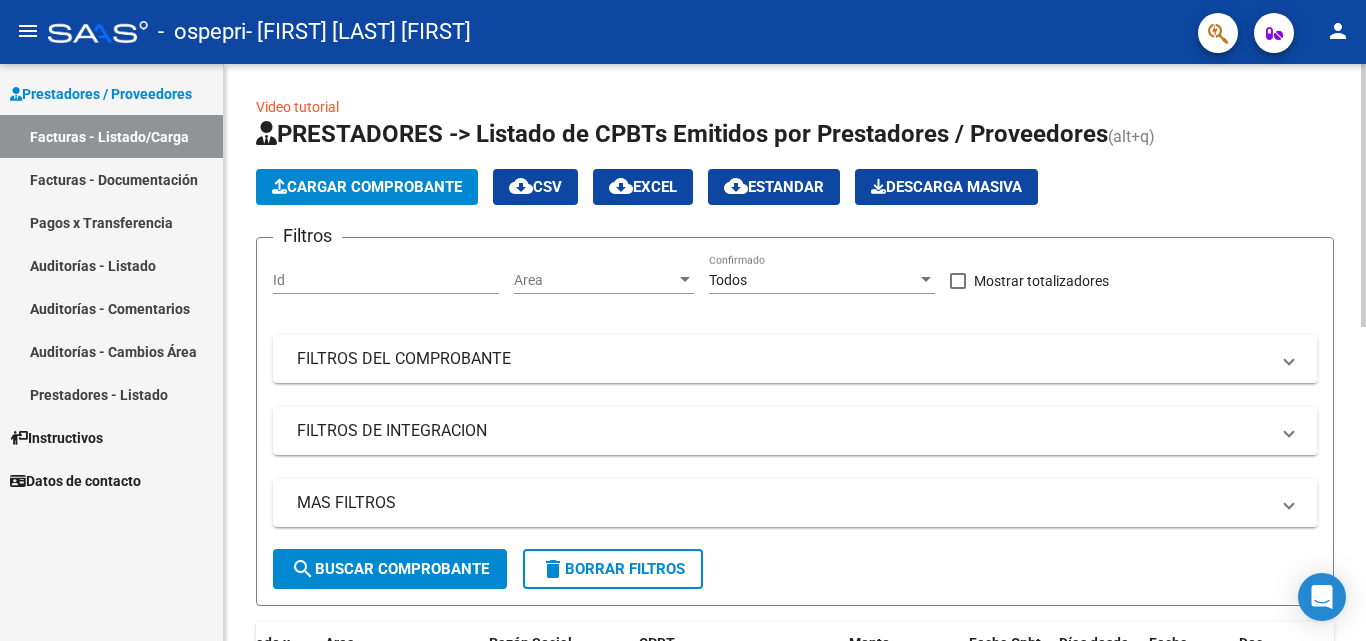 click 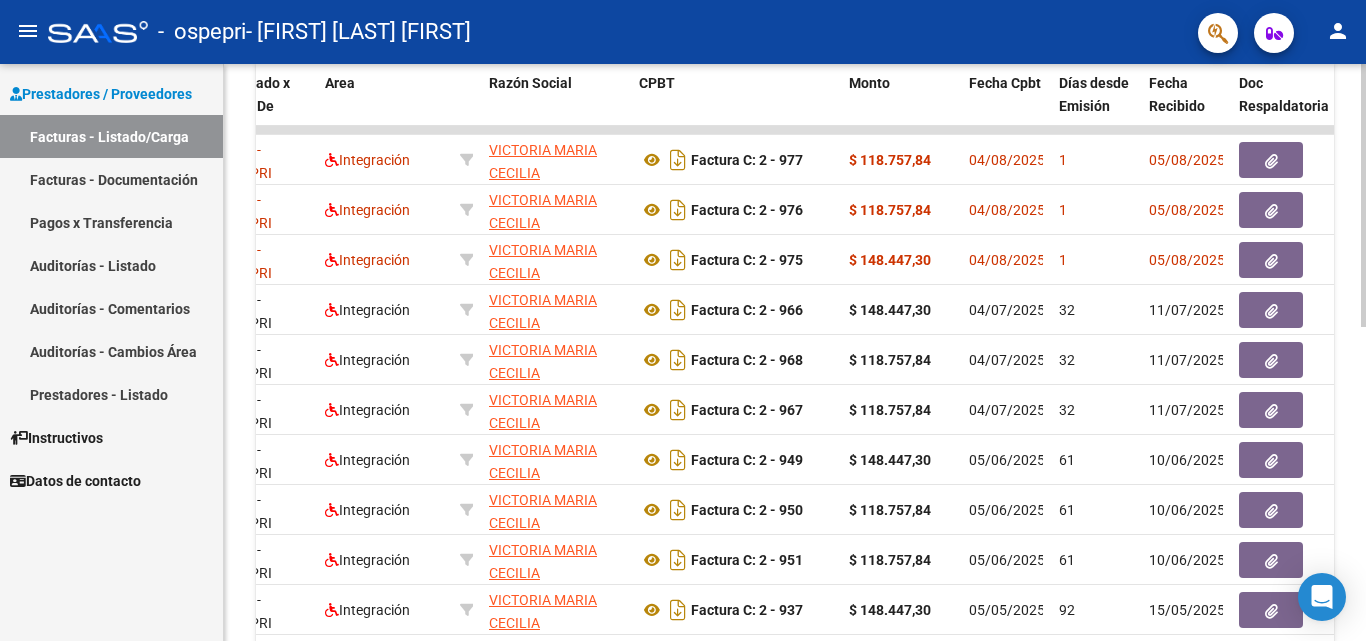 scroll, scrollTop: 661, scrollLeft: 0, axis: vertical 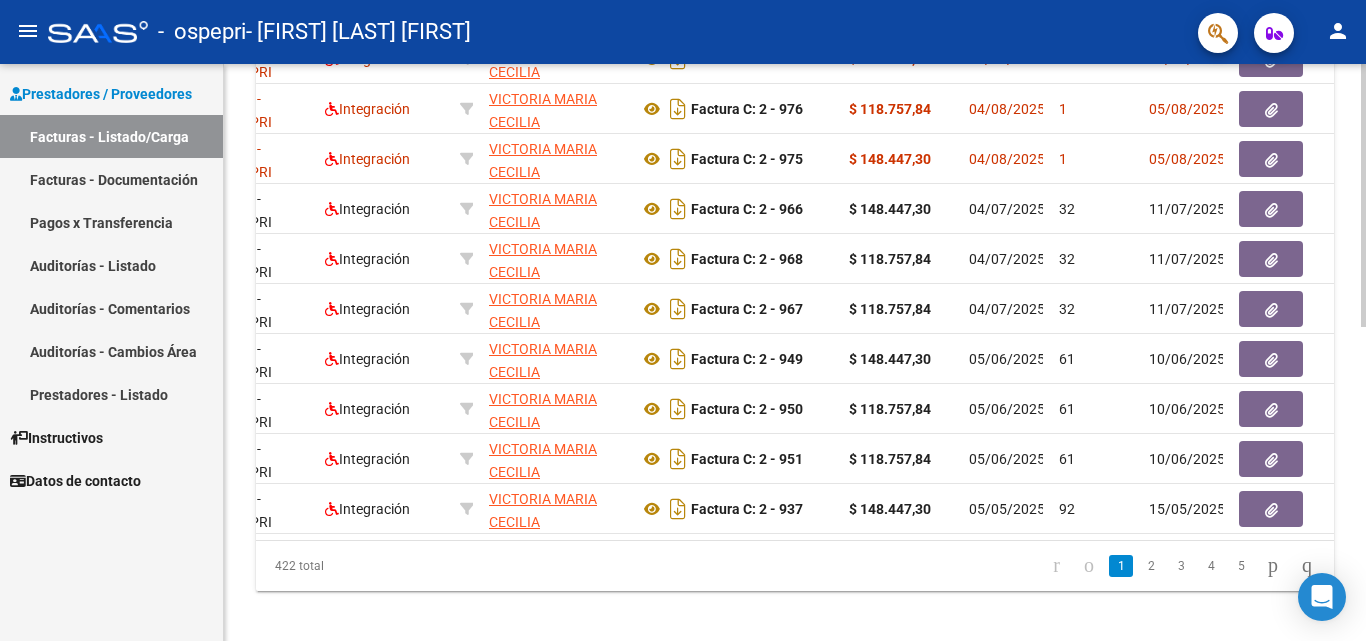 click on "Video tutorial   PRESTADORES -> Listado de CPBTs Emitidos por Prestadores / Proveedores (alt+q)   Cargar Comprobante
cloud_download  CSV  cloud_download  EXCEL  cloud_download  Estandar   Descarga Masiva
Filtros Id Area Area Todos Confirmado   Mostrar totalizadores   FILTROS DEL COMPROBANTE  Comprobante Tipo Comprobante Tipo Start date – End date Fec. Comprobante Desde / Hasta Días Emisión Desde(cant. días) Días Emisión Hasta(cant. días) CUIT / Razón Social Pto. Venta Nro. Comprobante Código SSS CAE Válido CAE Válido Todos Cargado Módulo Hosp. Todos Tiene facturacion Apócrifa Hospital Refes  FILTROS DE INTEGRACION  Período De Prestación Campos del Archivo de Rendición Devuelto x SSS (dr_envio) Todos Rendido x SSS (dr_envio) Tipo de Registro Tipo de Registro Período Presentación Período Presentación Campos del Legajo Asociado (preaprobación) Afiliado Legajo (cuil/nombre) Todos Solo facturas preaprobadas  MAS FILTROS  Todos Con Doc. Respaldatoria Todos Con Trazabilidad Todos – – 1" 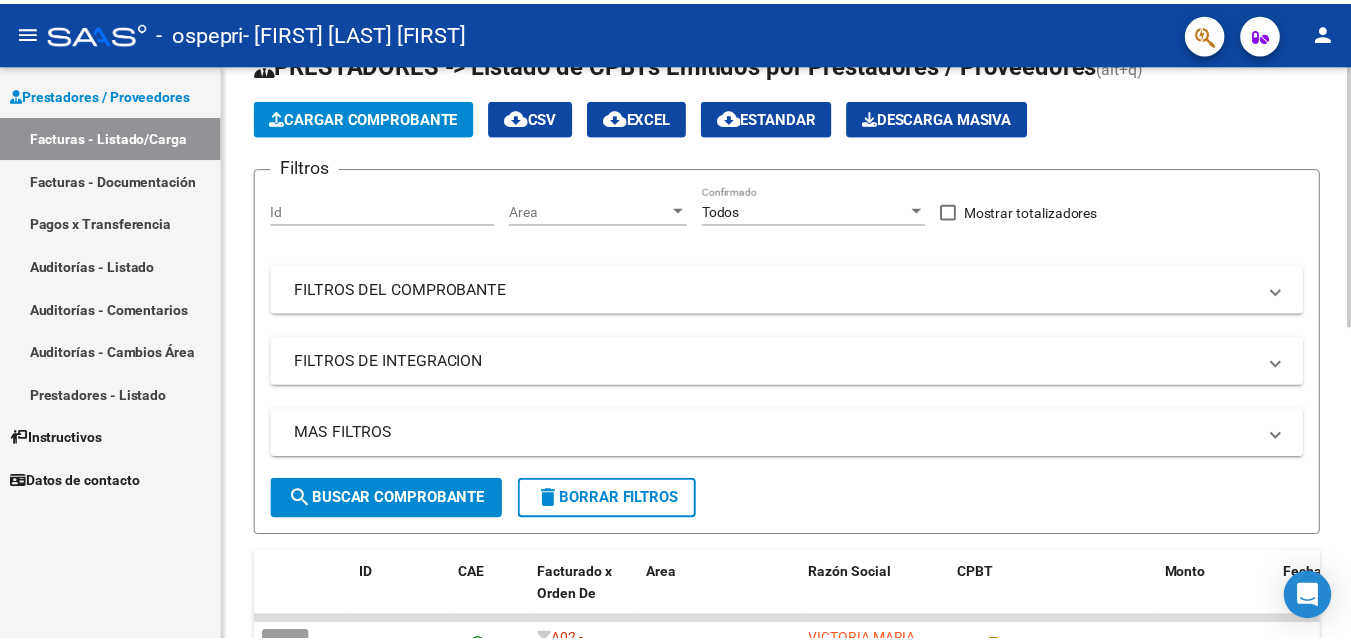 scroll, scrollTop: 0, scrollLeft: 0, axis: both 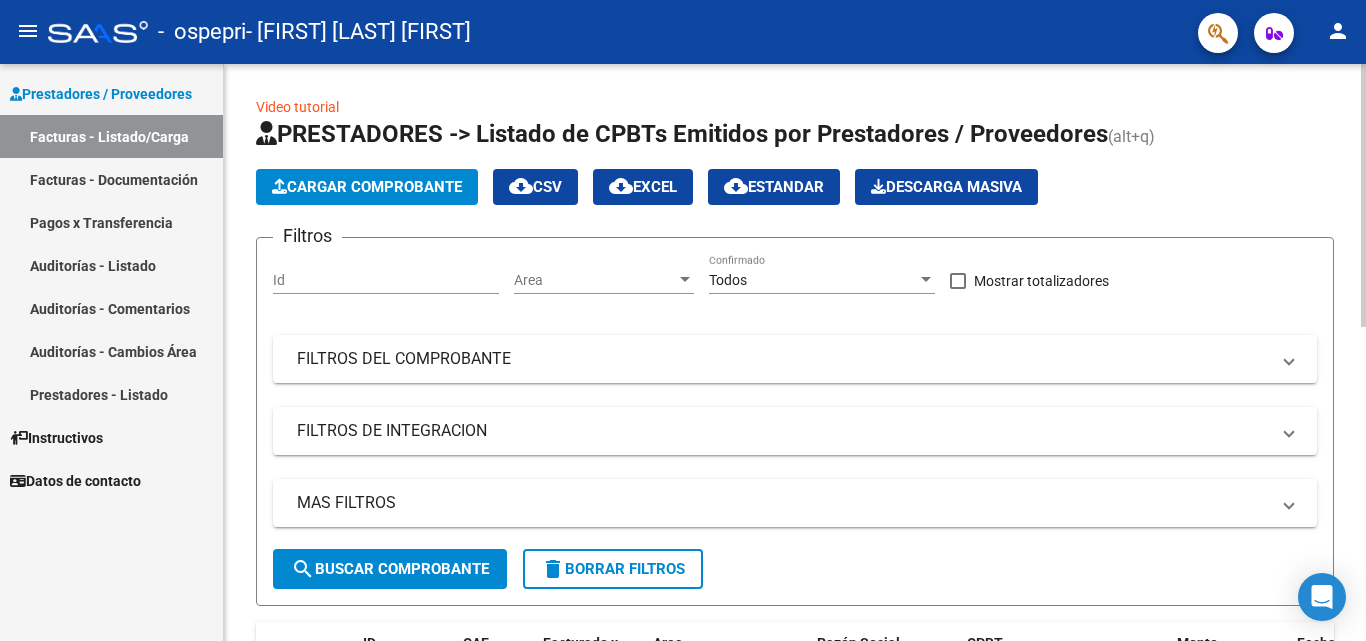 click 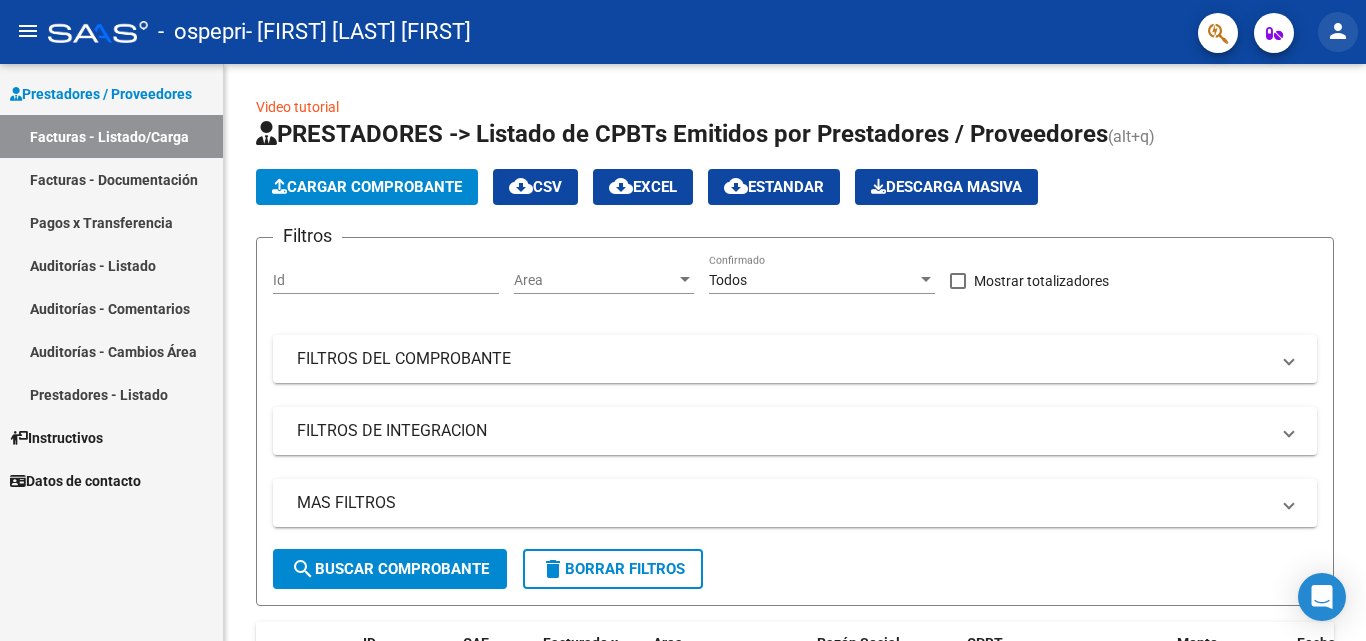 click on "person" 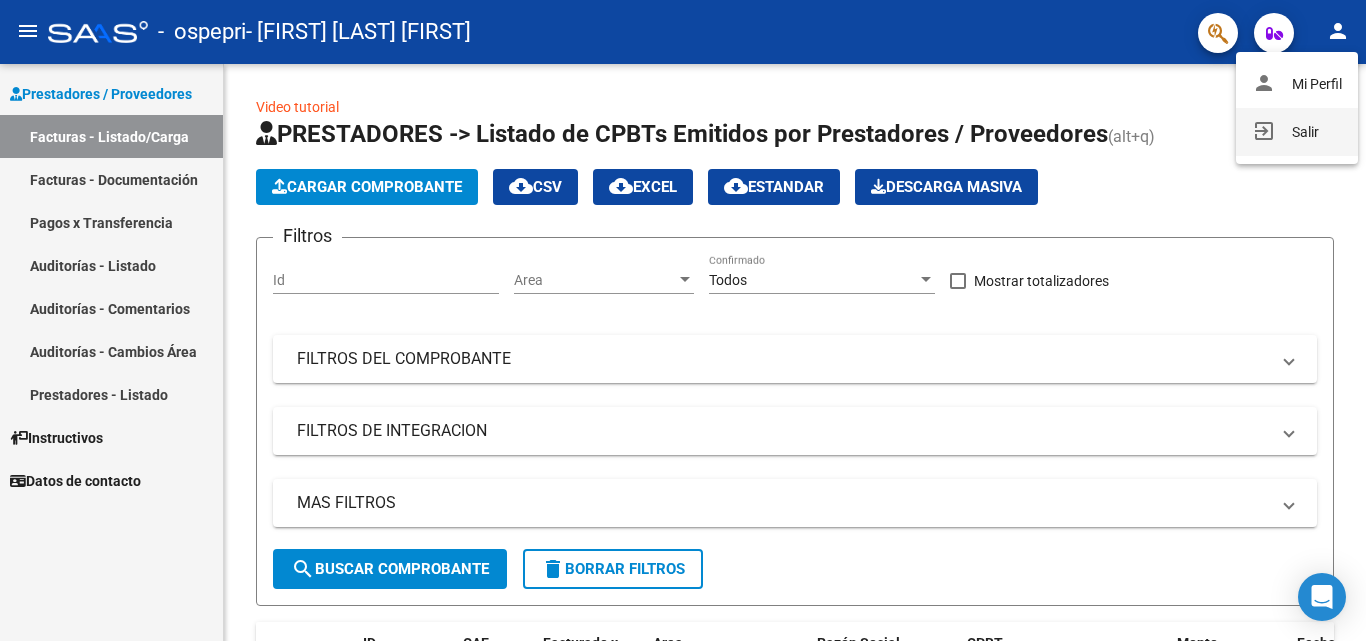 click on "exit_to_app  Salir" at bounding box center (1297, 132) 